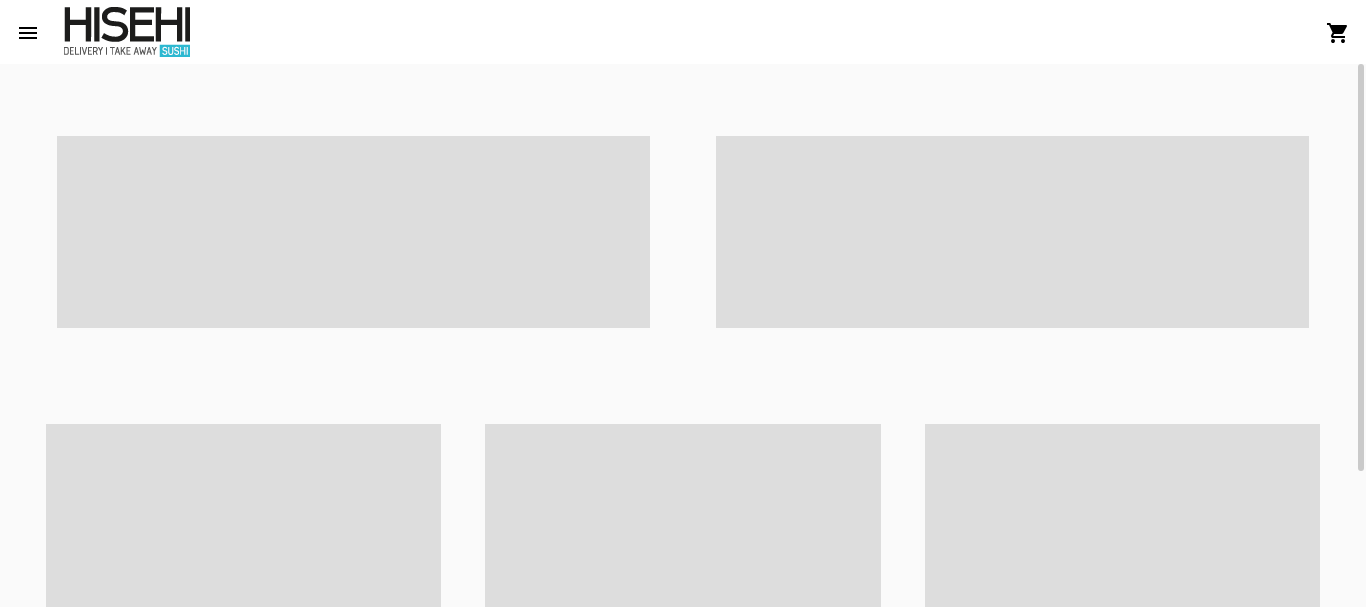 scroll, scrollTop: 0, scrollLeft: 0, axis: both 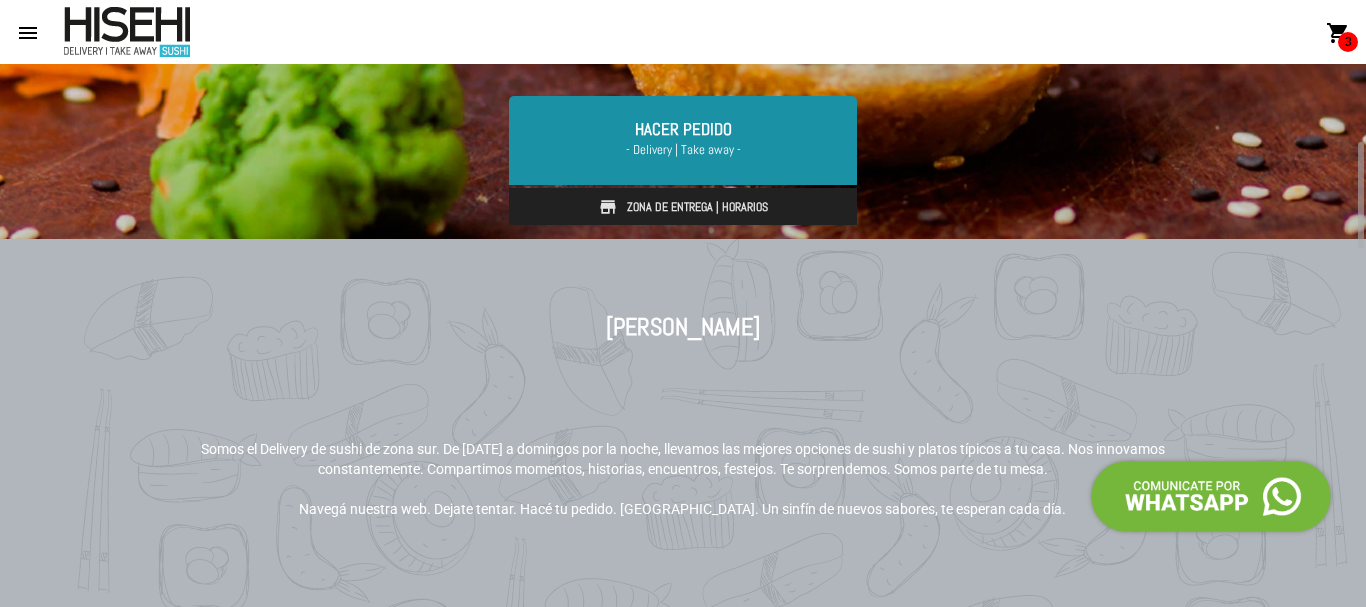 click on "-
Delivery | Take away -" at bounding box center [683, 150] 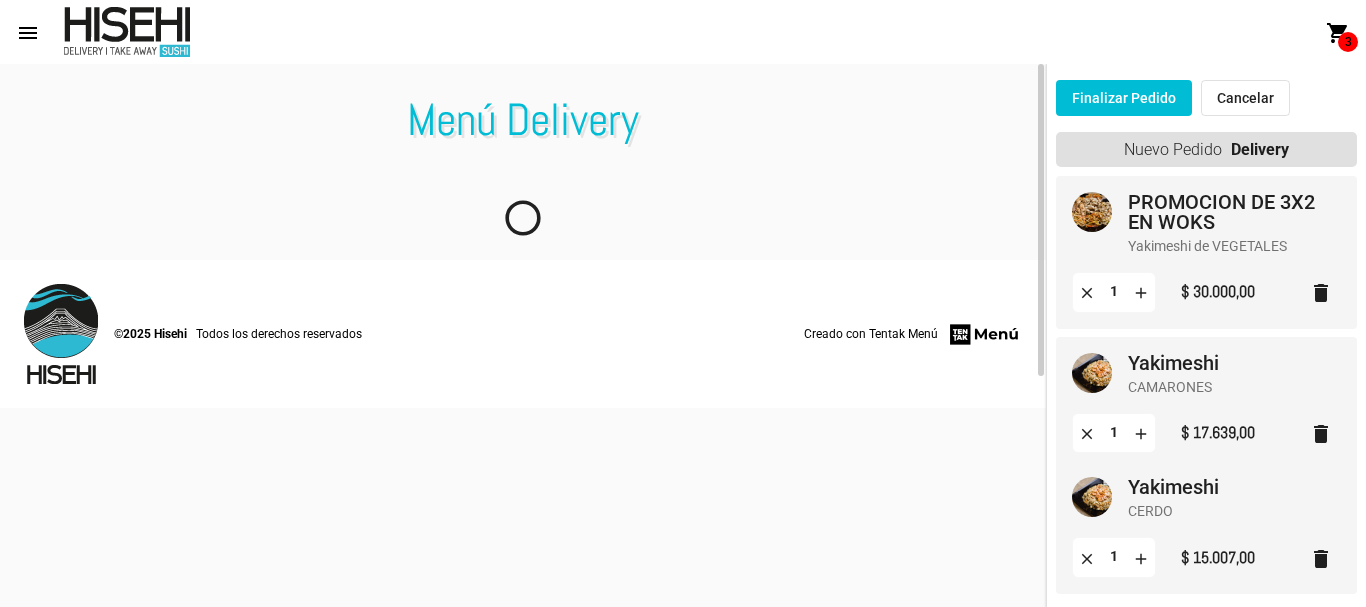 scroll, scrollTop: 0, scrollLeft: 0, axis: both 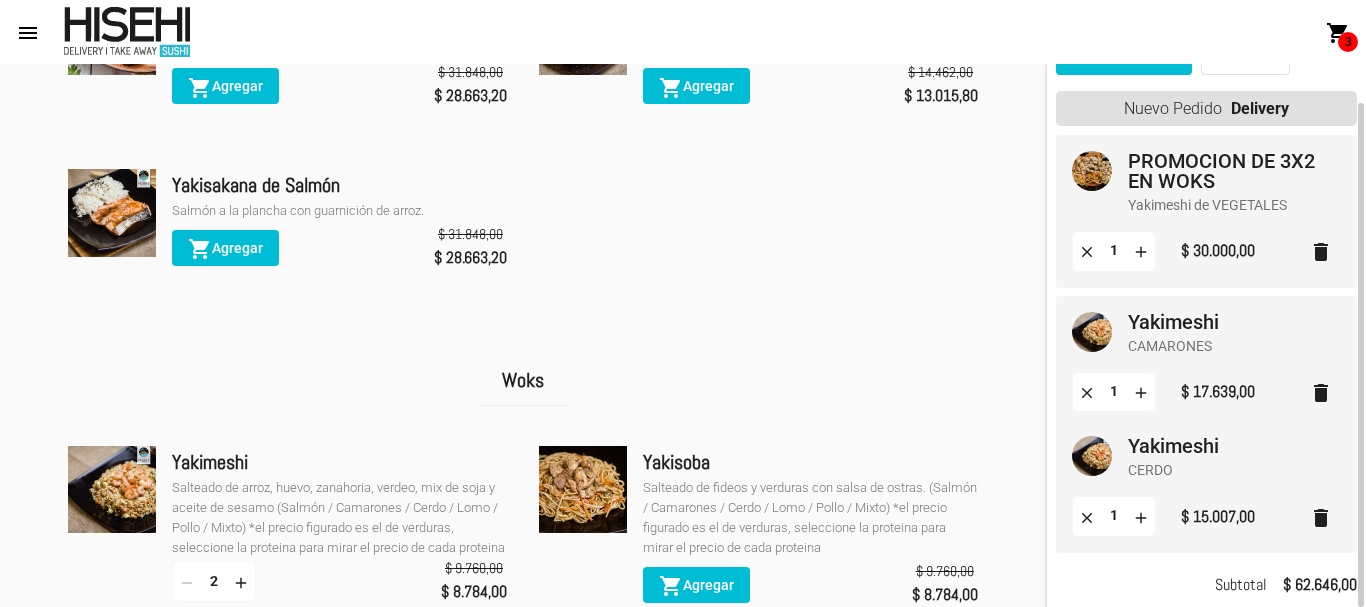 click on "PROMOCION DE 3X2 EN WOKS" 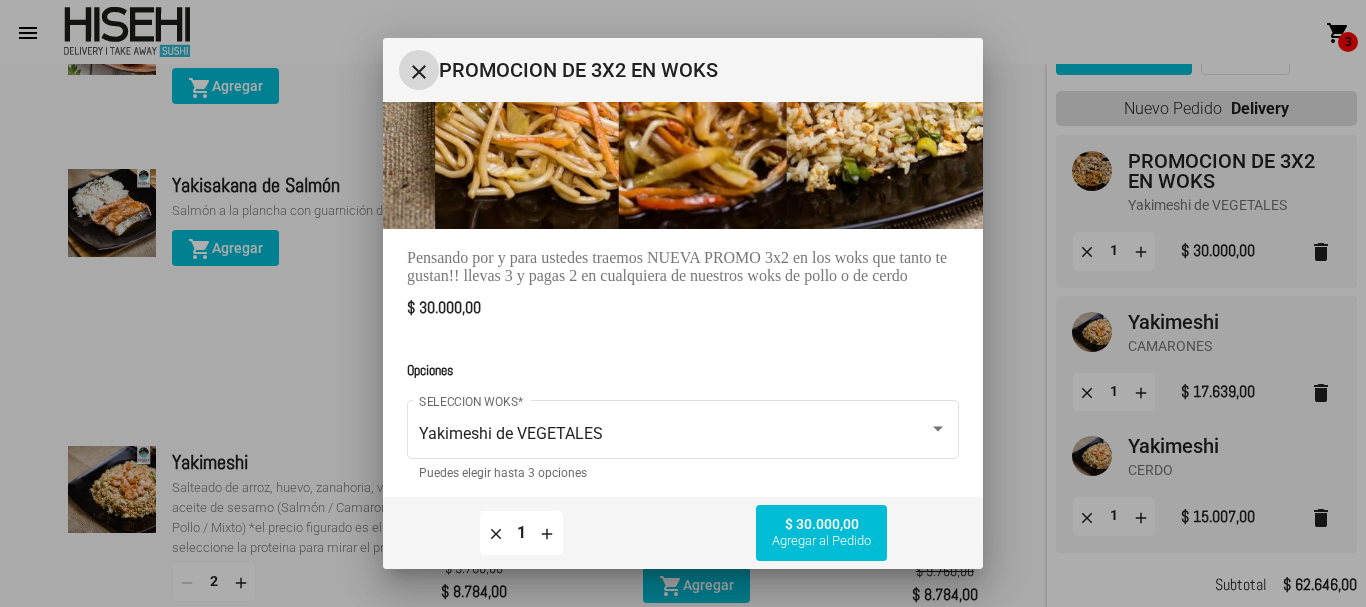 scroll, scrollTop: 229, scrollLeft: 0, axis: vertical 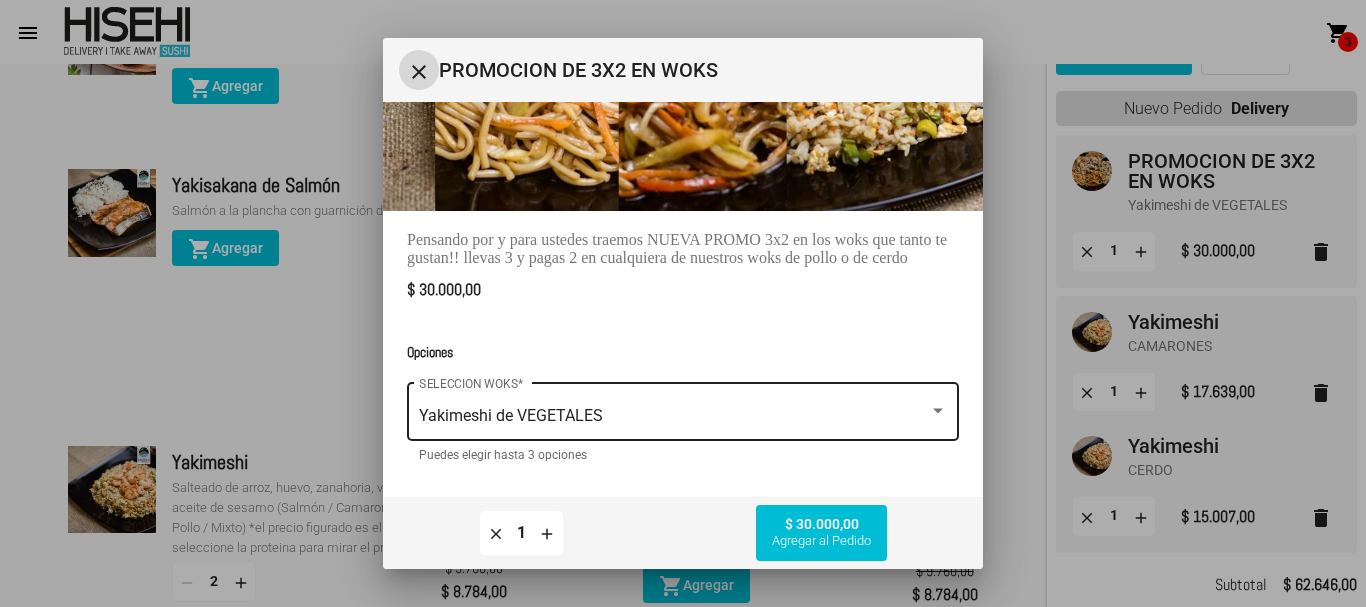 click on "Yakimeshi de VEGETALES SELECCION WOKS  *" 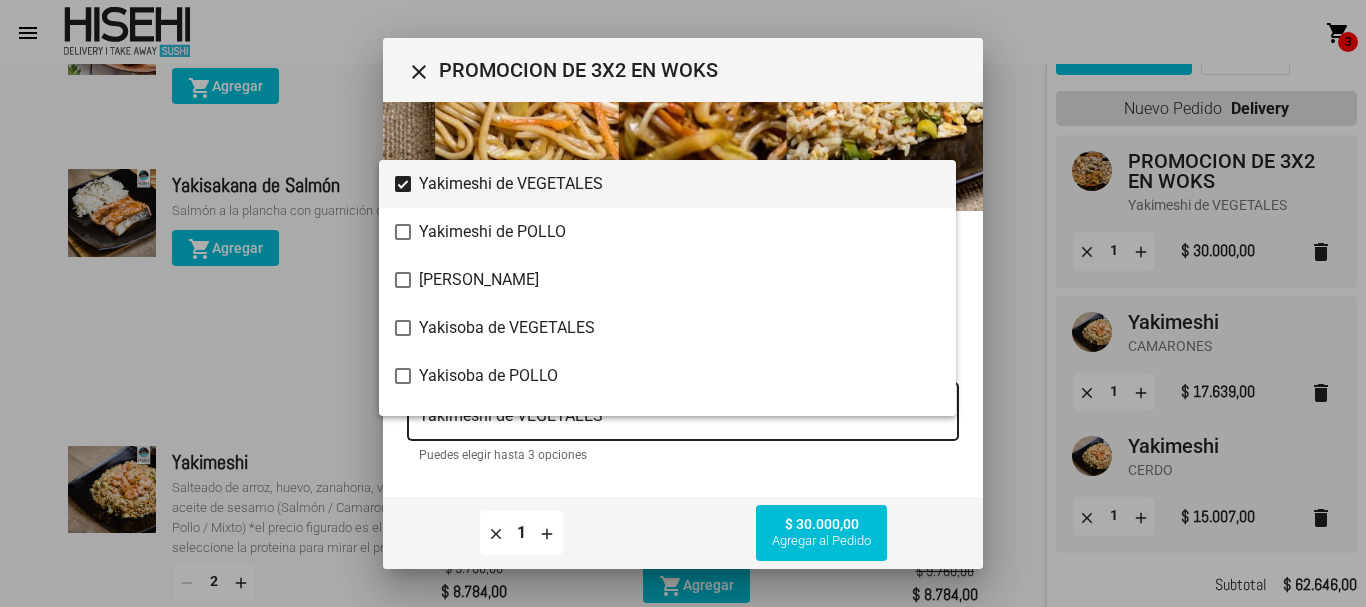 click at bounding box center (683, 303) 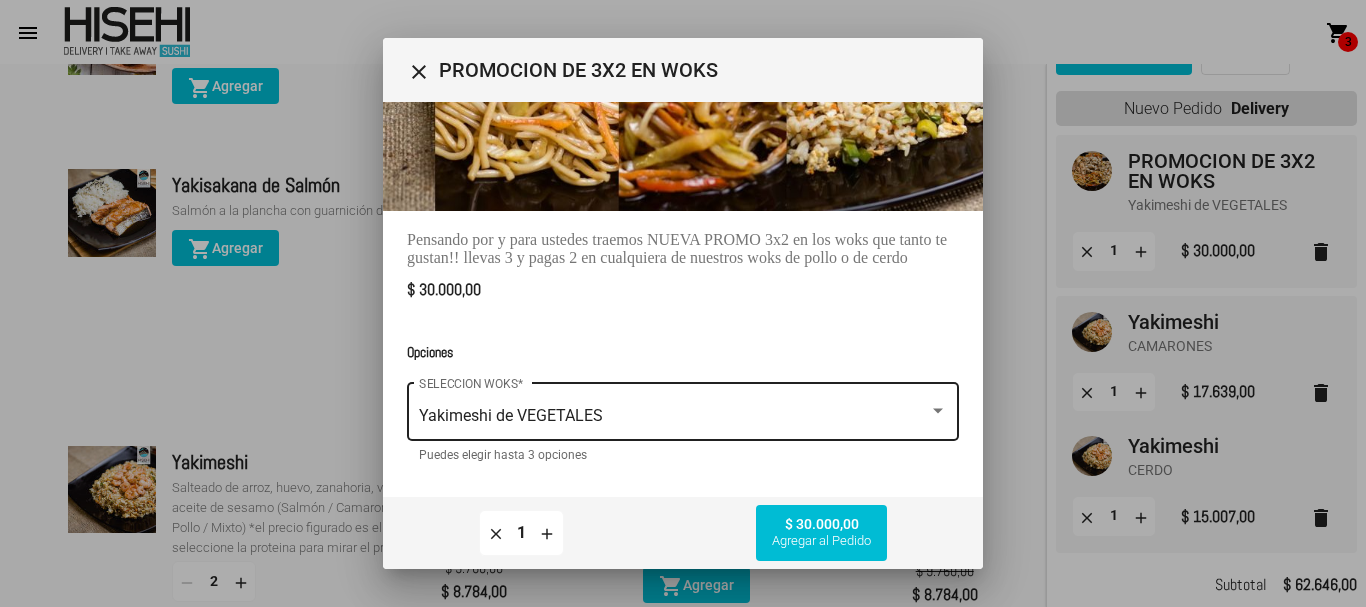 click on "Yakimeshi de VEGETALES SELECCION WOKS  *" 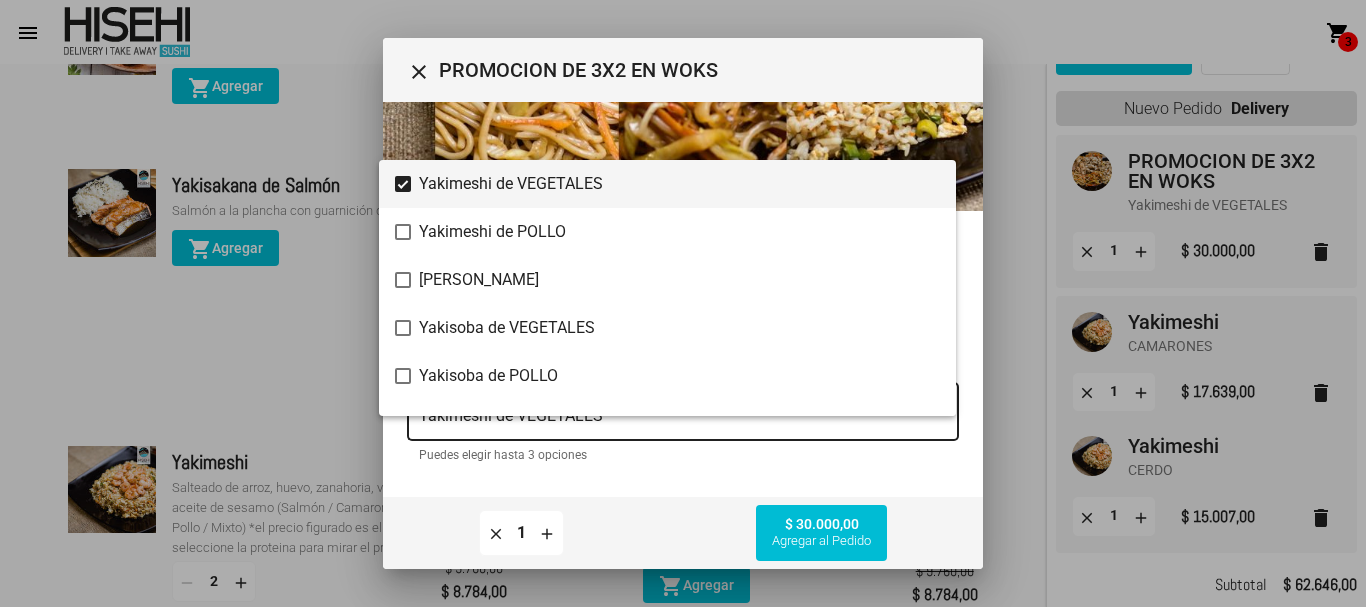 click at bounding box center (683, 303) 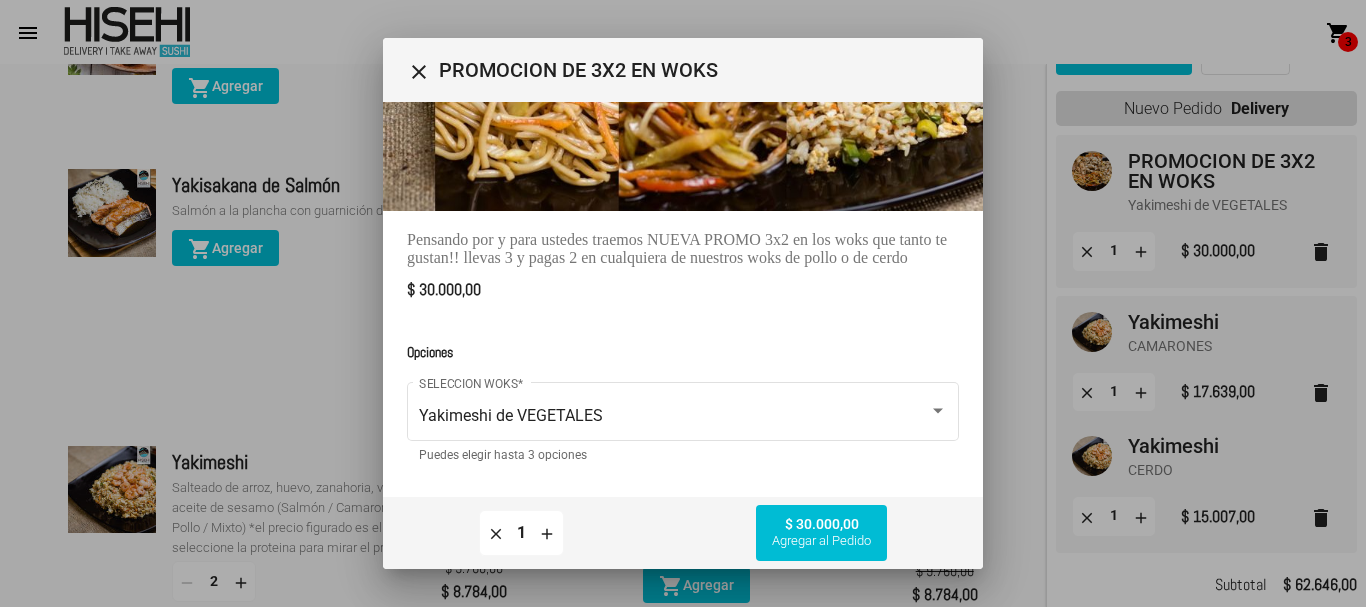 scroll, scrollTop: 0, scrollLeft: 0, axis: both 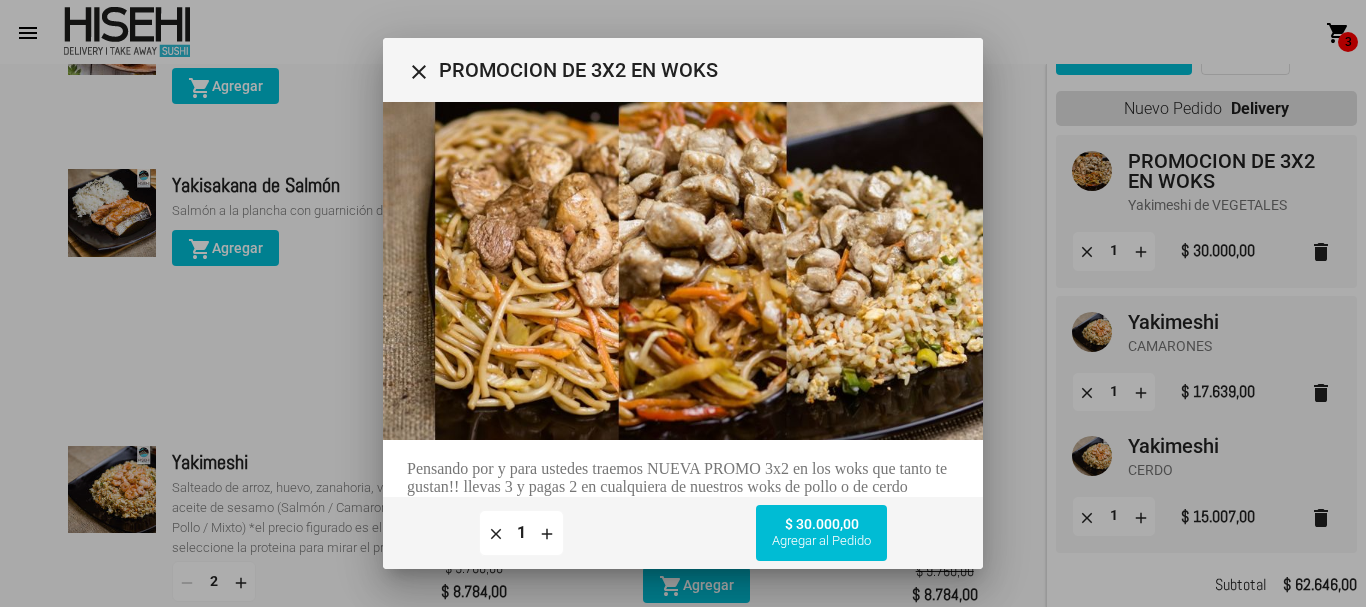 click on "close" at bounding box center (419, 72) 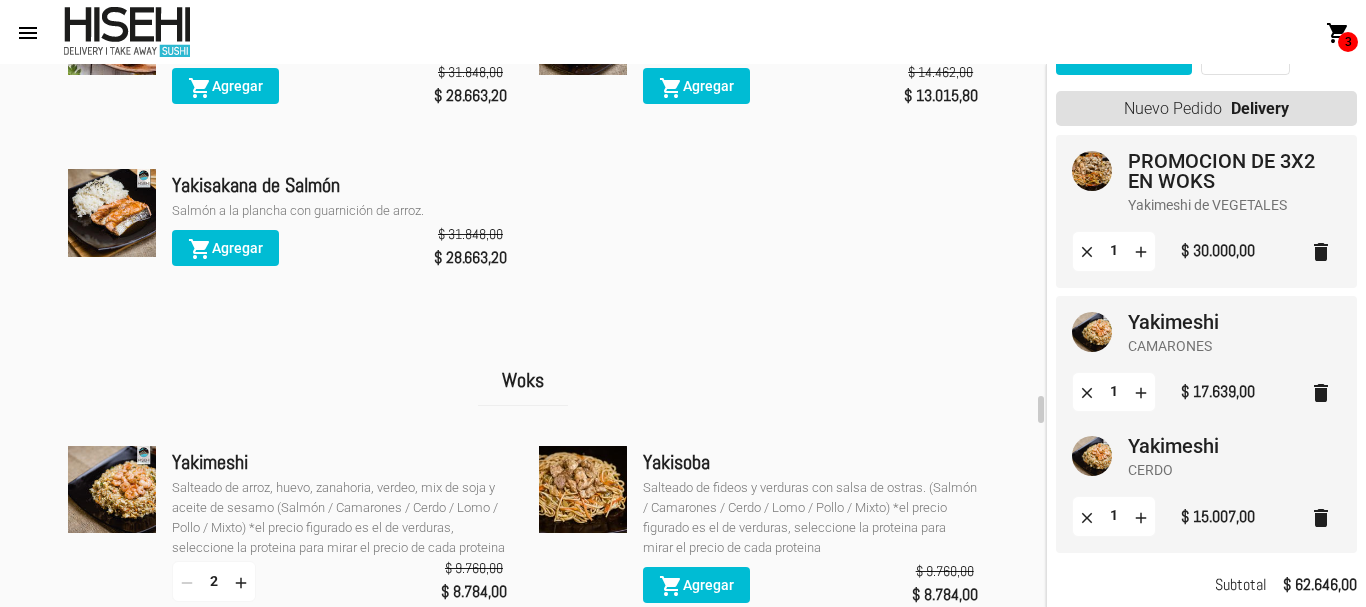 scroll, scrollTop: 2600, scrollLeft: 0, axis: vertical 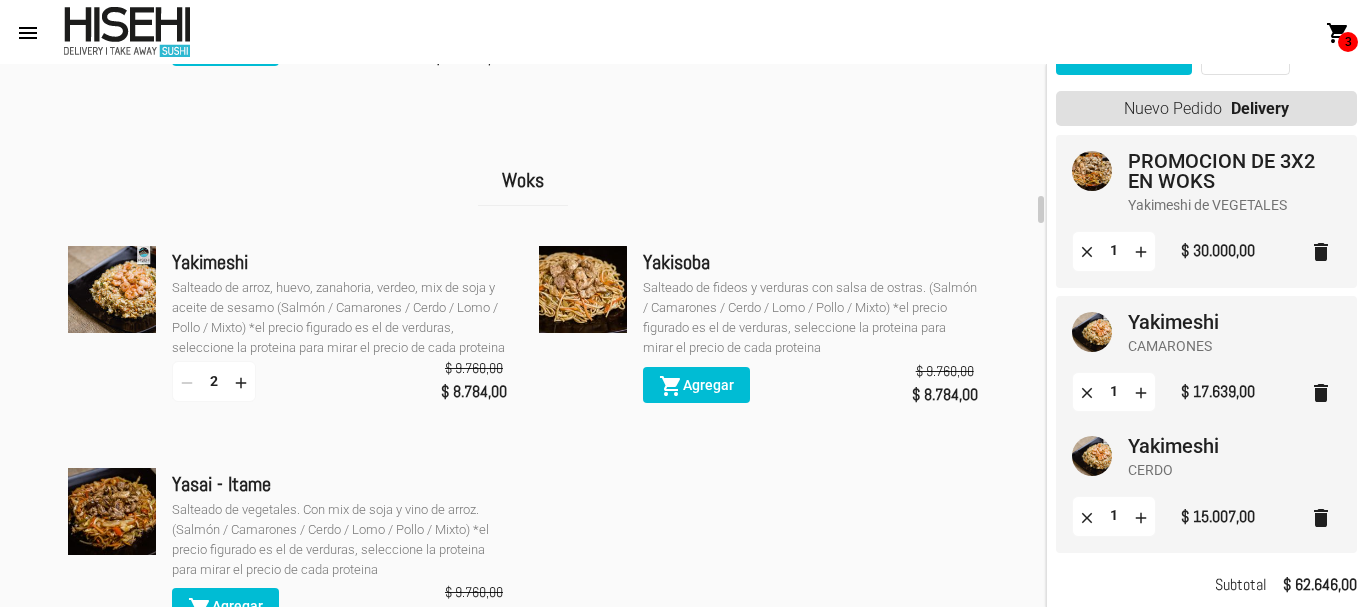 click on "add" 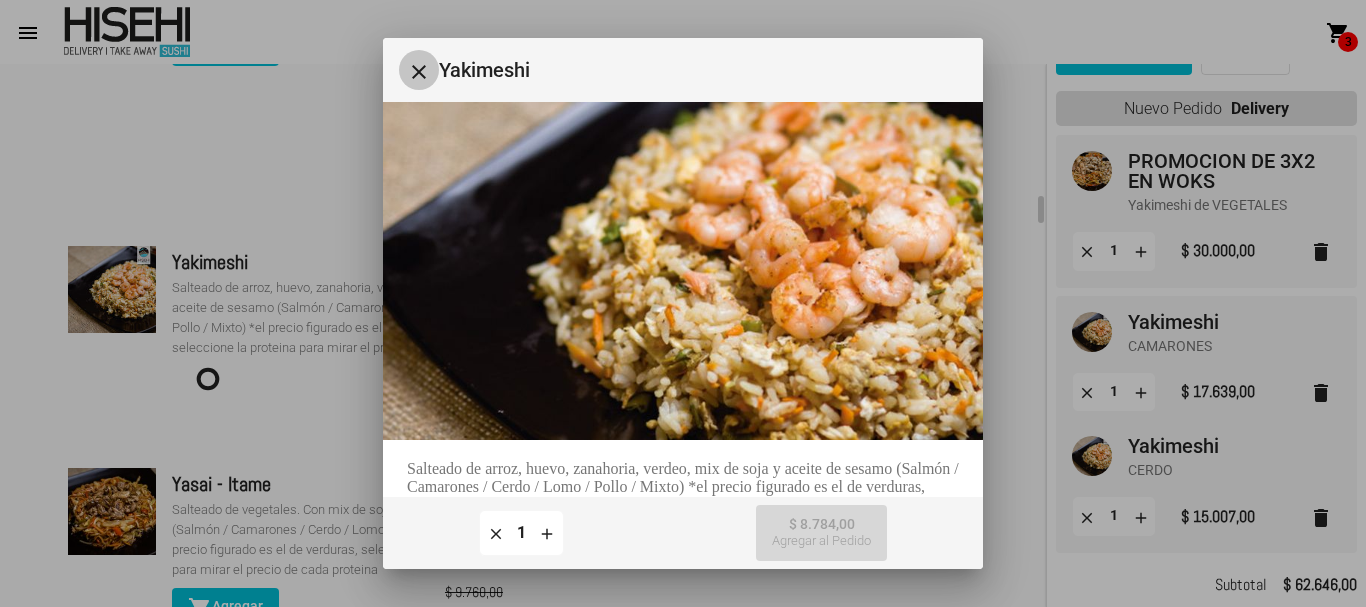click on "close" at bounding box center (419, 72) 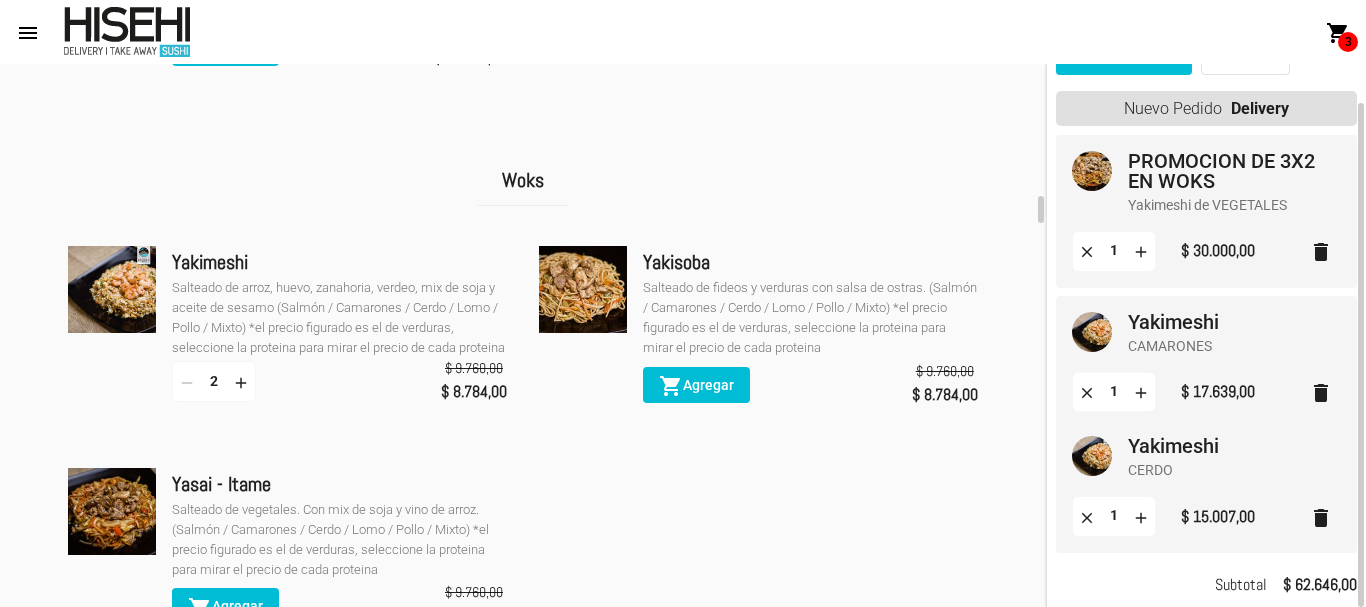click on "delete" 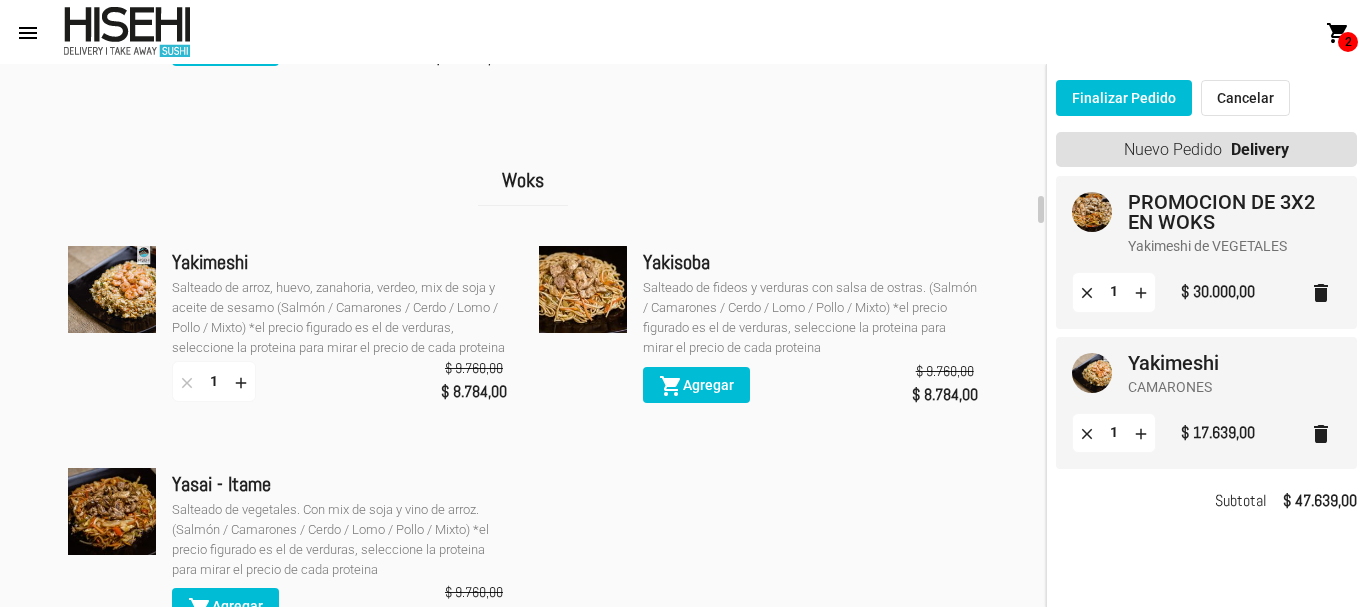 scroll, scrollTop: 0, scrollLeft: 0, axis: both 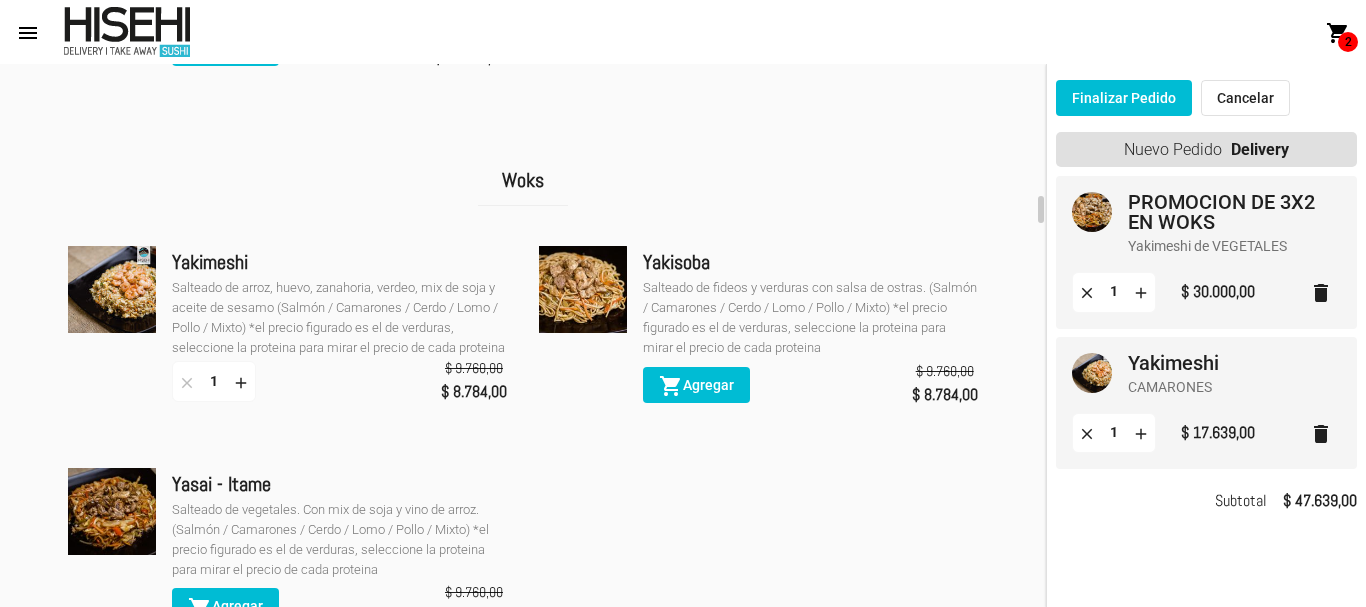 click on "delete" 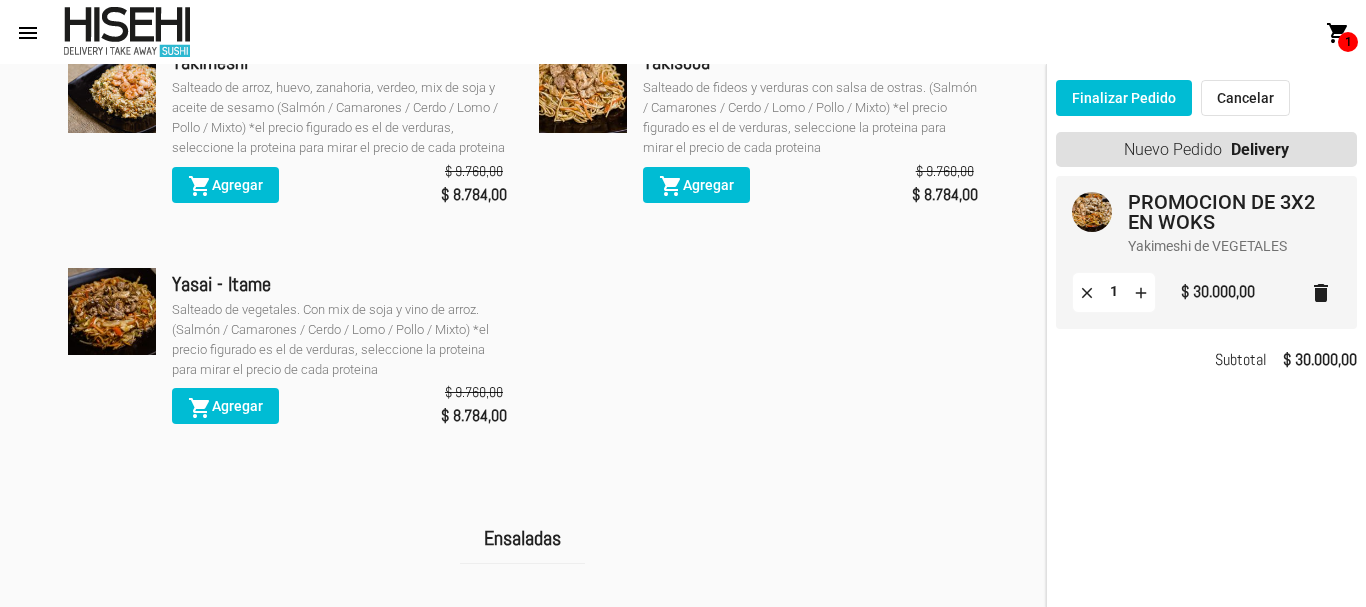 scroll, scrollTop: 2600, scrollLeft: 0, axis: vertical 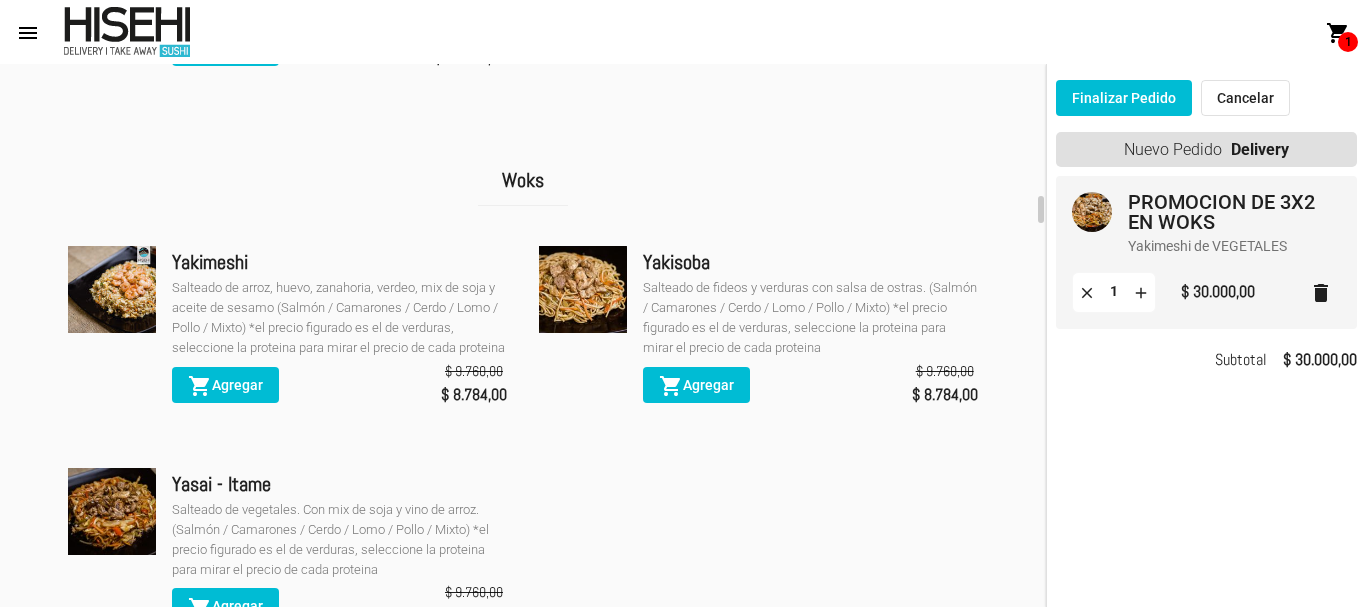click on "shopping_cart  Agregar" 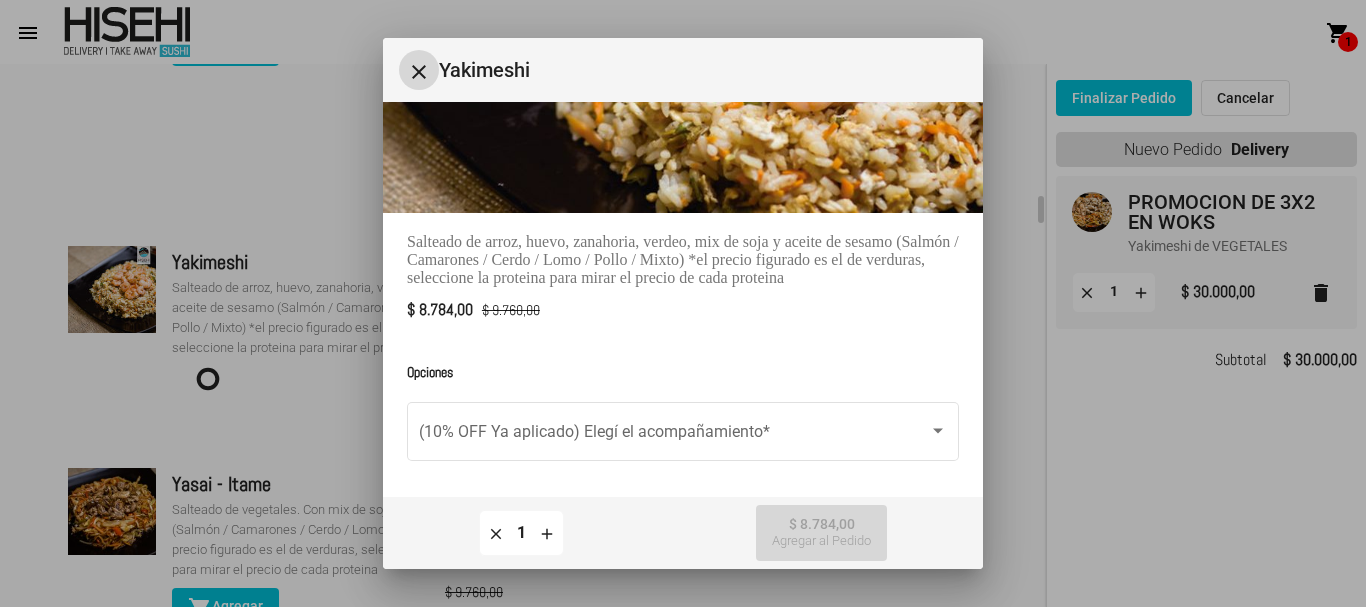scroll, scrollTop: 231, scrollLeft: 0, axis: vertical 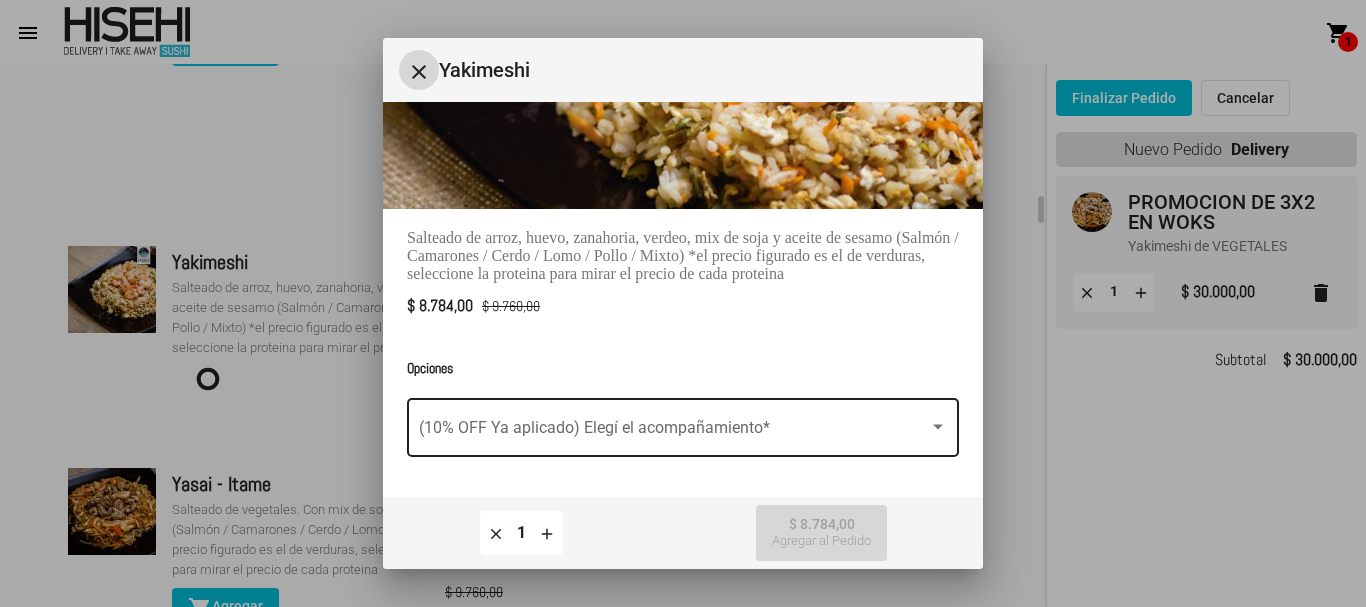 click on "(10% OFF Ya aplicado) Elegí el acompañamiento  *" 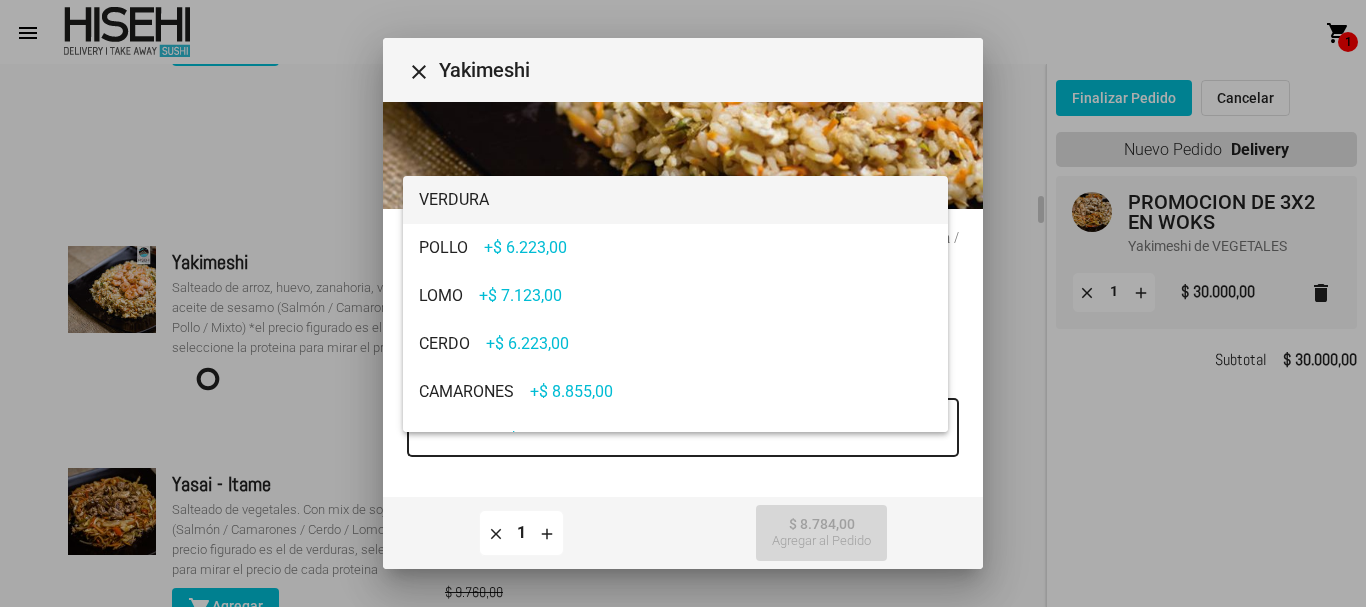 click at bounding box center [683, 303] 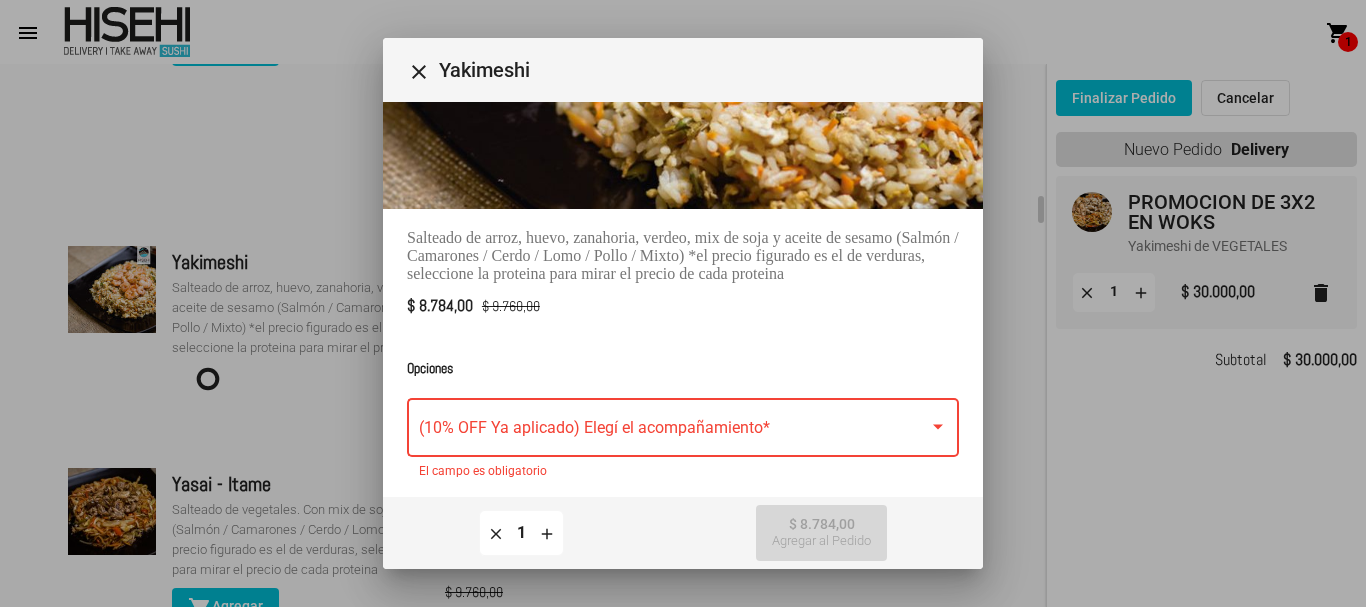 click at bounding box center [683, 303] 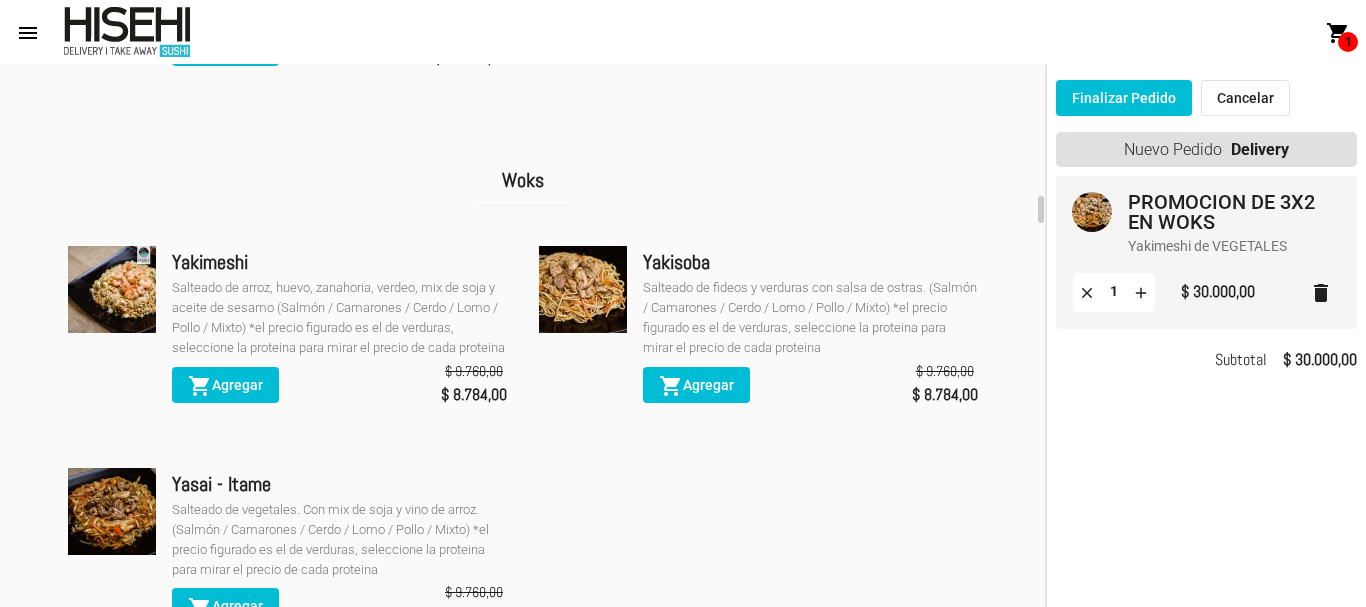 click on "delete" 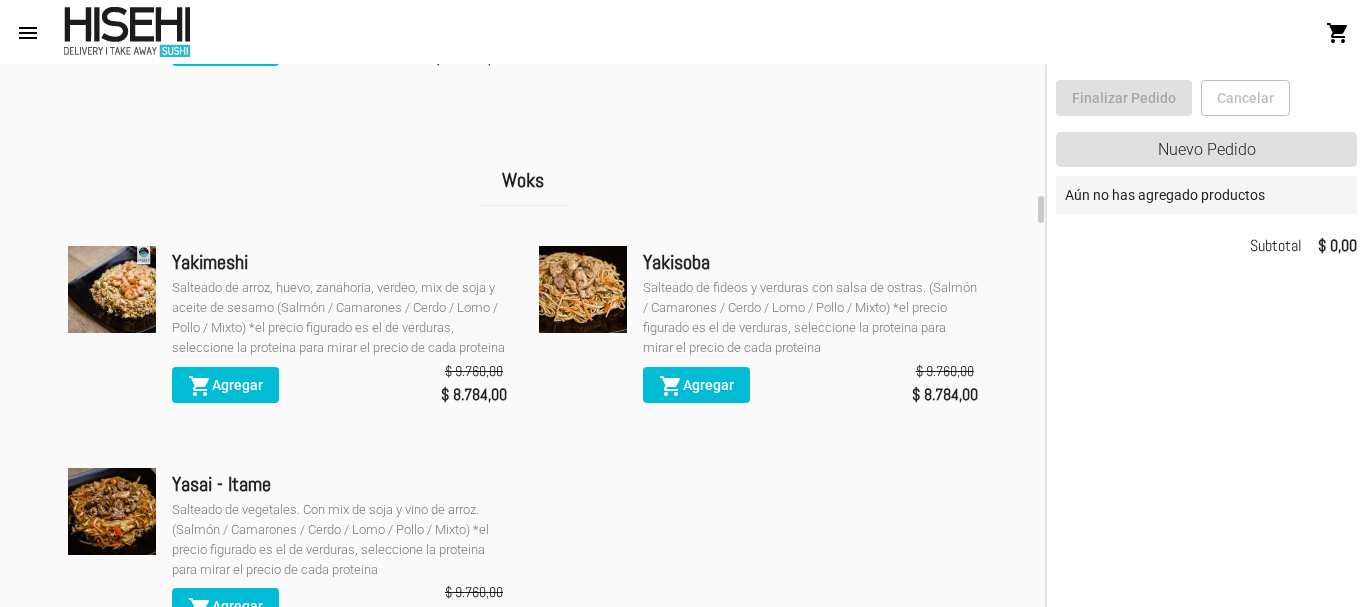 click on "shopping_cart" 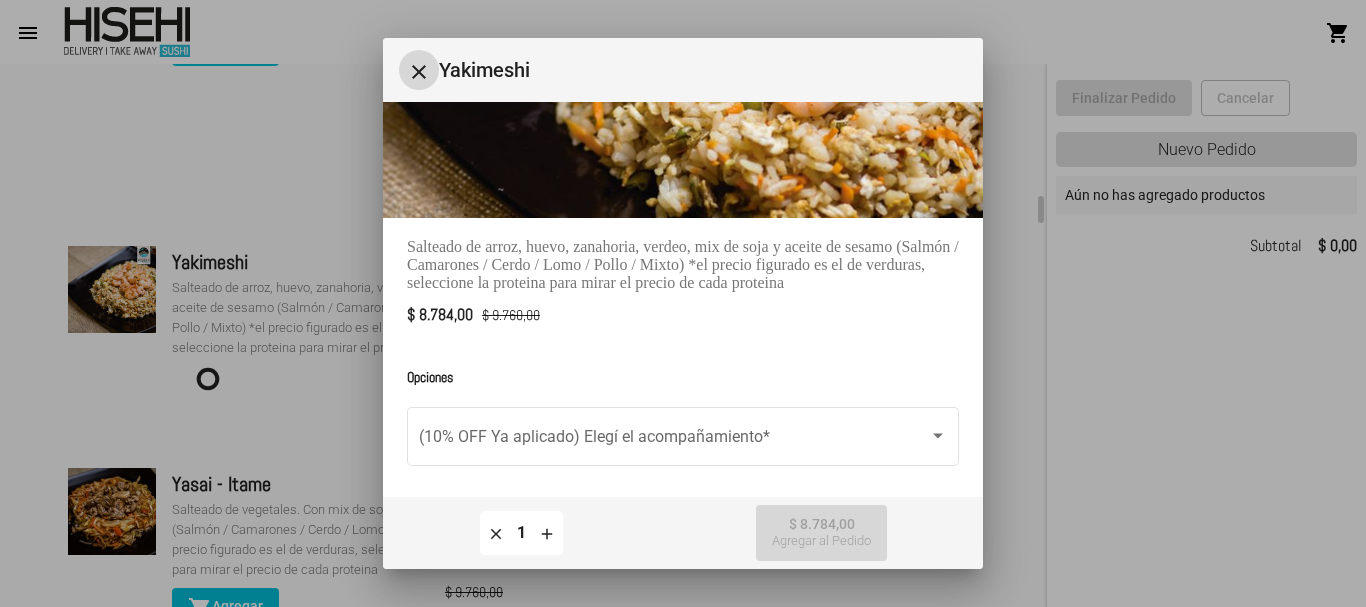 scroll, scrollTop: 231, scrollLeft: 0, axis: vertical 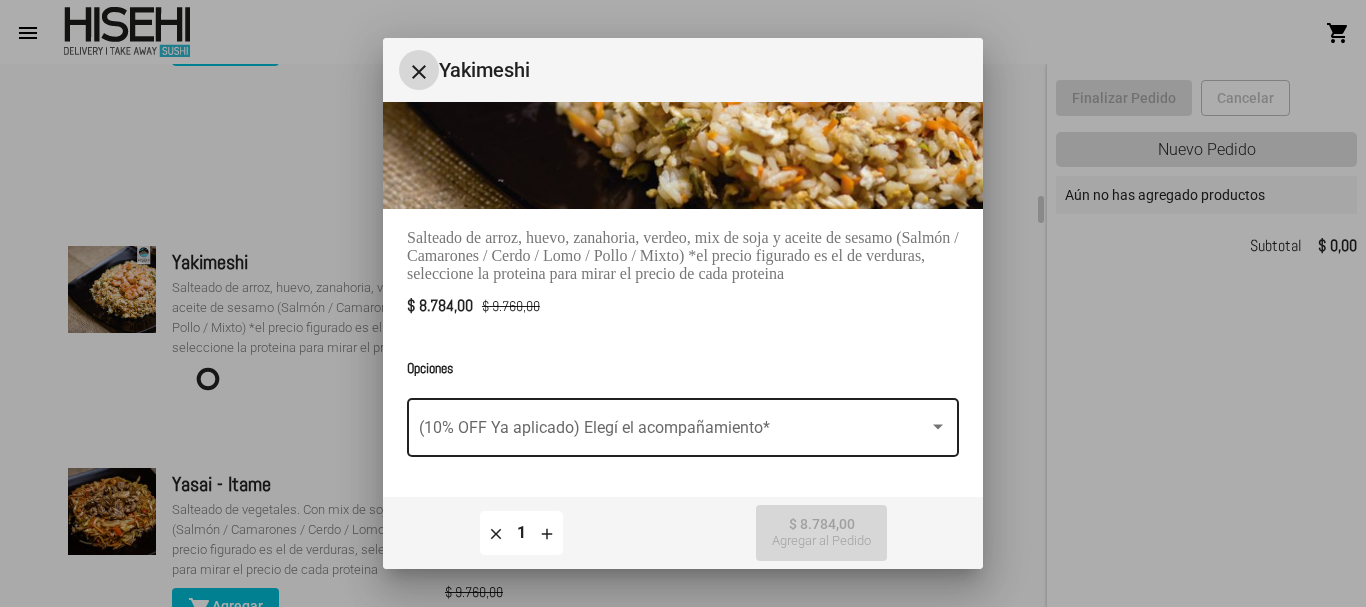 click at bounding box center (674, 432) 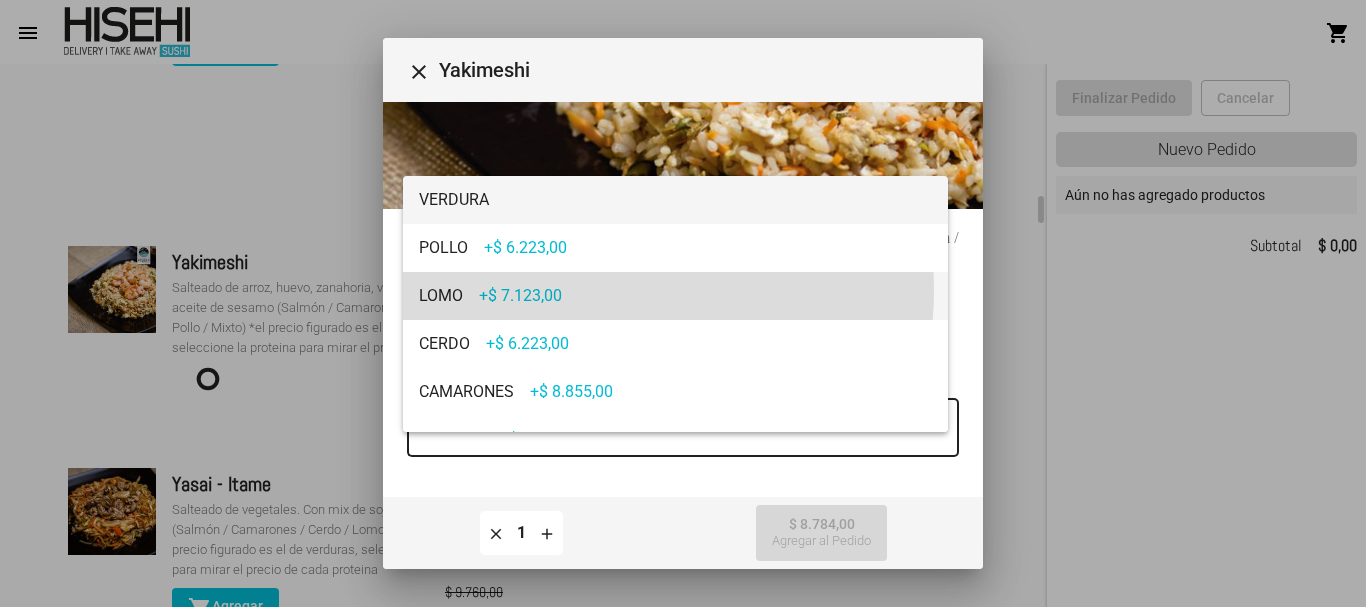 click on "LOMO +$ 7.123,00" at bounding box center [675, 296] 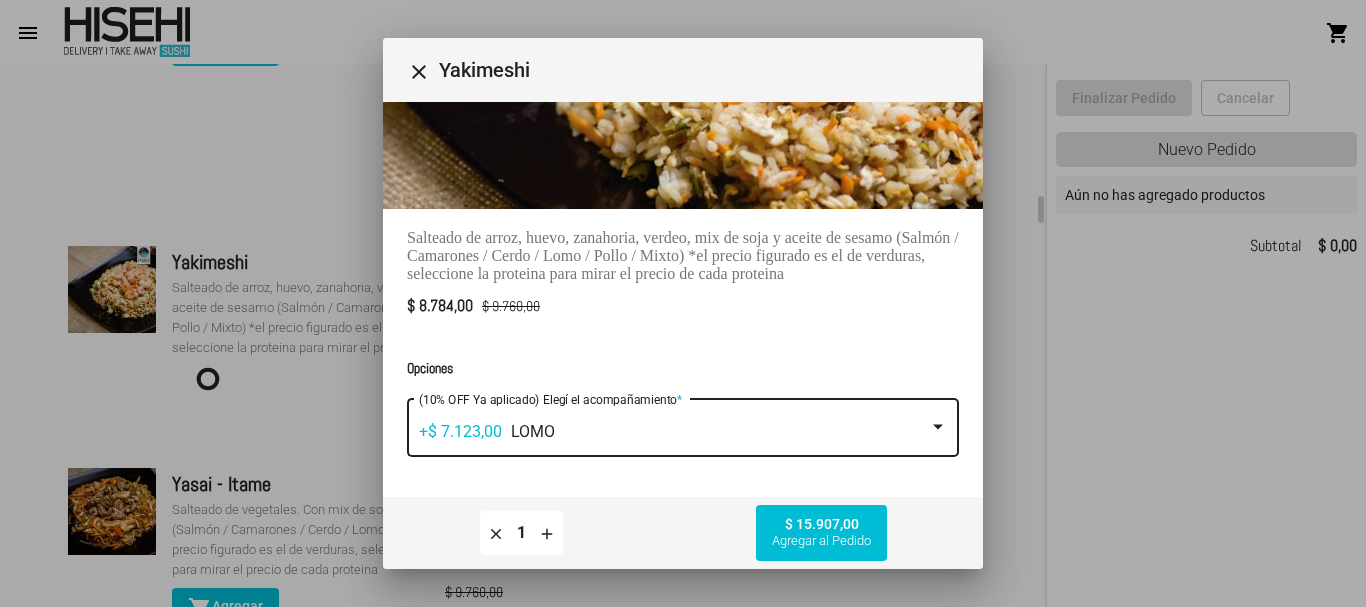 click on "+$ 7.123,00  LOMO" at bounding box center [674, 432] 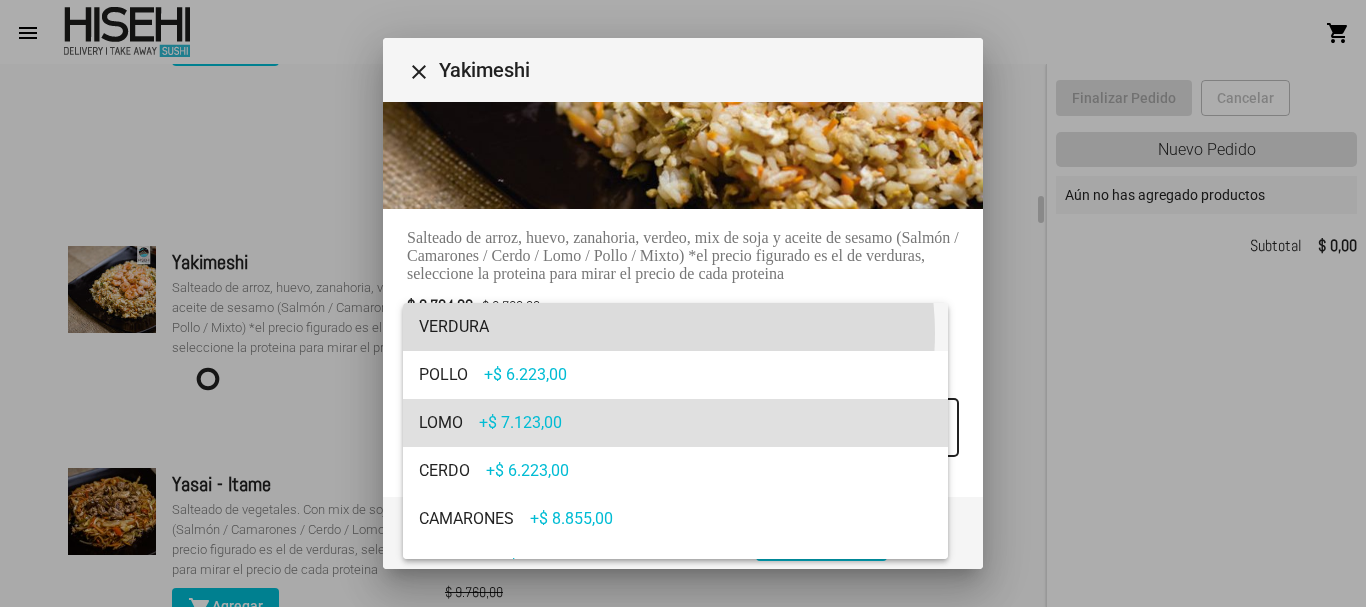 click on "VERDURA" at bounding box center (675, 327) 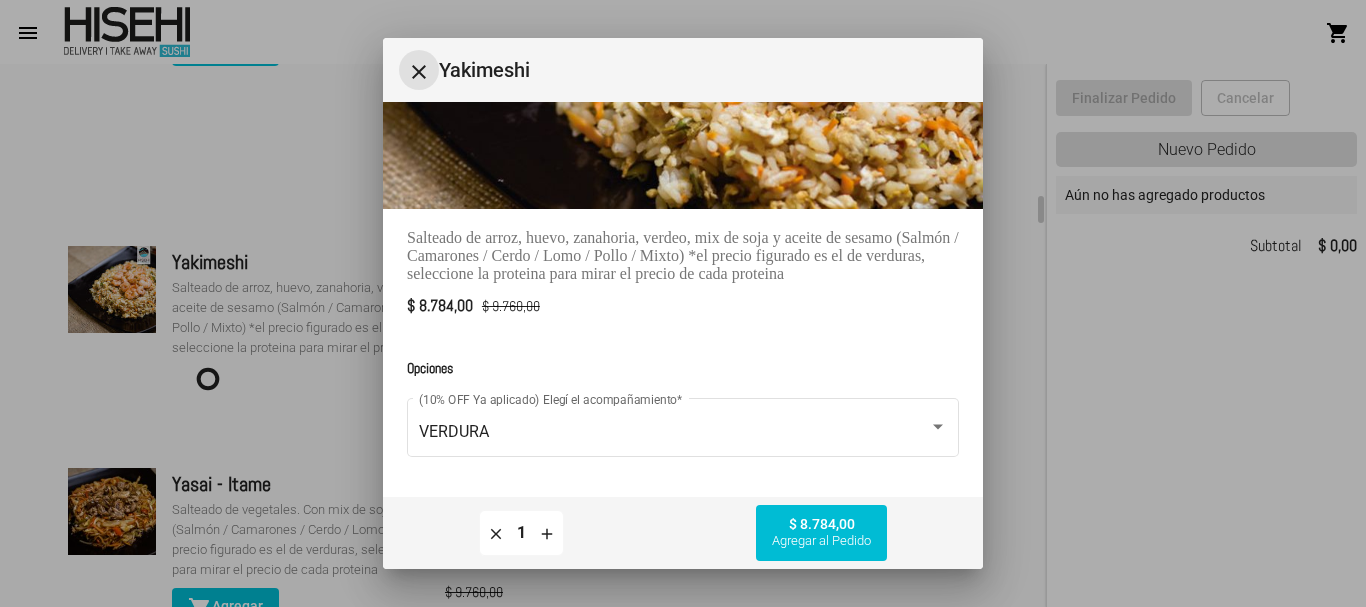 click on "close" at bounding box center (419, 72) 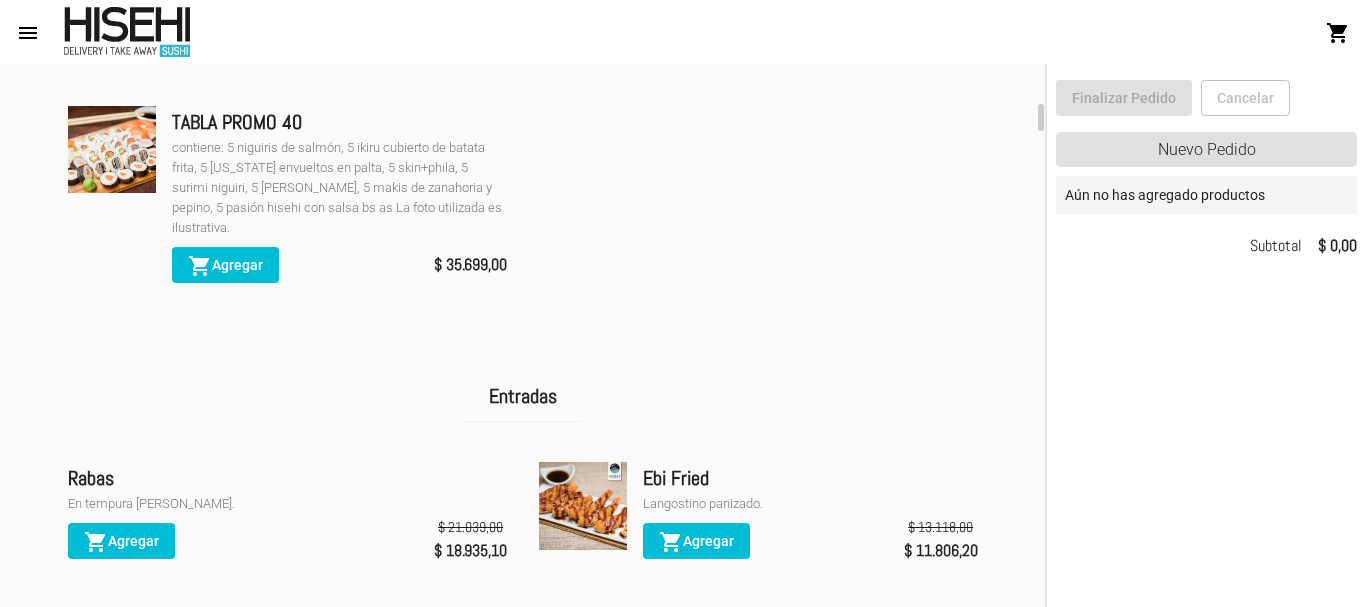 scroll, scrollTop: 400, scrollLeft: 0, axis: vertical 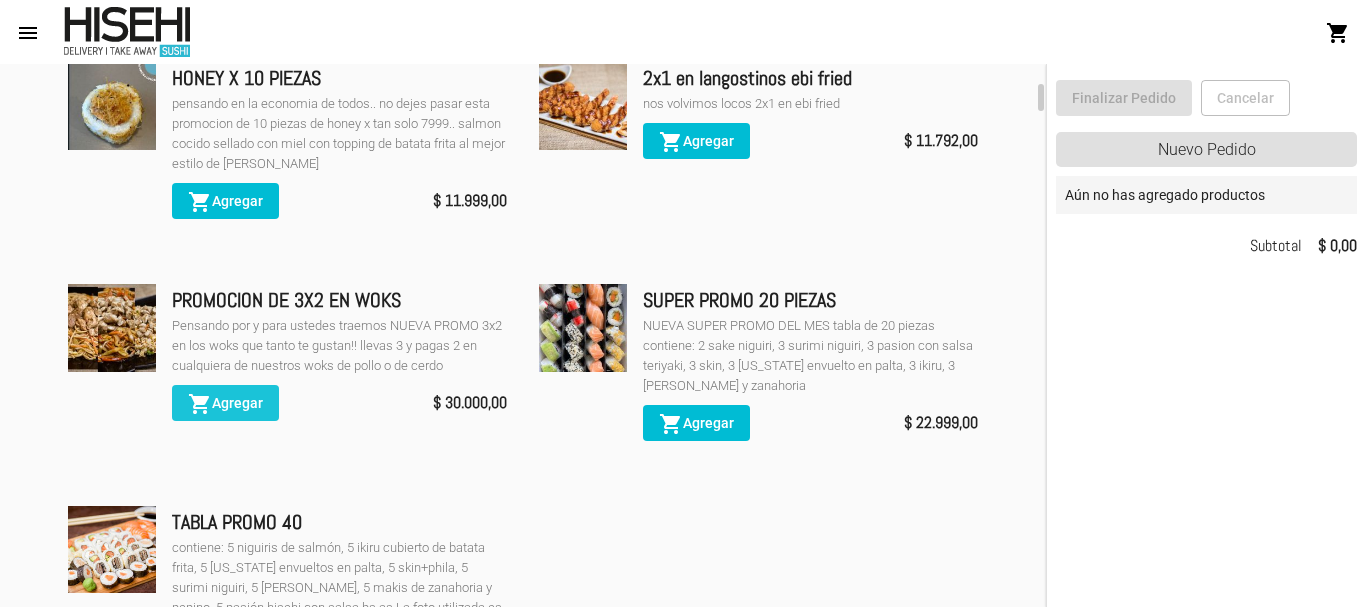 click on "shopping_cart  Agregar" 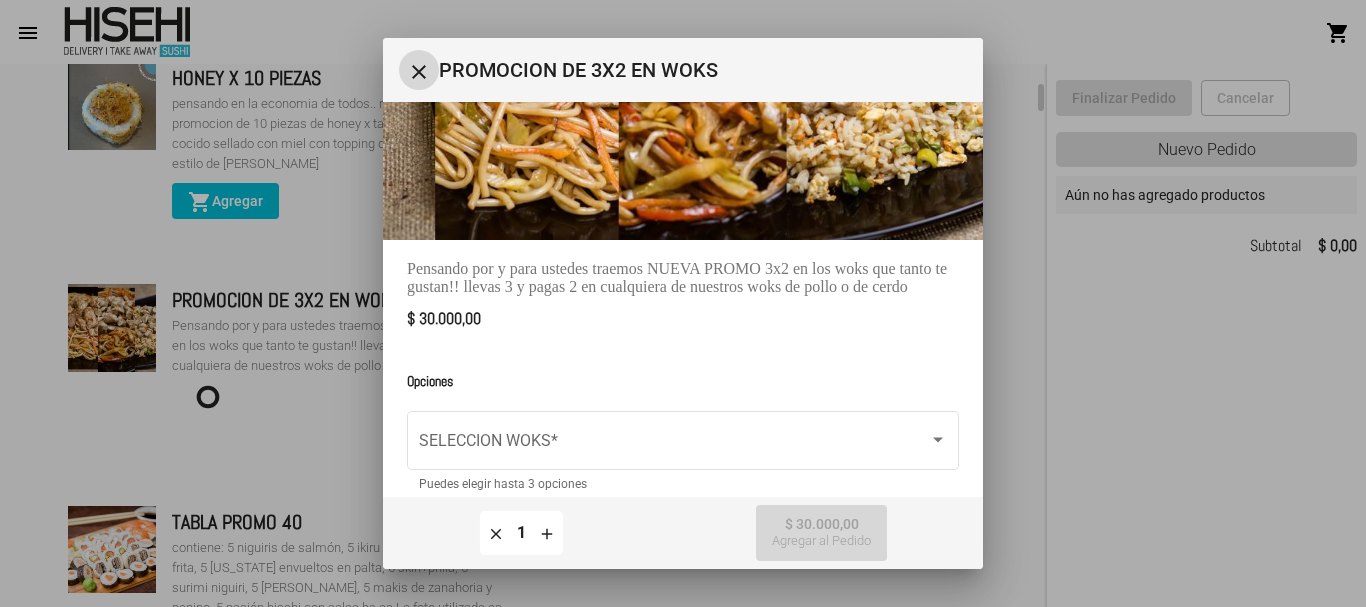 scroll, scrollTop: 229, scrollLeft: 0, axis: vertical 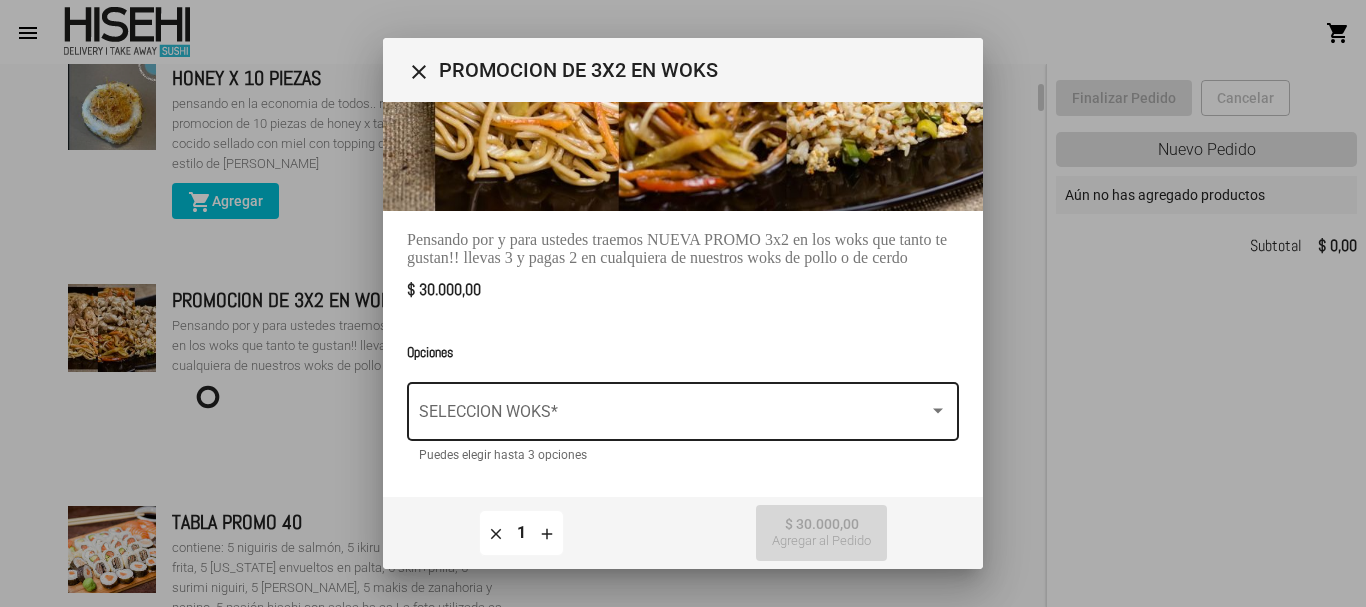 click on "SELECCION WOKS  *" 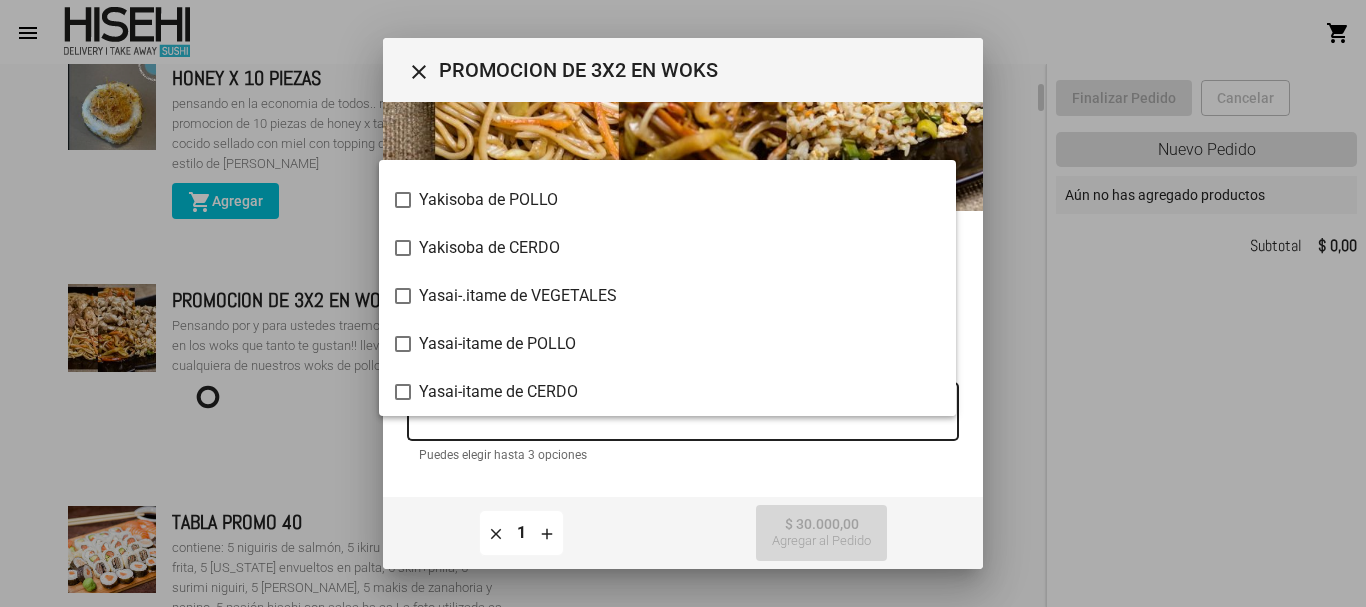 scroll, scrollTop: 0, scrollLeft: 0, axis: both 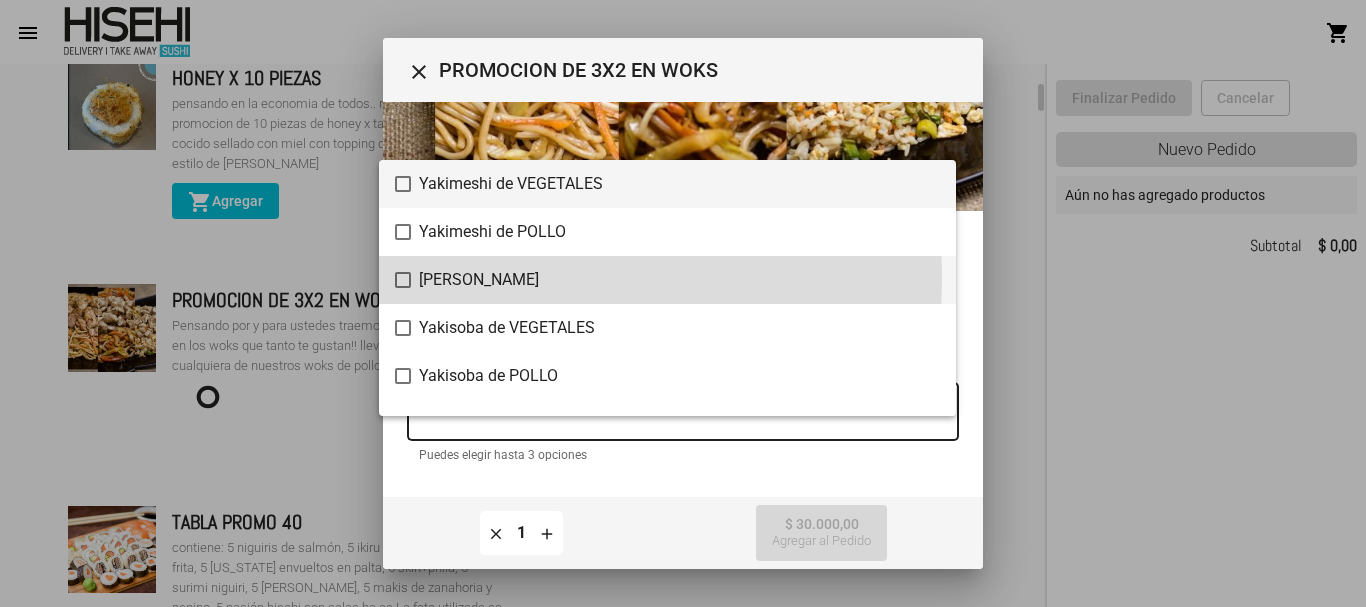 click on "[PERSON_NAME]" at bounding box center (679, 280) 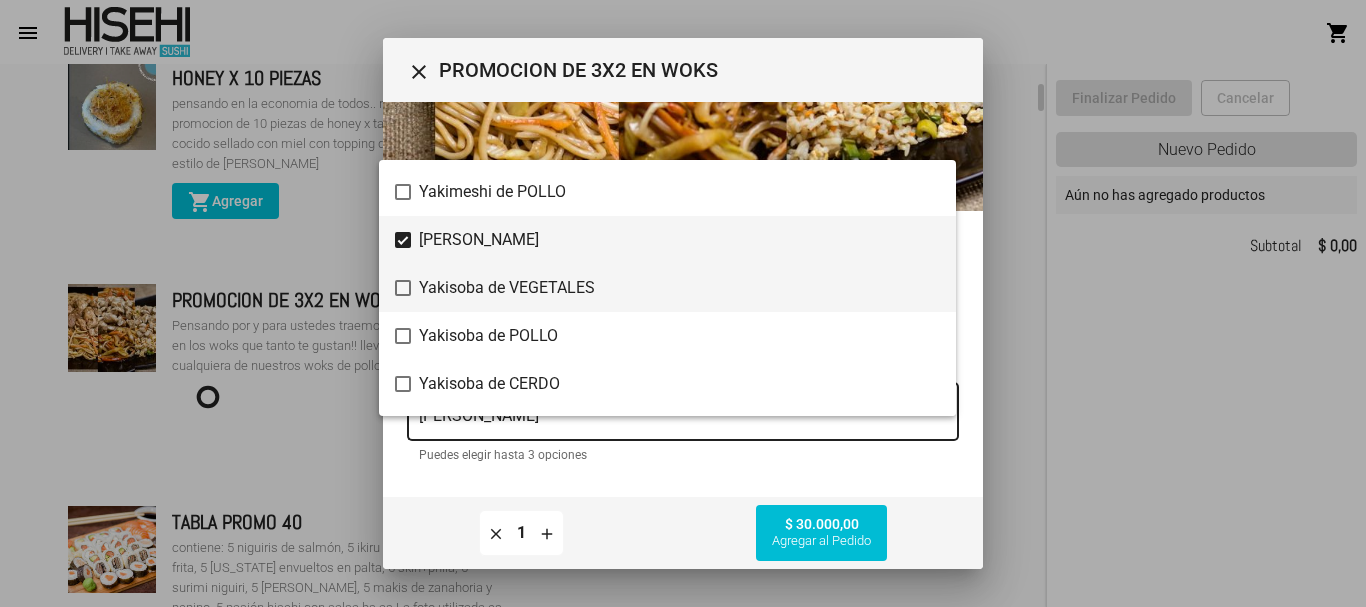 scroll, scrollTop: 0, scrollLeft: 0, axis: both 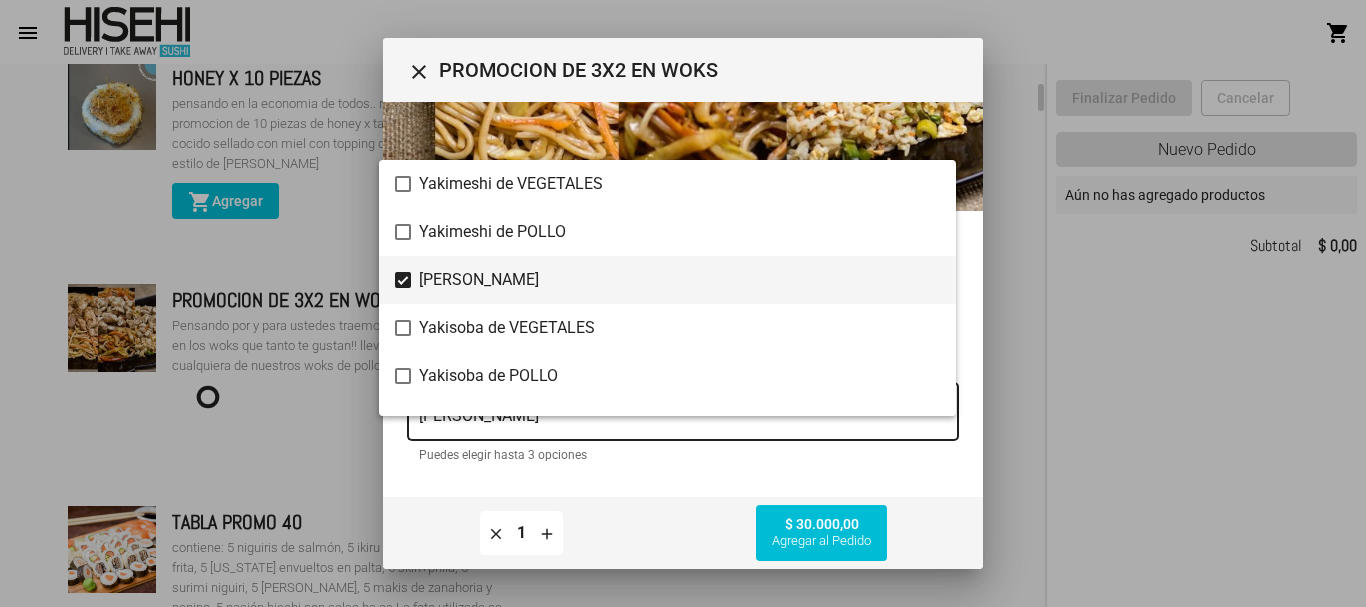 click at bounding box center [683, 303] 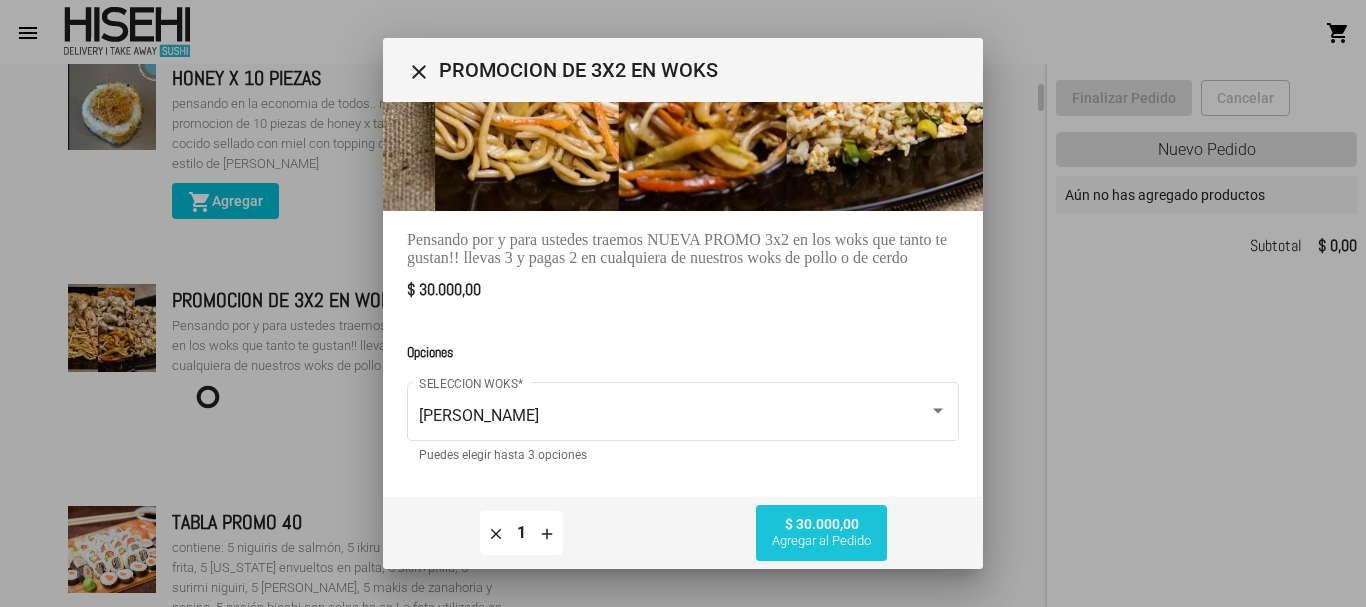 click on "Agregar al Pedido" 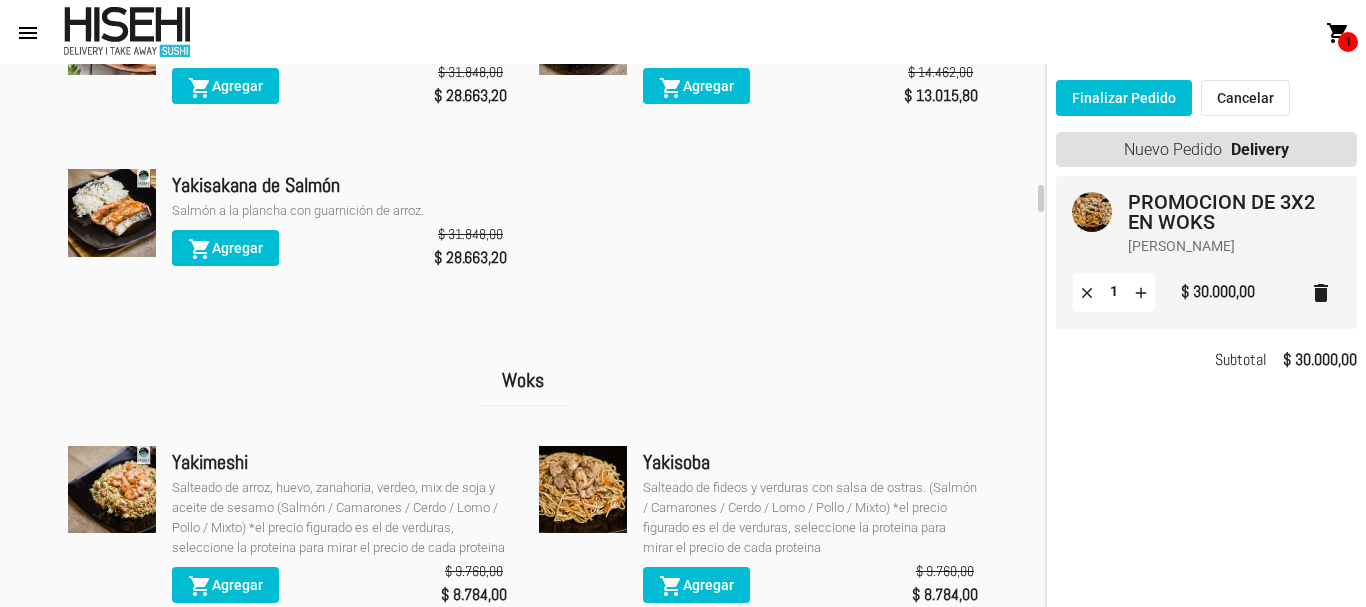 scroll, scrollTop: 2600, scrollLeft: 0, axis: vertical 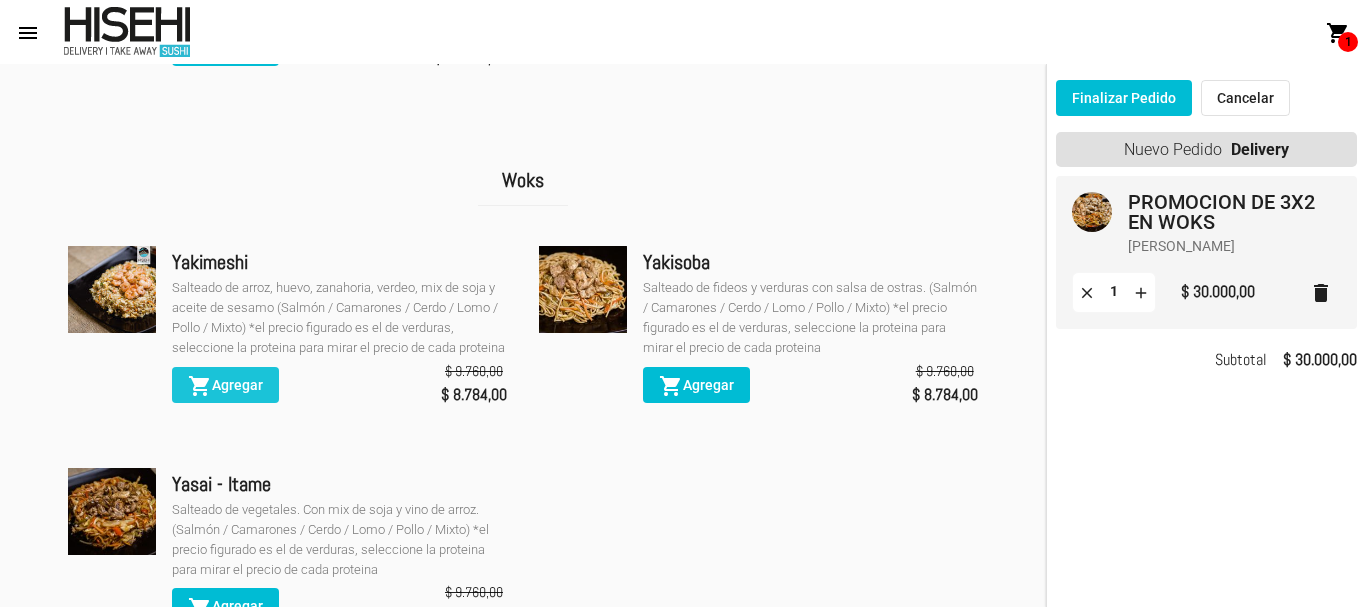 click on "shopping_cart" 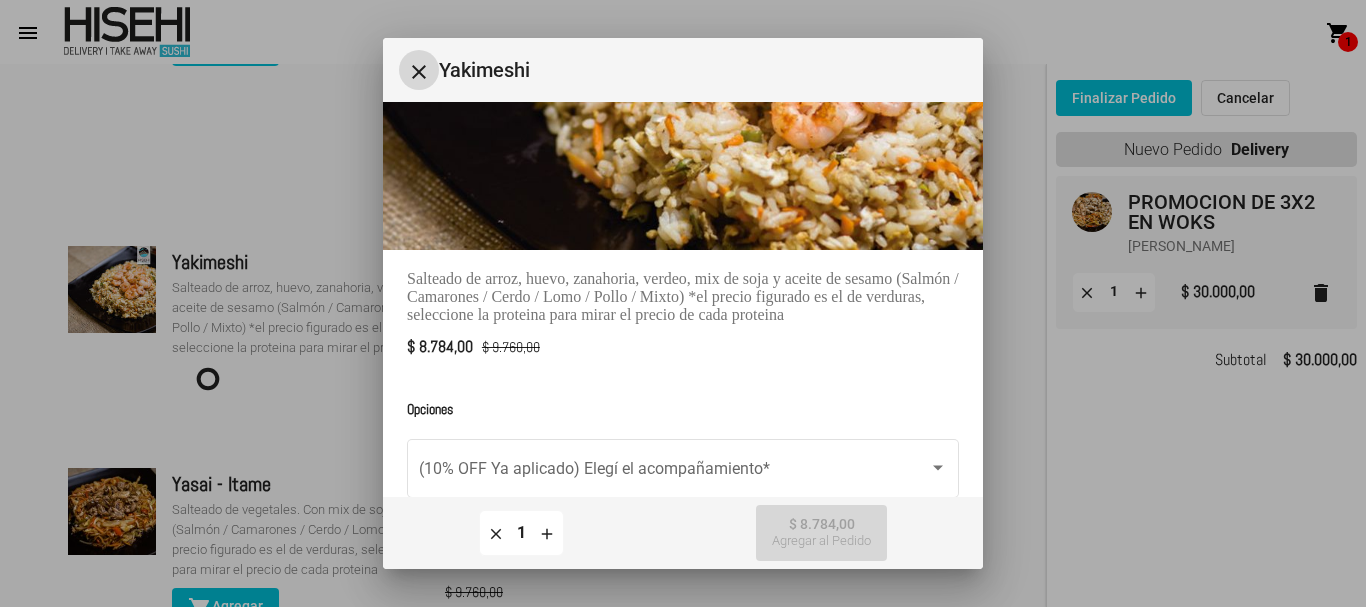 scroll, scrollTop: 231, scrollLeft: 0, axis: vertical 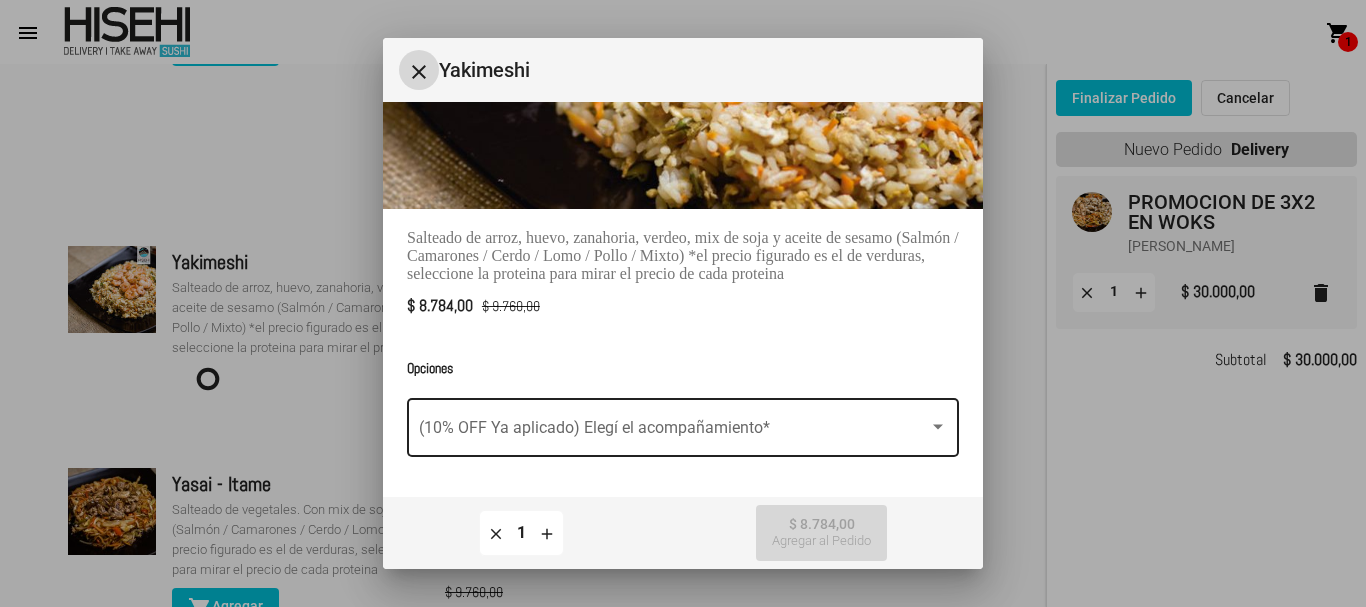 click on "(10% OFF Ya aplicado) Elegí el acompañamiento  *" 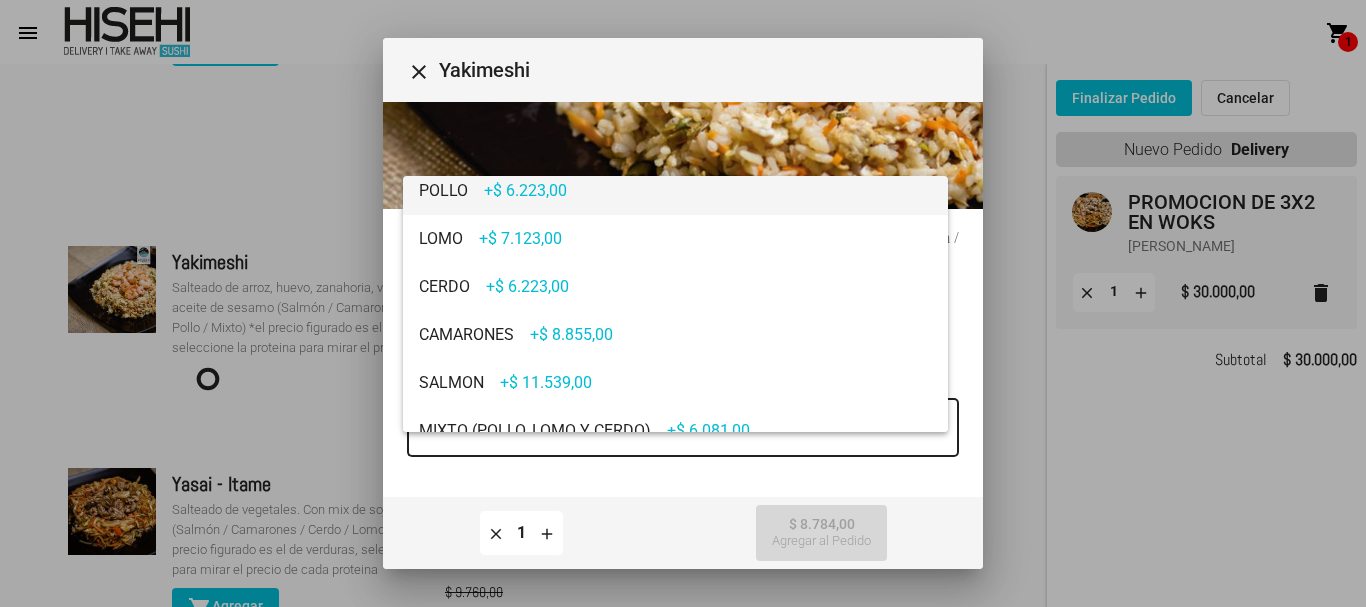 scroll, scrollTop: 80, scrollLeft: 0, axis: vertical 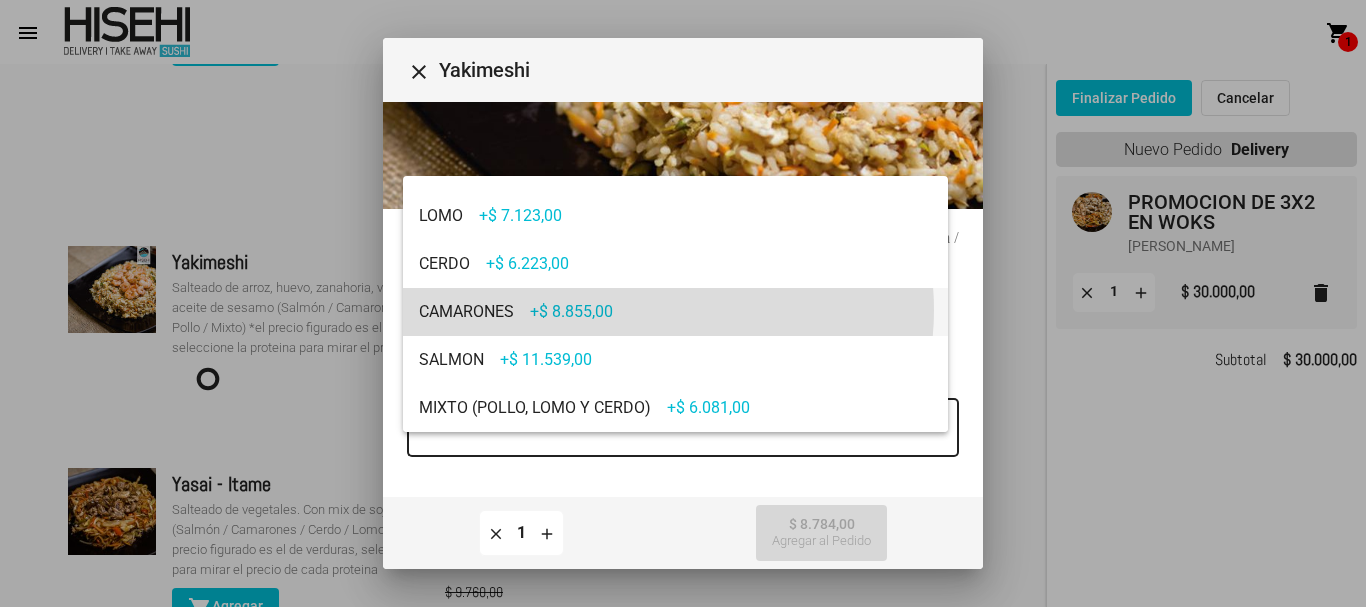 click on "CAMARONES +$ 8.855,00" at bounding box center [675, 312] 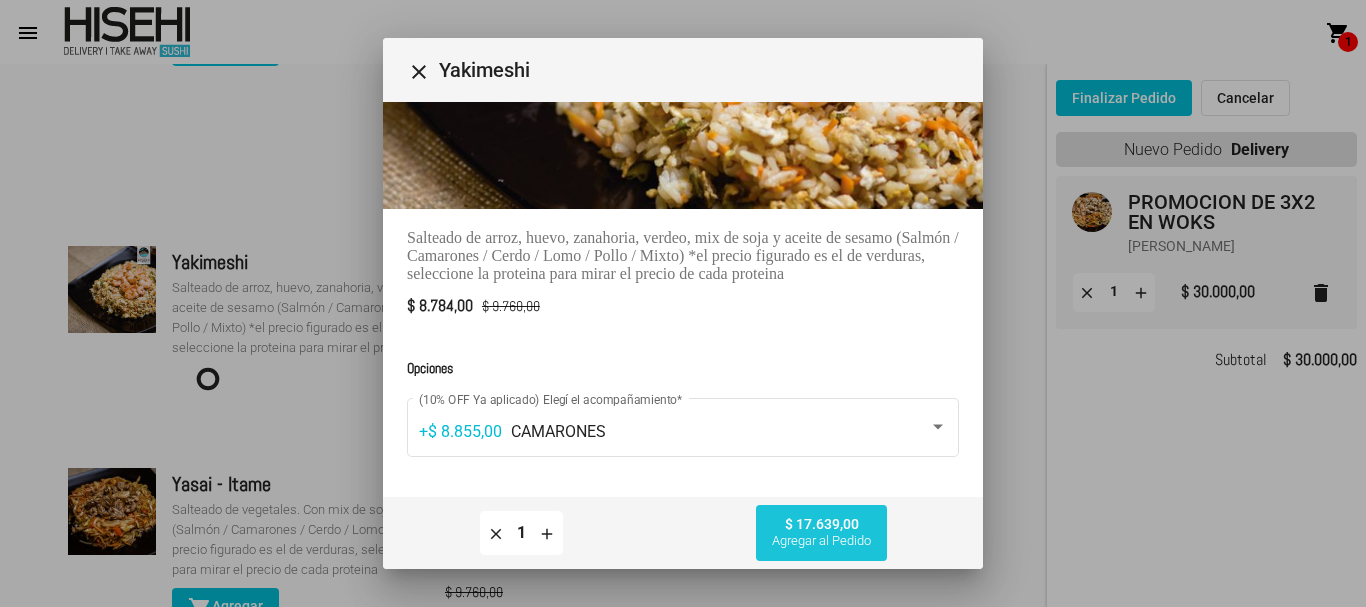click on "Agregar al Pedido" 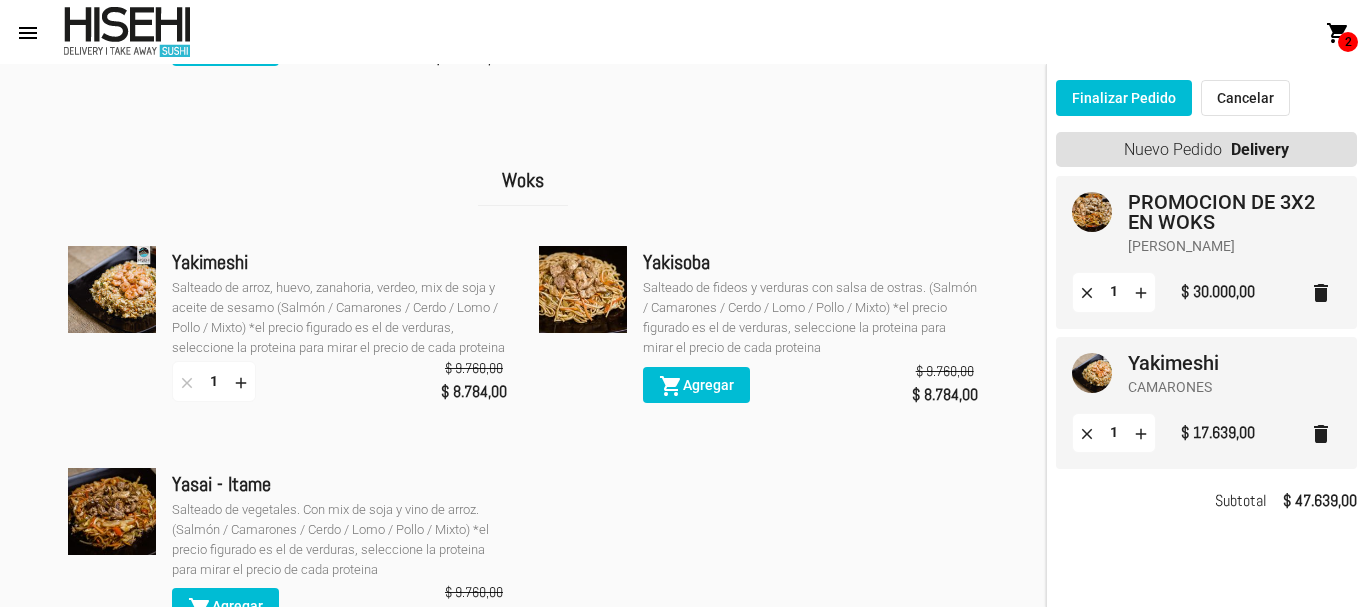 click on "add" 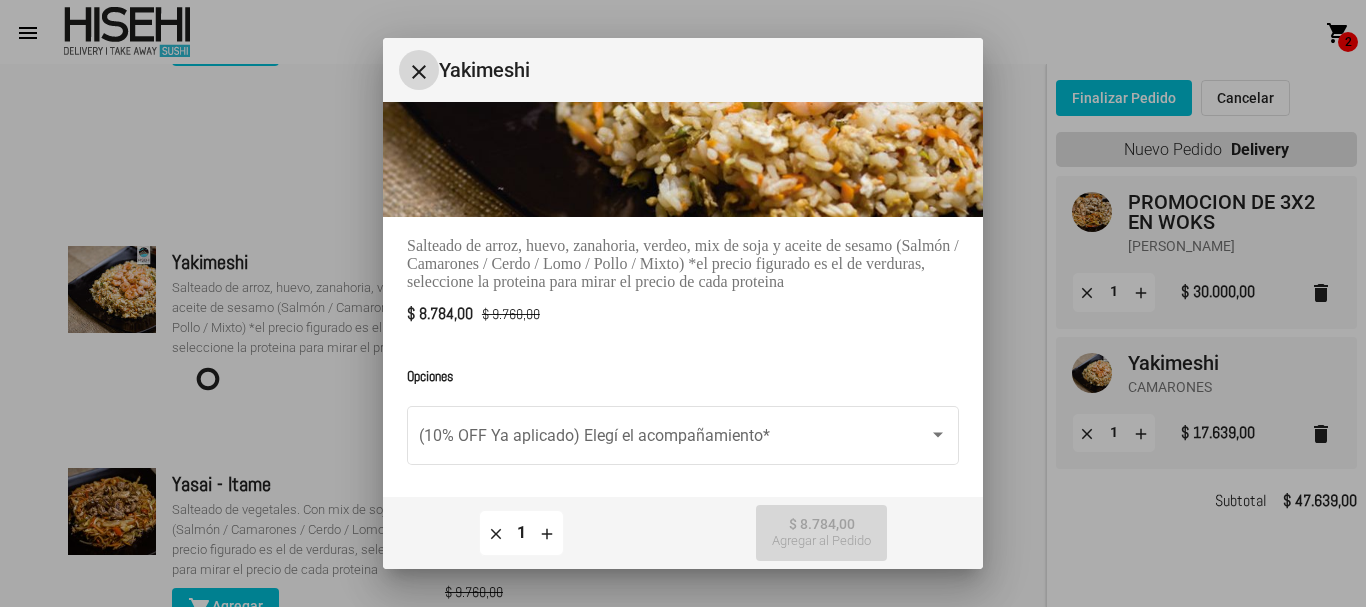 scroll, scrollTop: 231, scrollLeft: 0, axis: vertical 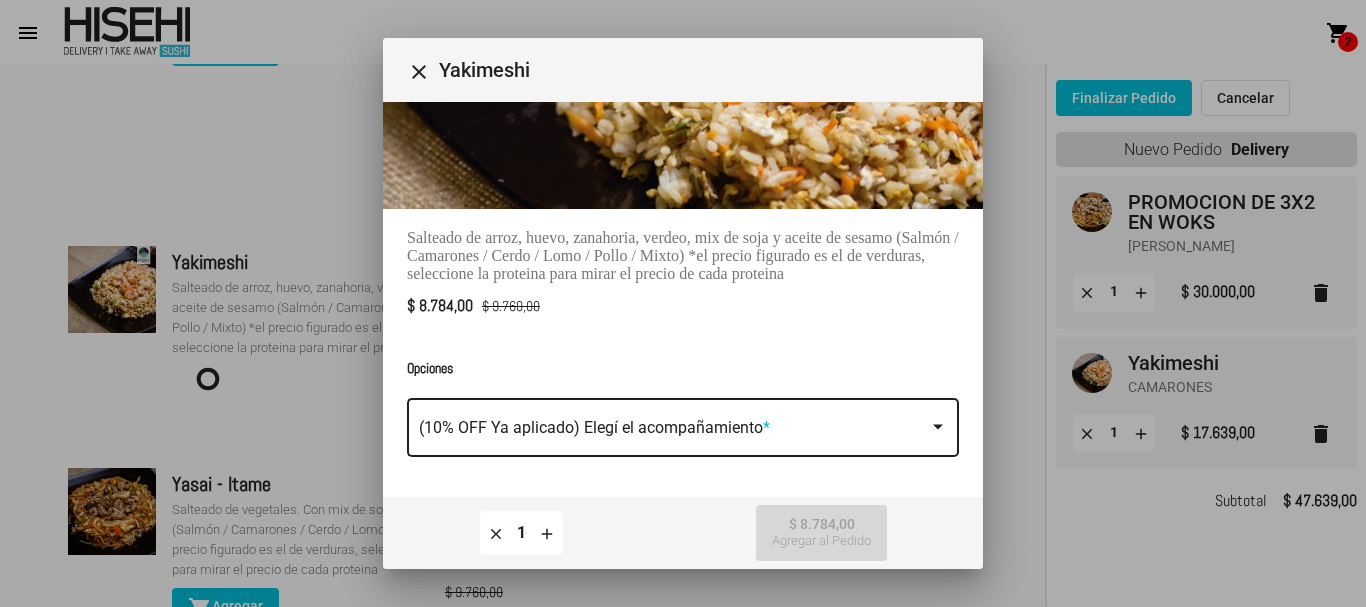 click at bounding box center [674, 432] 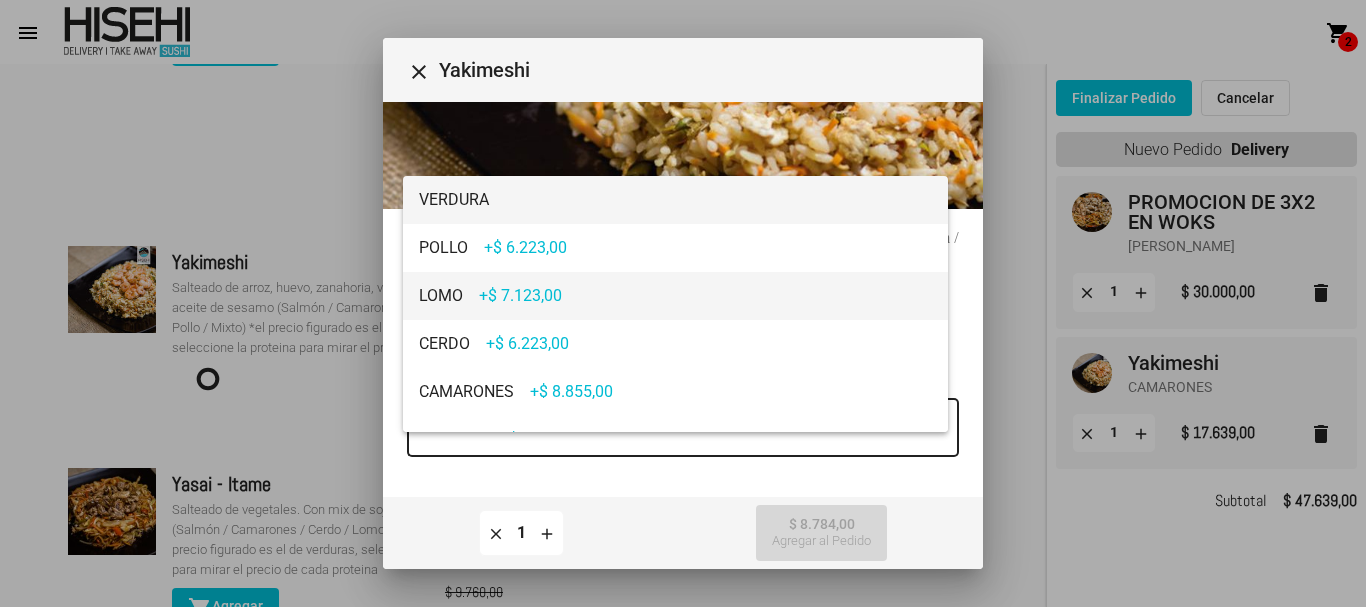 click on "LOMO +$ 7.123,00" at bounding box center (675, 296) 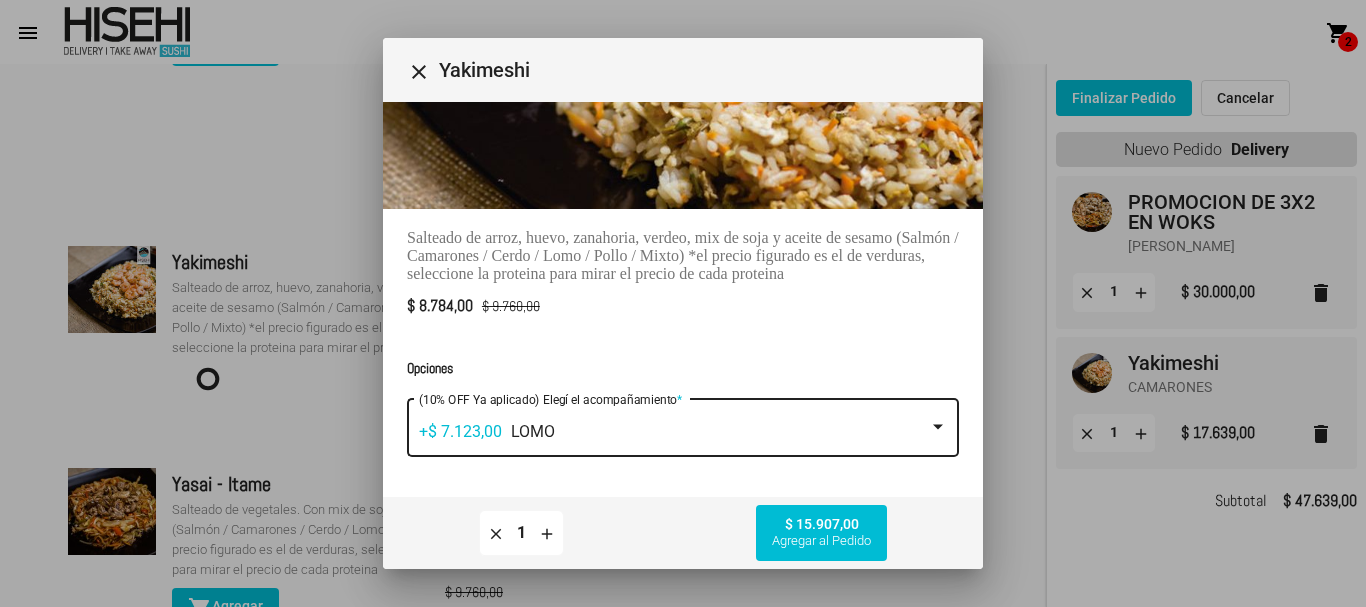 click on "$ 15.907,00  Agregar al Pedido" 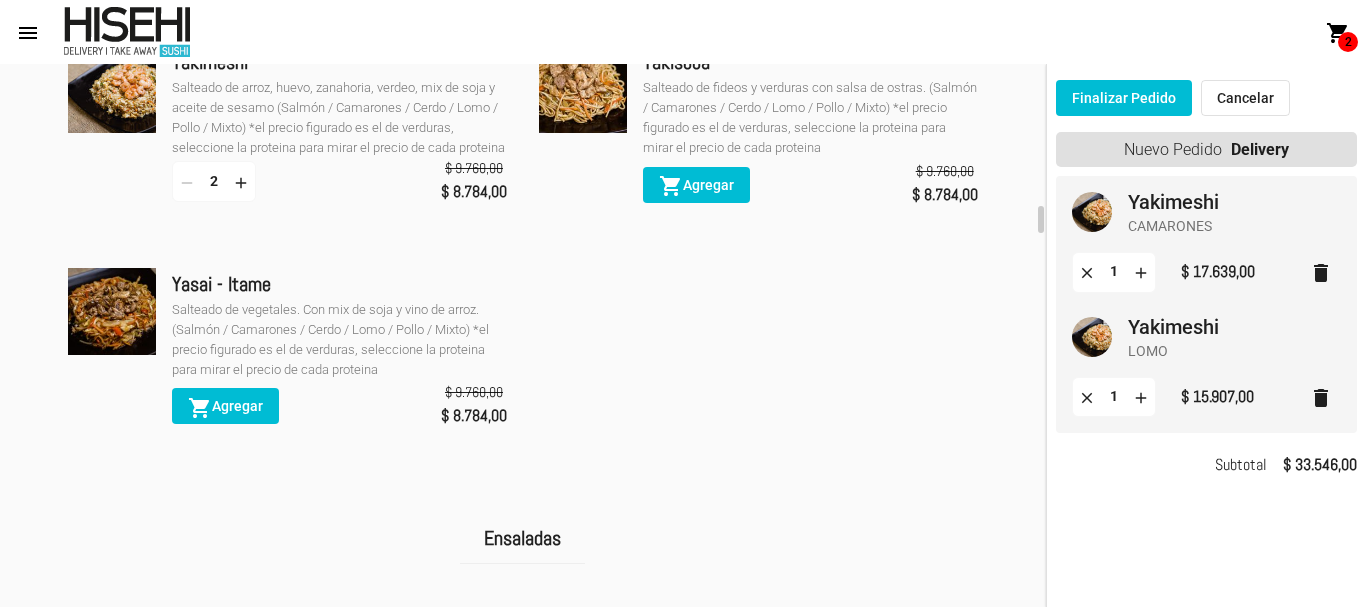 scroll, scrollTop: 2600, scrollLeft: 0, axis: vertical 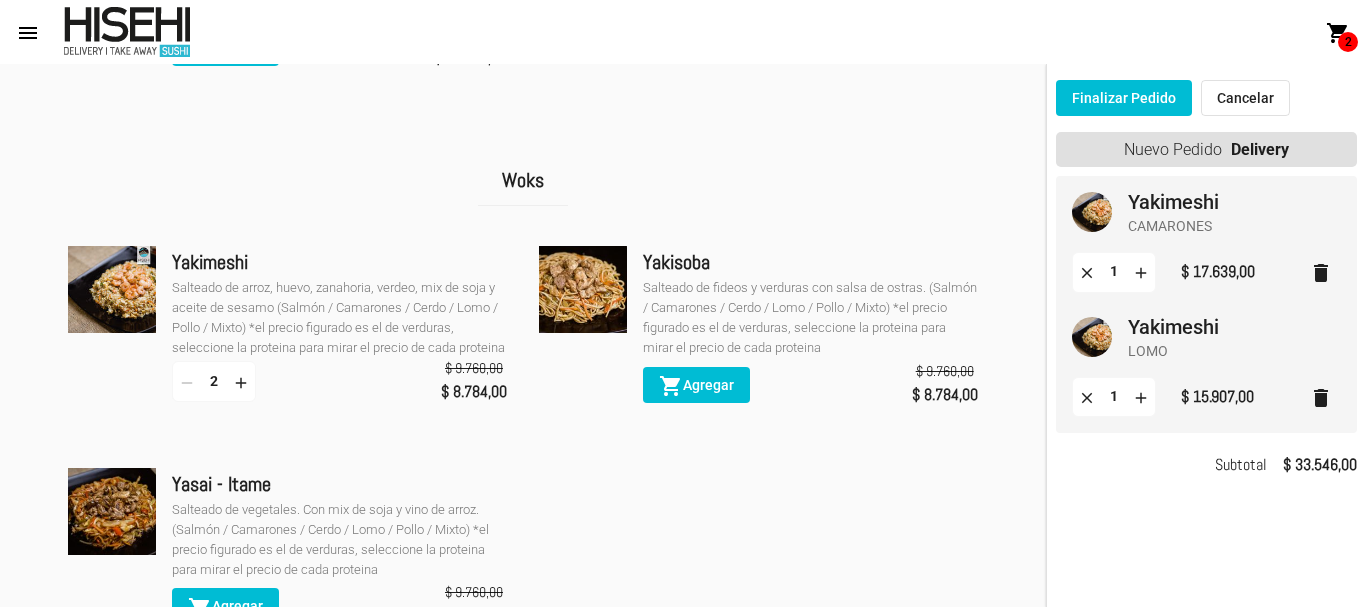 click on "add" 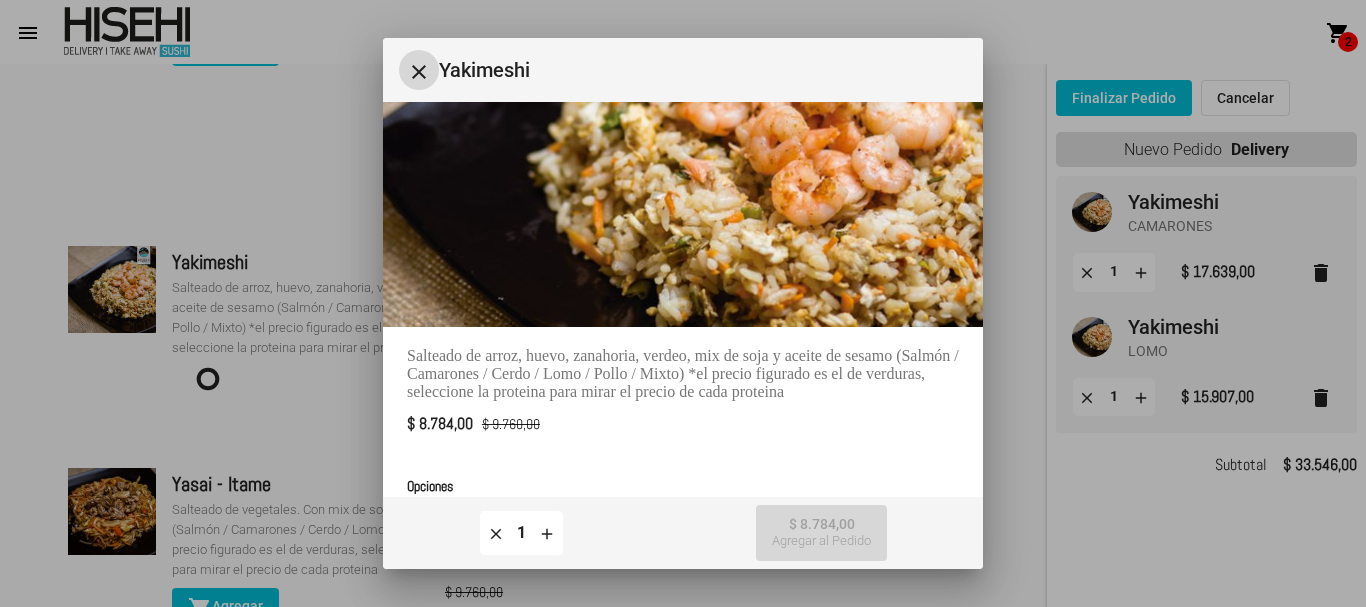 scroll, scrollTop: 231, scrollLeft: 0, axis: vertical 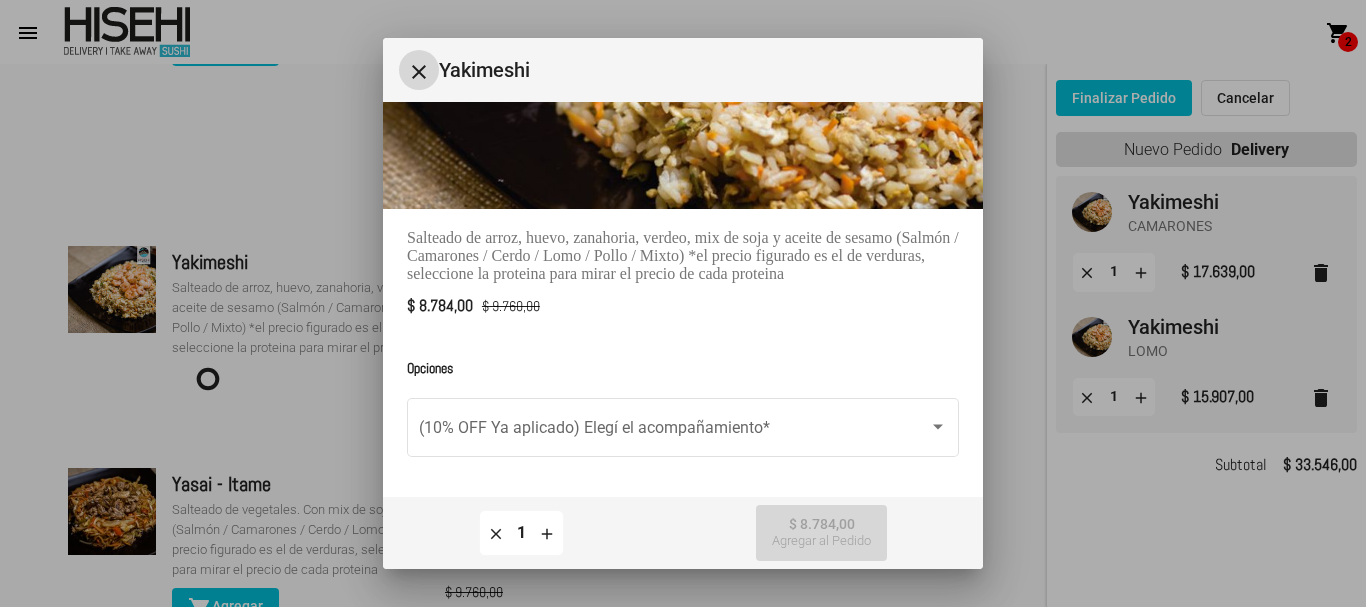click on "close" at bounding box center [419, 72] 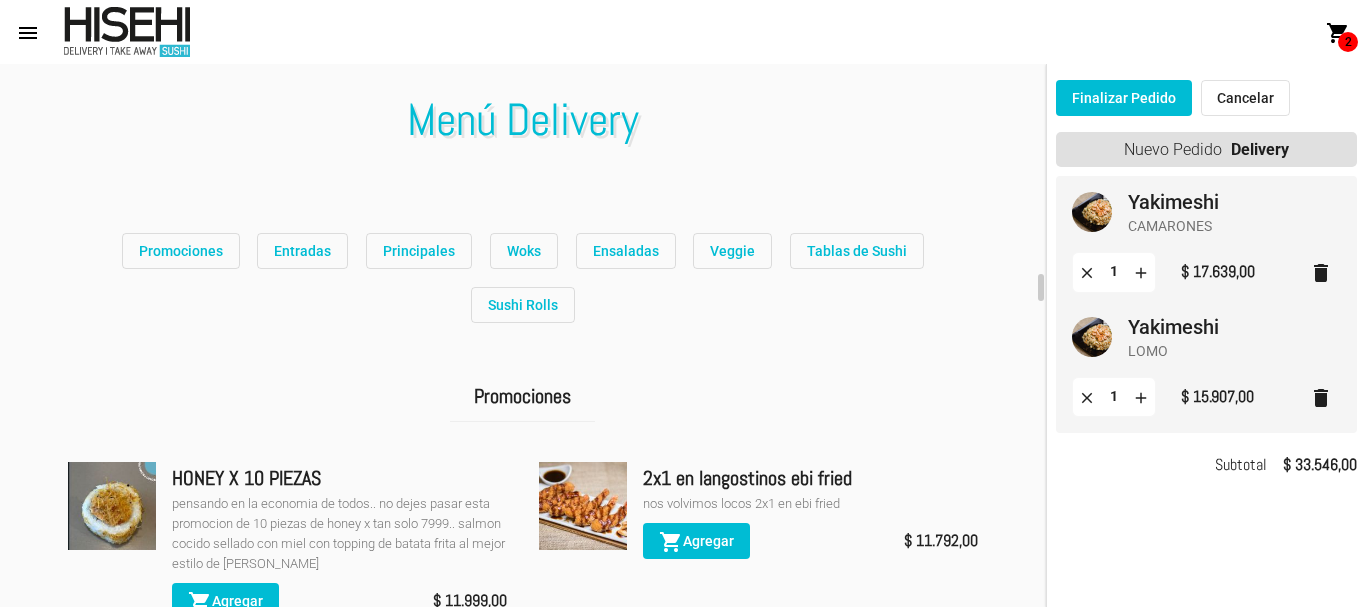 scroll, scrollTop: 200, scrollLeft: 0, axis: vertical 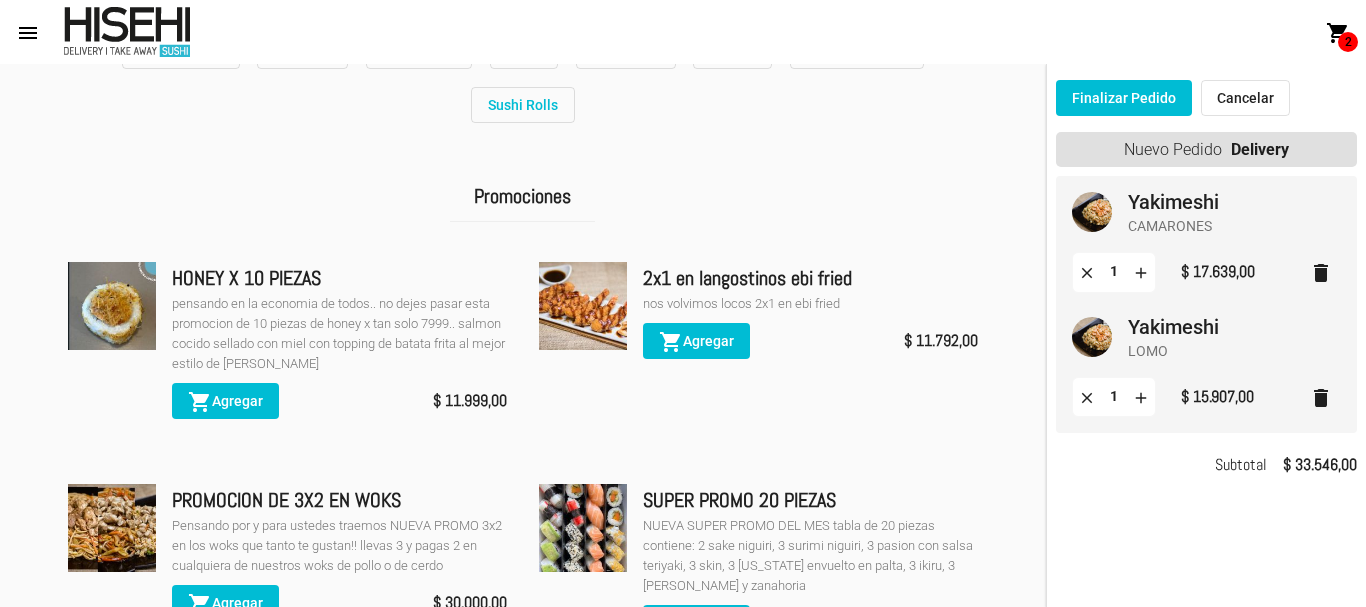 click on "shopping_cart  Agregar" 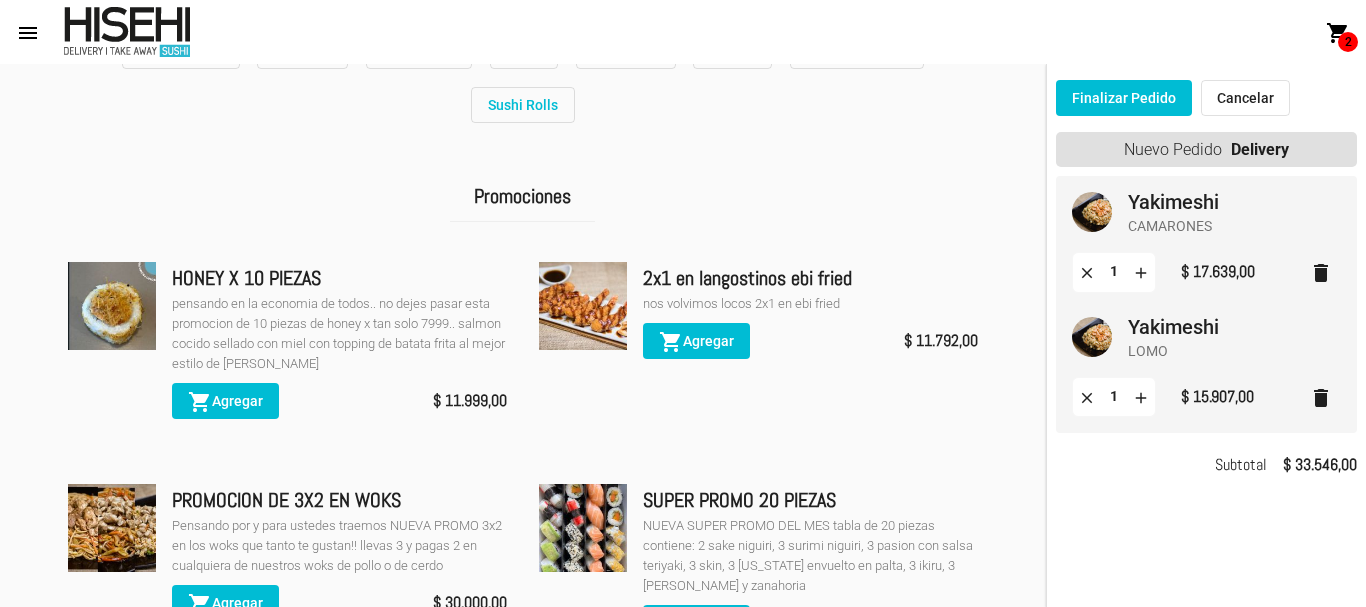 scroll, scrollTop: 400, scrollLeft: 0, axis: vertical 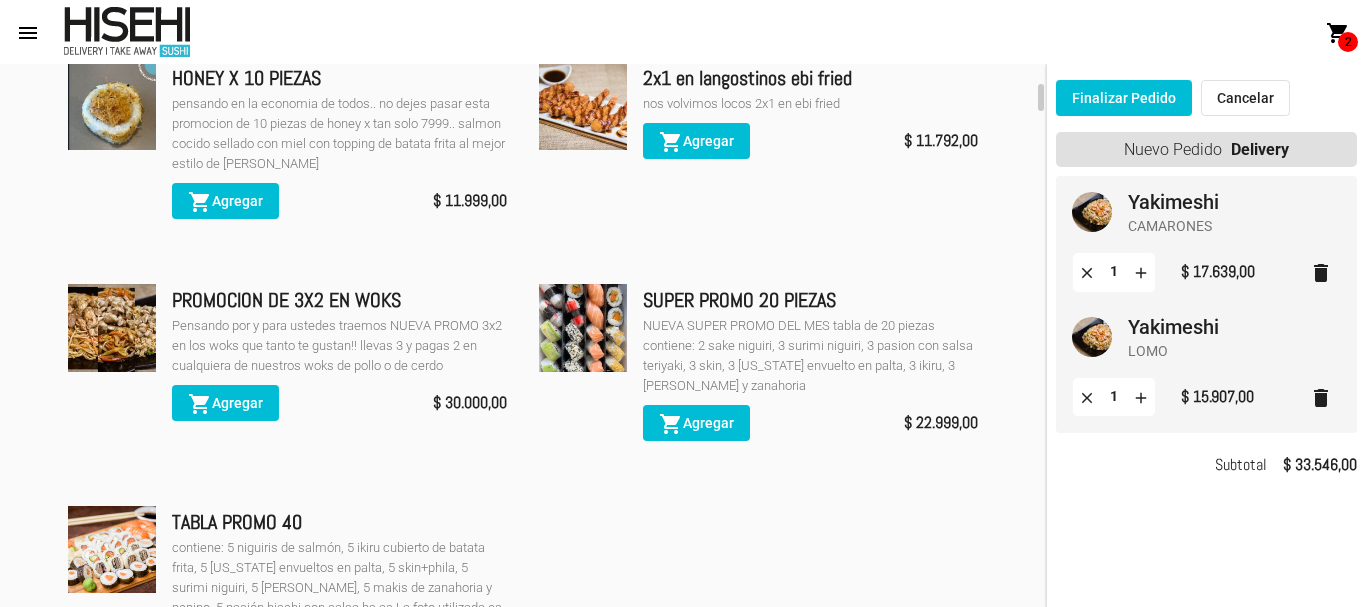 click on "shopping_cart  Agregar" 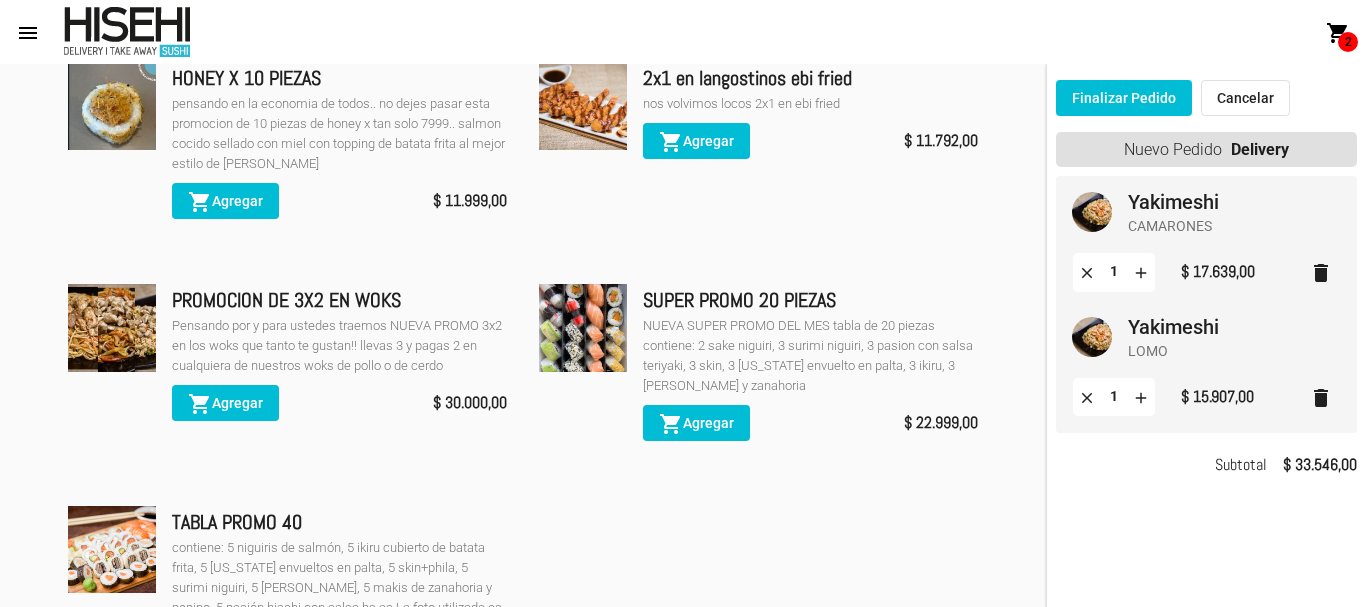 click on "shopping_cart  Agregar" 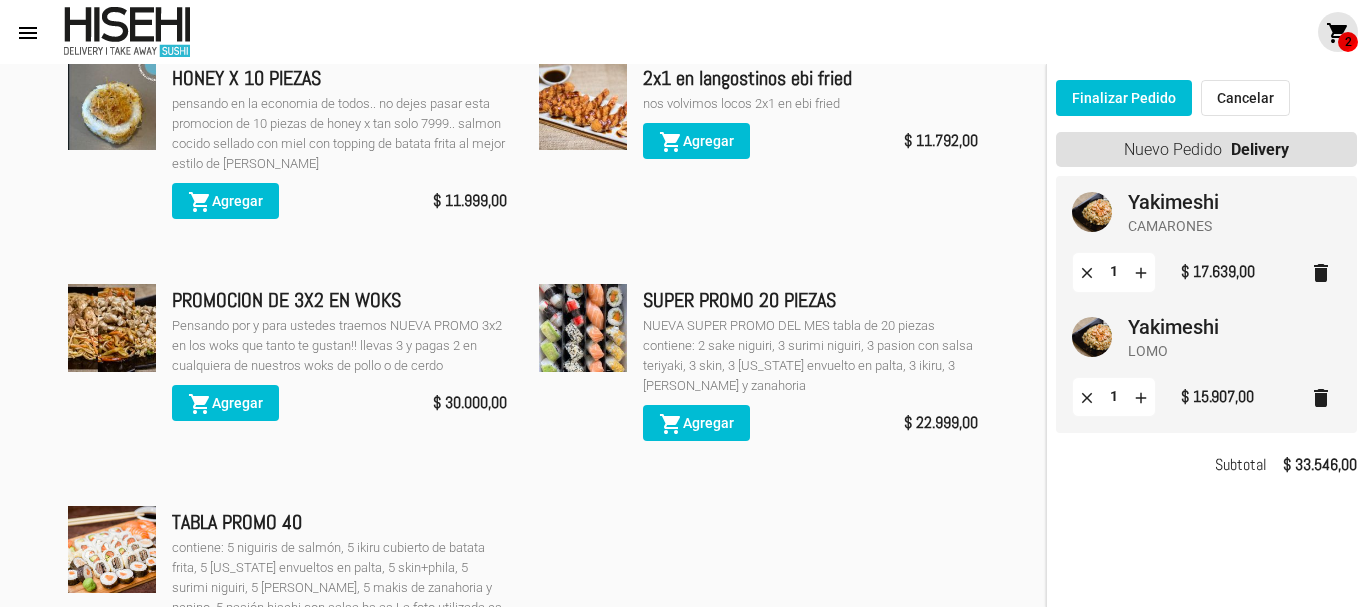 click on "shopping_cart" 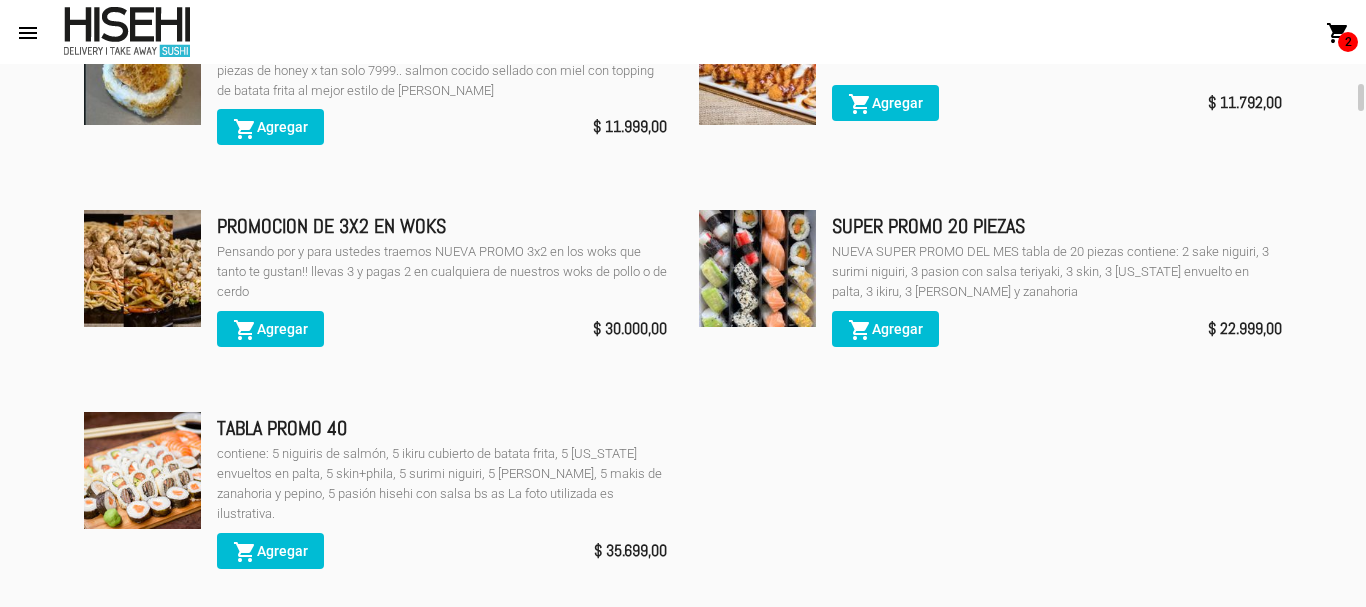 click on "shopping_cart  Agregar" 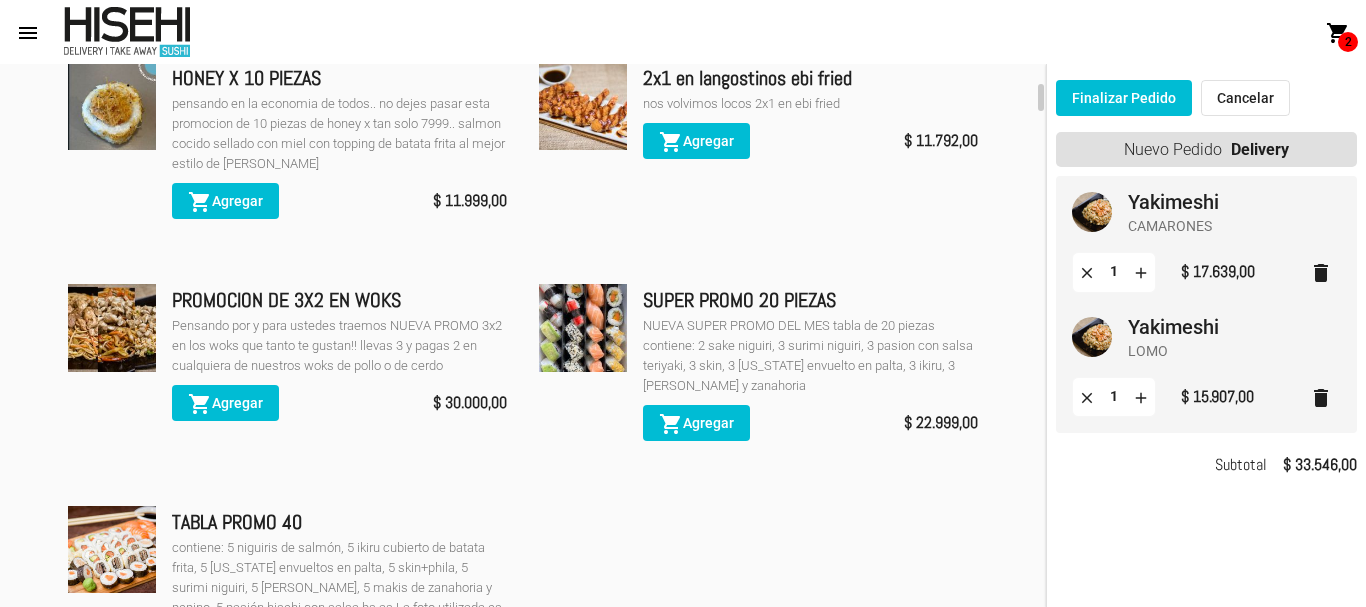 click on "PROMOCION DE 3X2 EN WOKS" 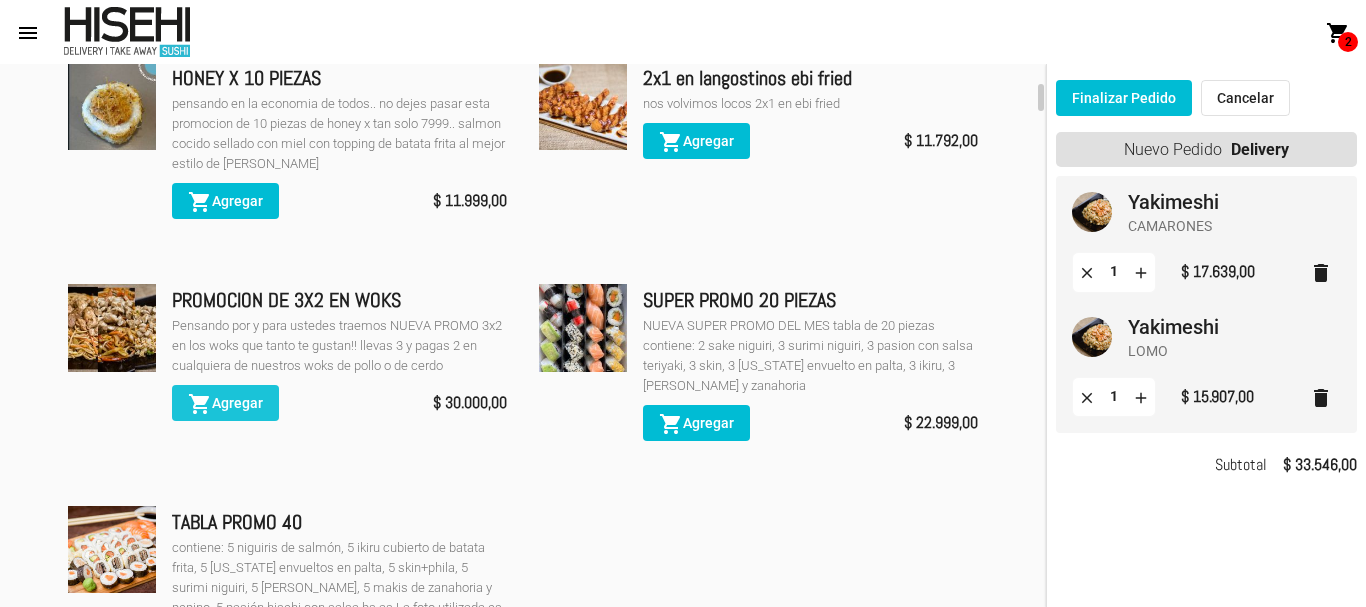 click on "shopping_cart  Agregar" 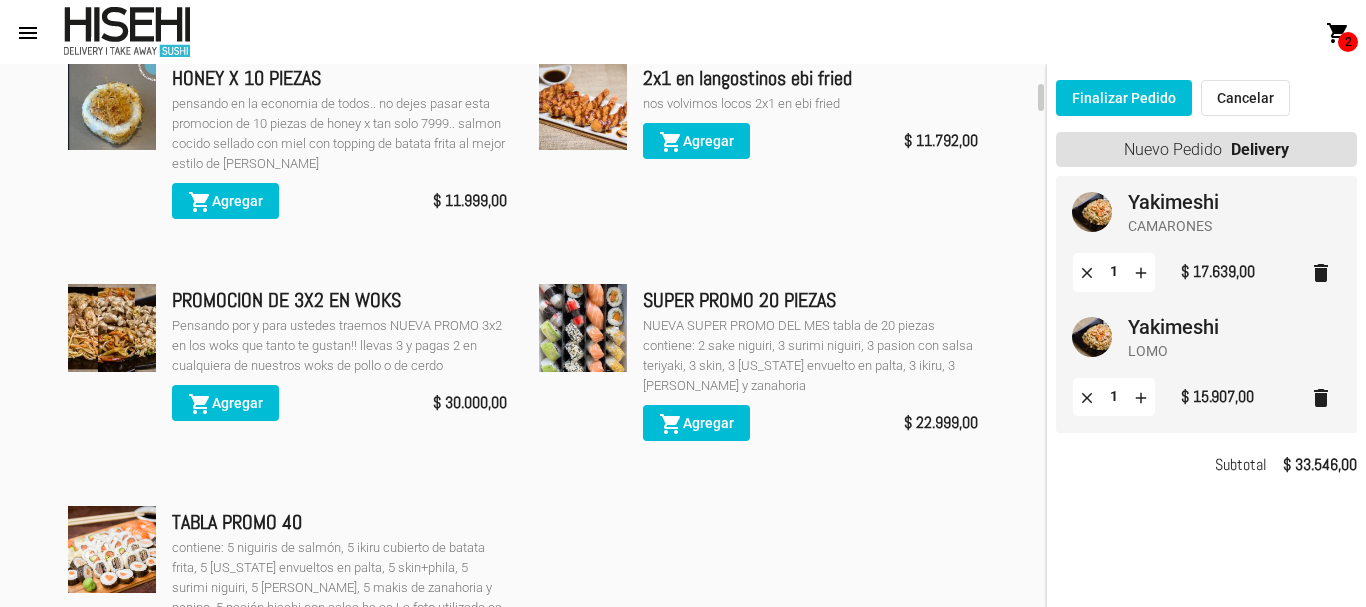 click 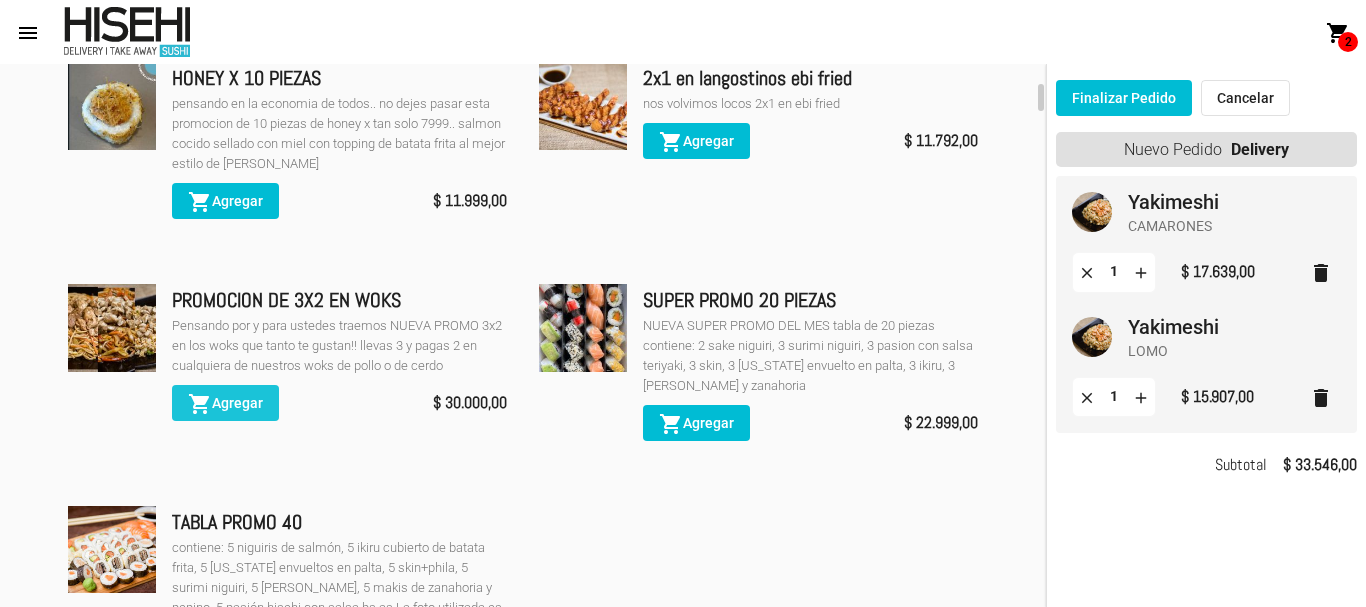 click on "shopping_cart" 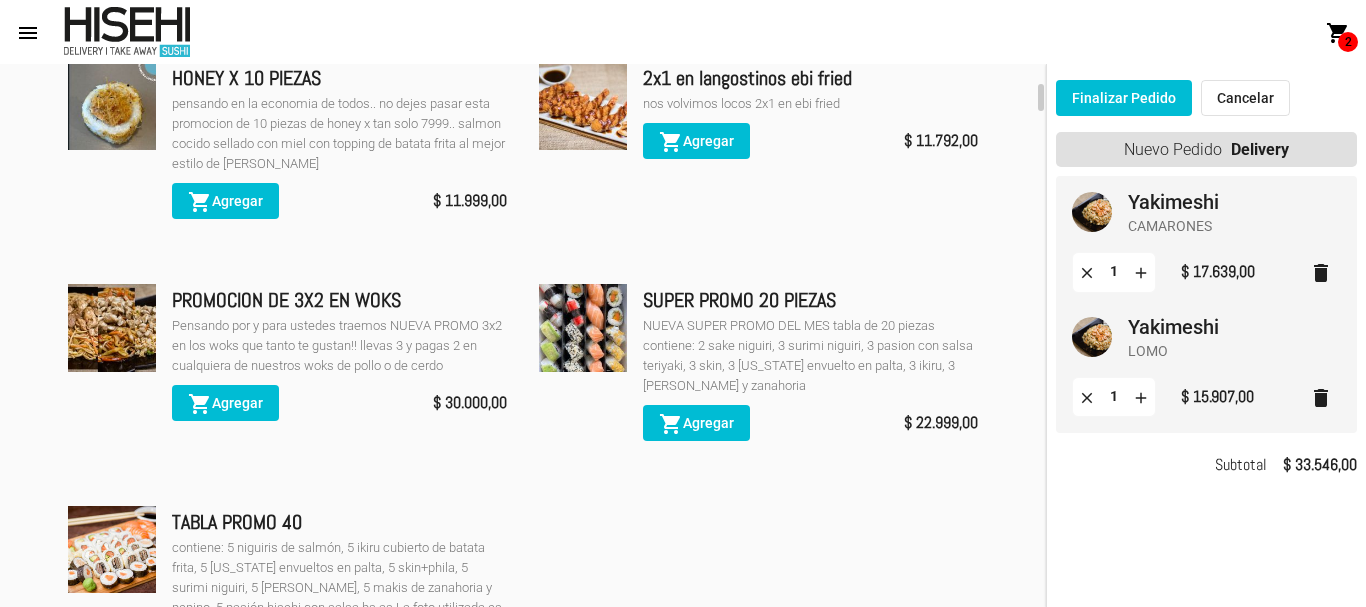 click on "PROMOCION DE 3X2 EN WOKS" 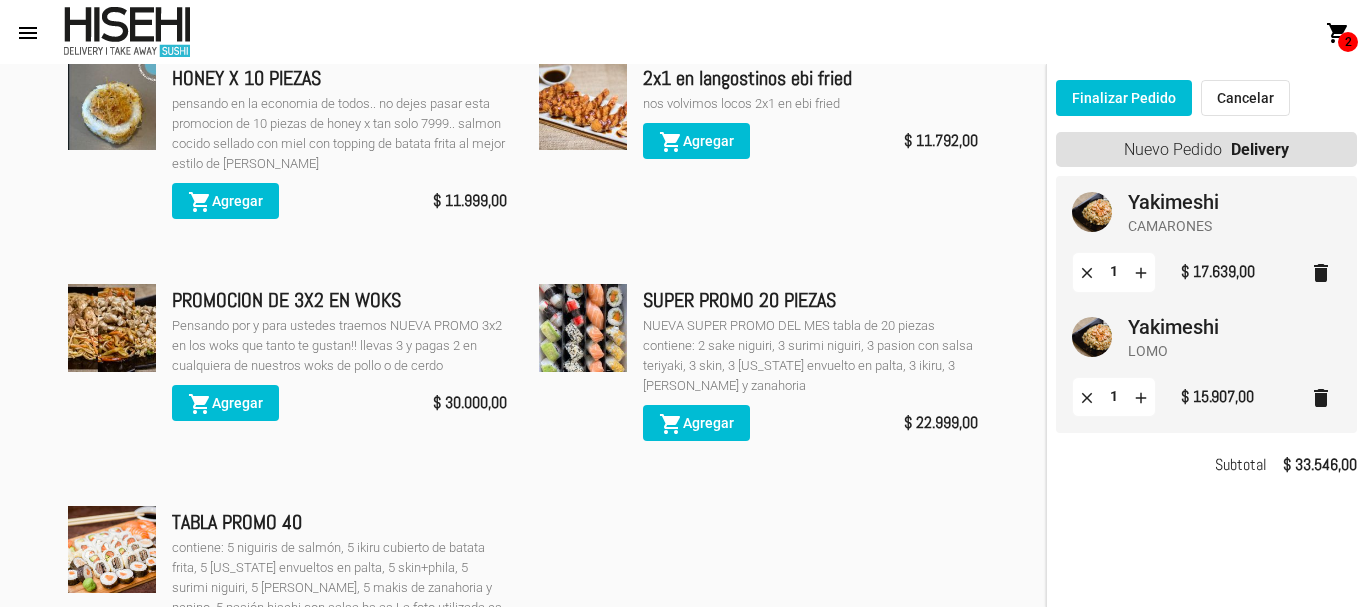 click on "Finalizar Pedido" 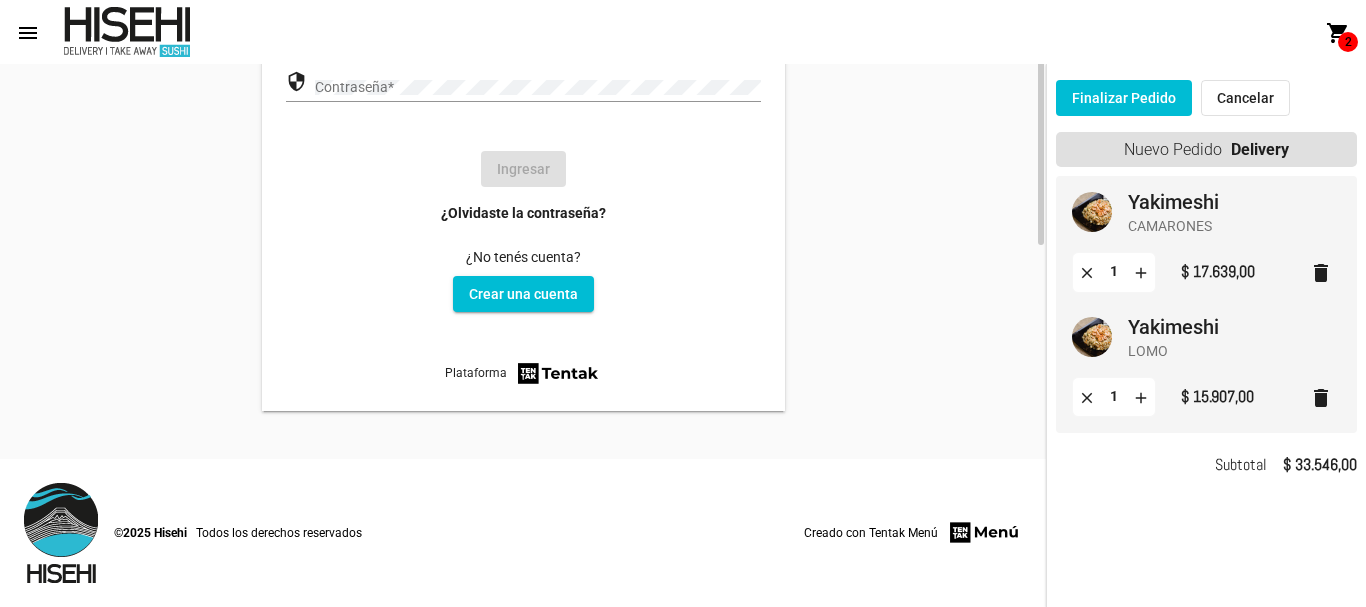 scroll, scrollTop: 0, scrollLeft: 0, axis: both 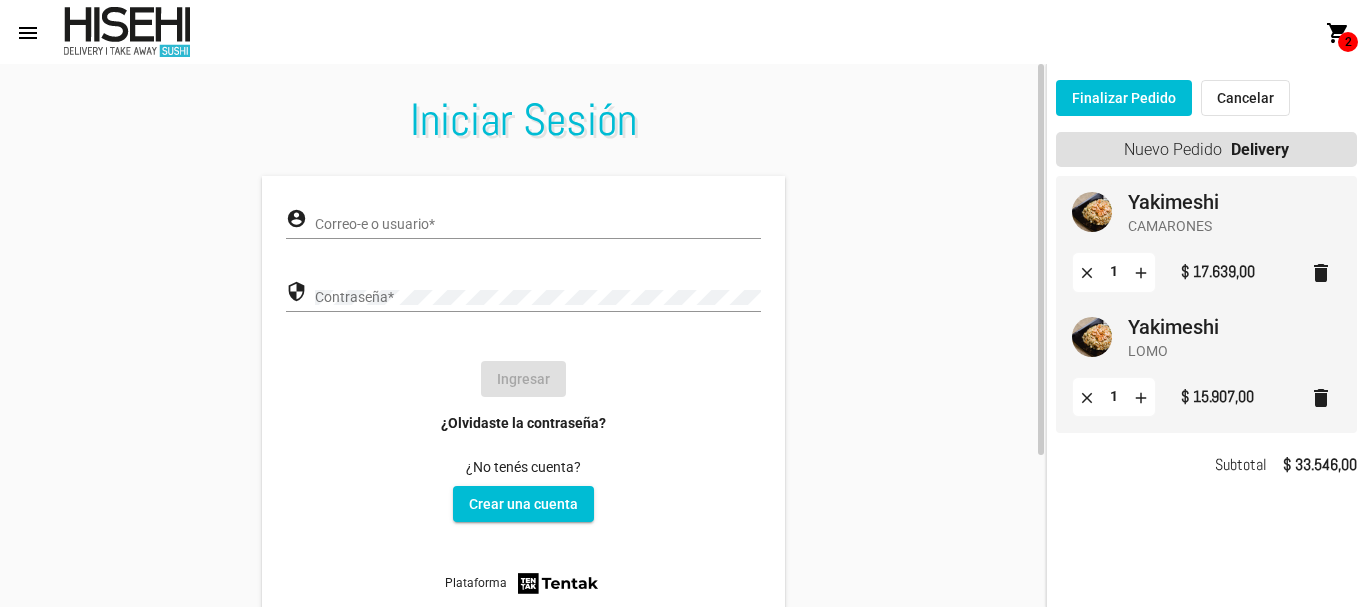 type 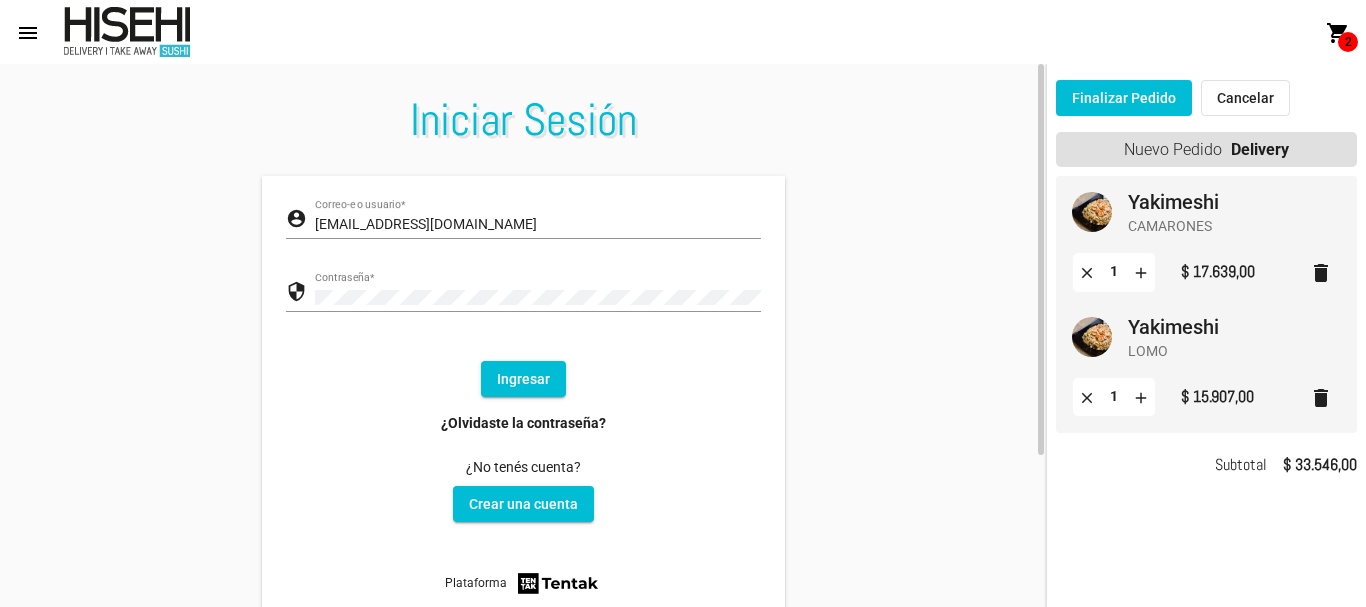 click on "Ingresar" 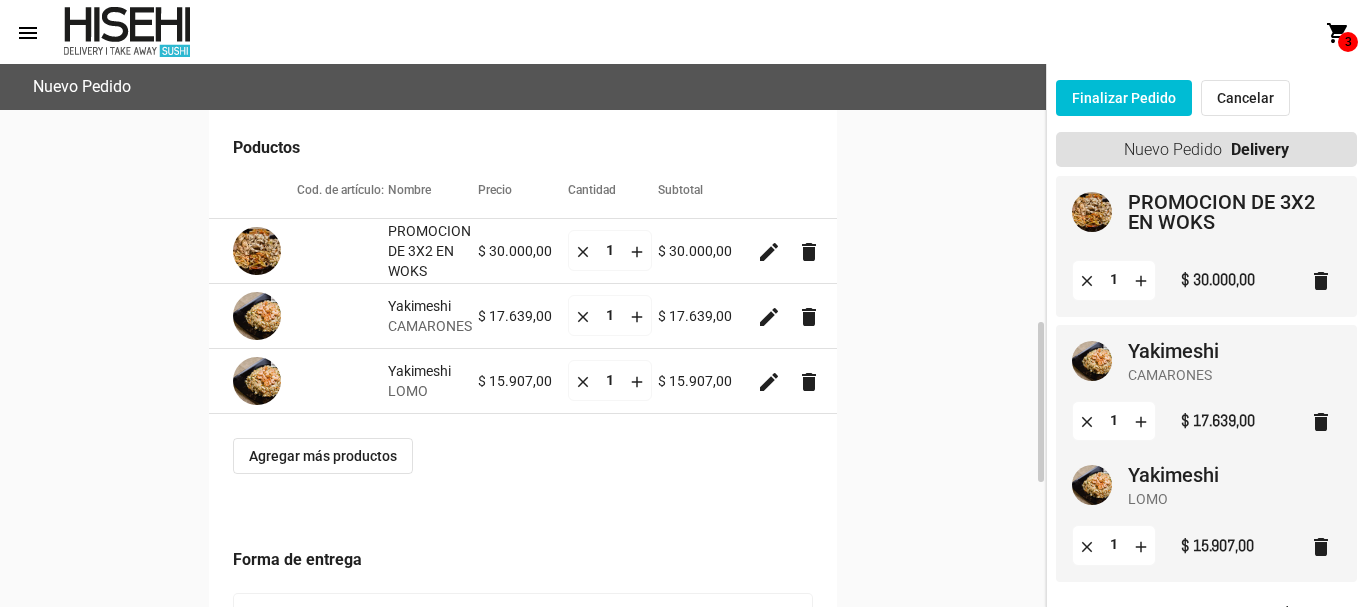 scroll, scrollTop: 400, scrollLeft: 0, axis: vertical 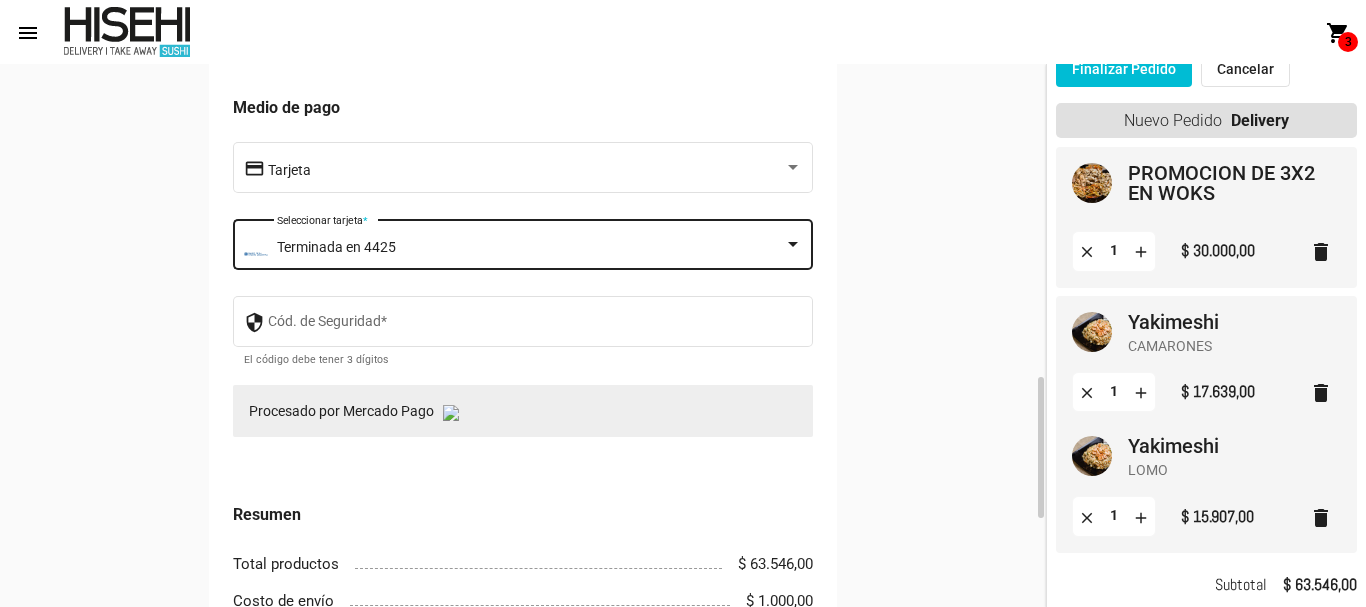 click on "Terminada en 4425" at bounding box center (531, 248) 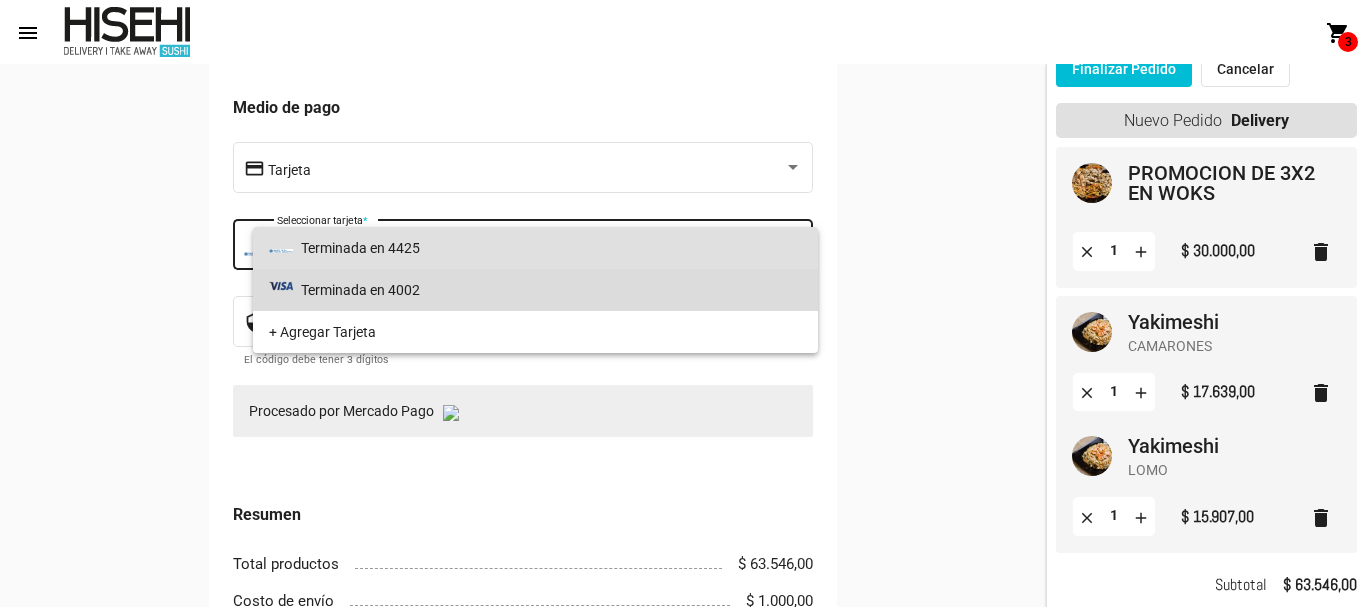 click on "Terminada en 4002" at bounding box center [536, 290] 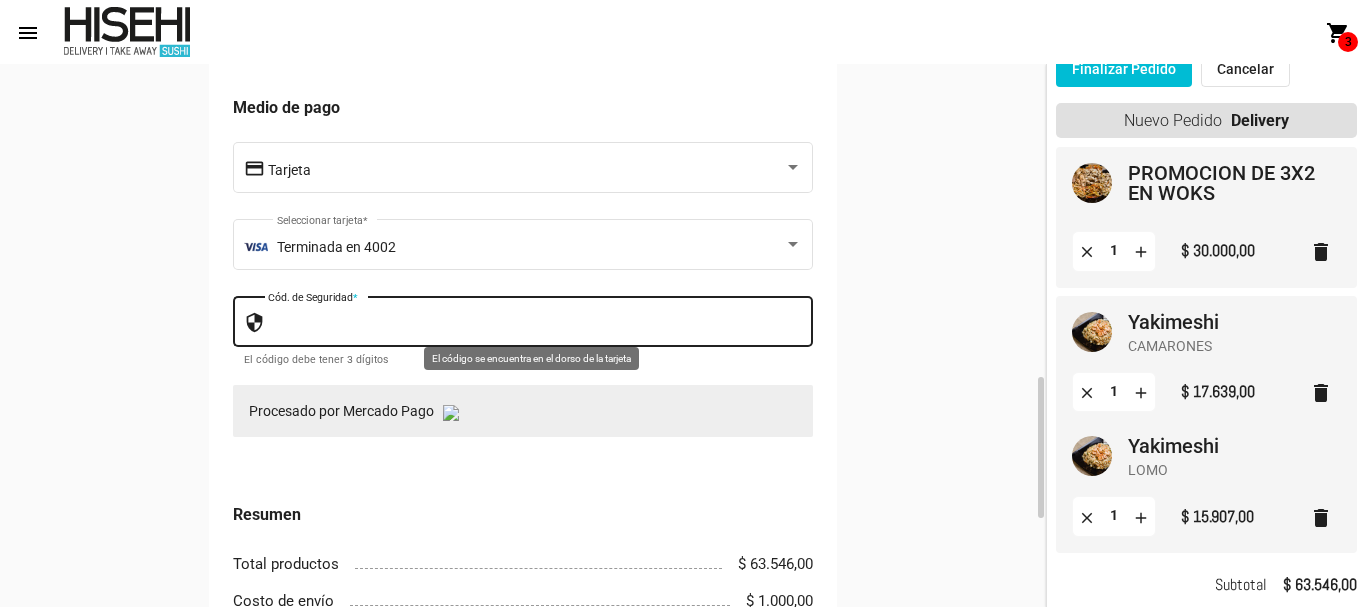 click on "Cód. de Seguridad  *" at bounding box center [535, 325] 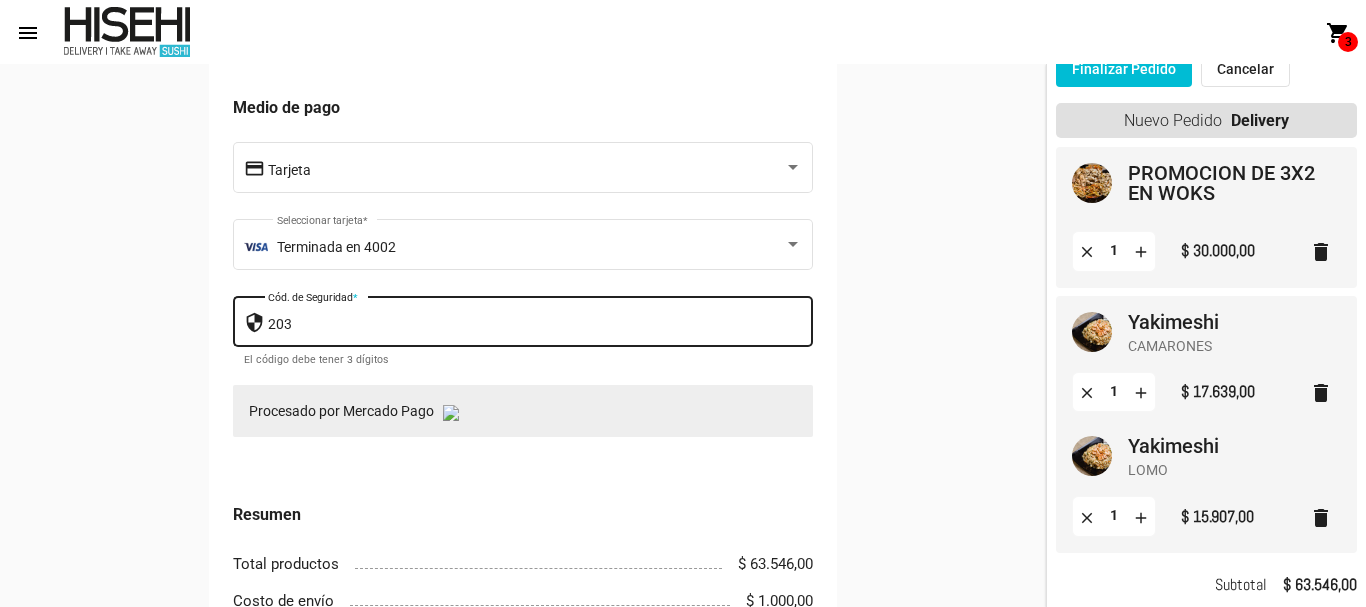 scroll, scrollTop: 1537, scrollLeft: 0, axis: vertical 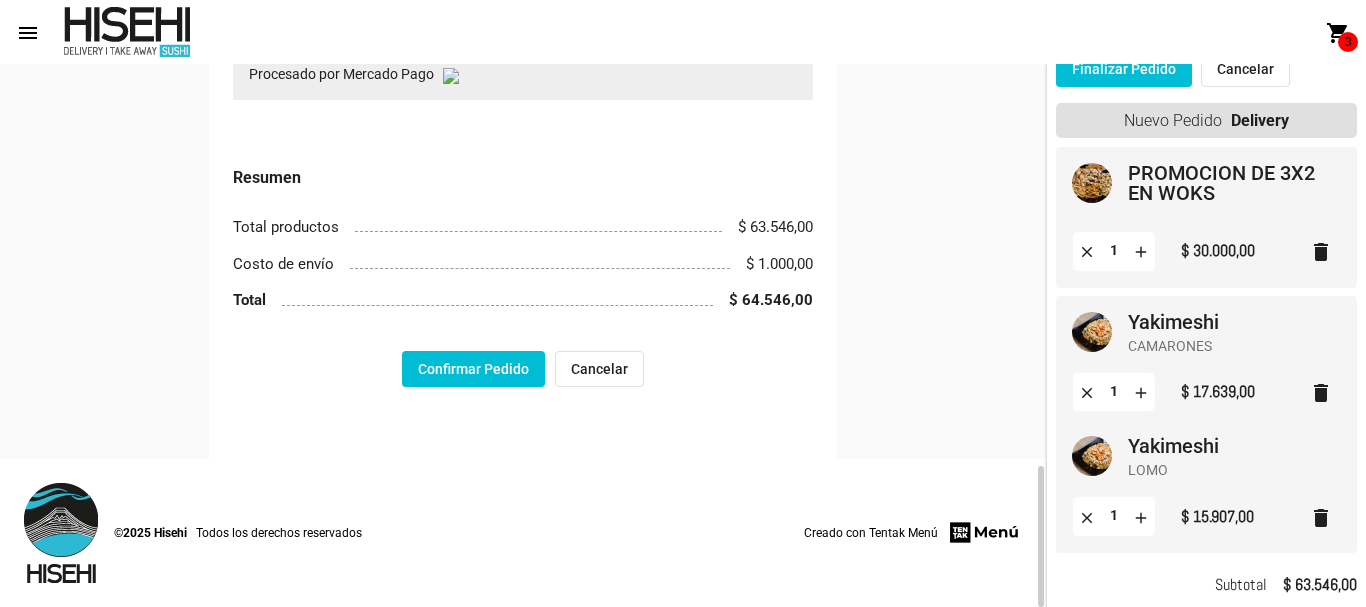 type on "203" 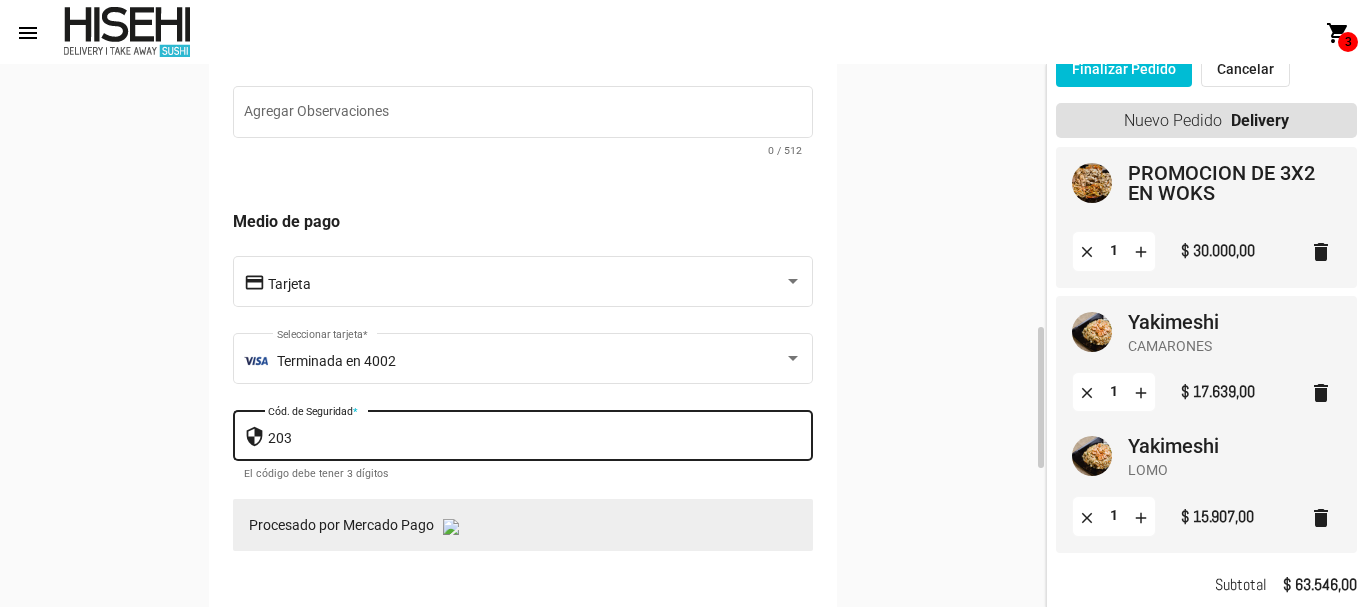 scroll, scrollTop: 1070, scrollLeft: 0, axis: vertical 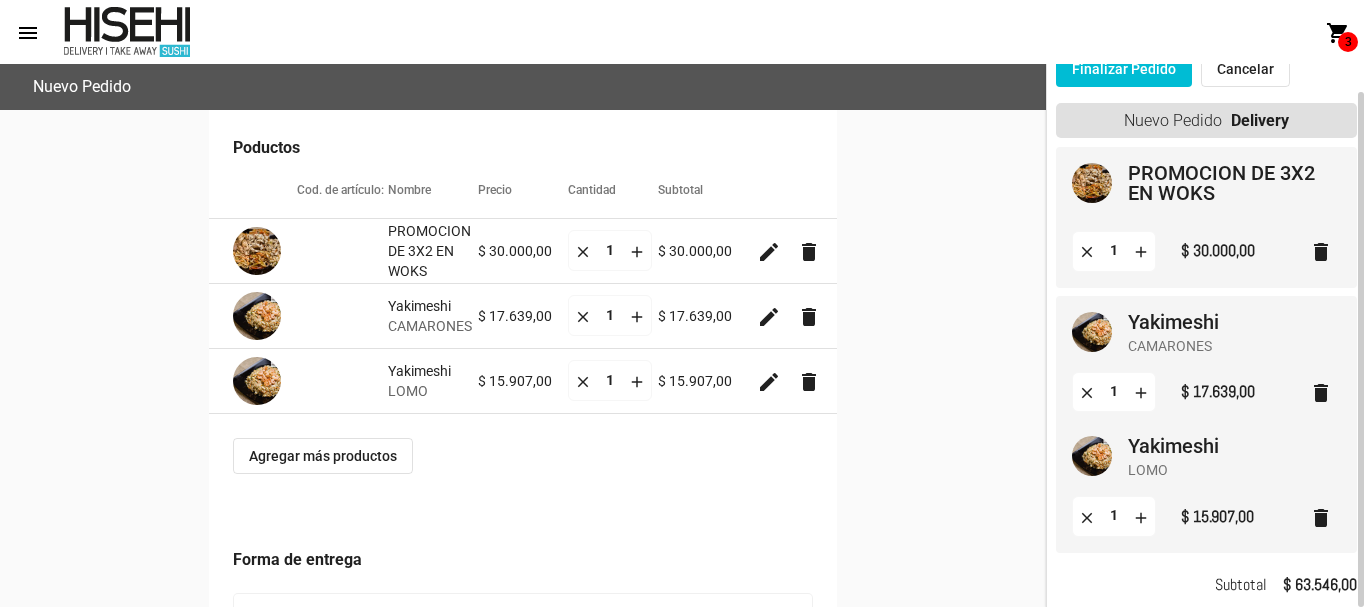 click on "delete" 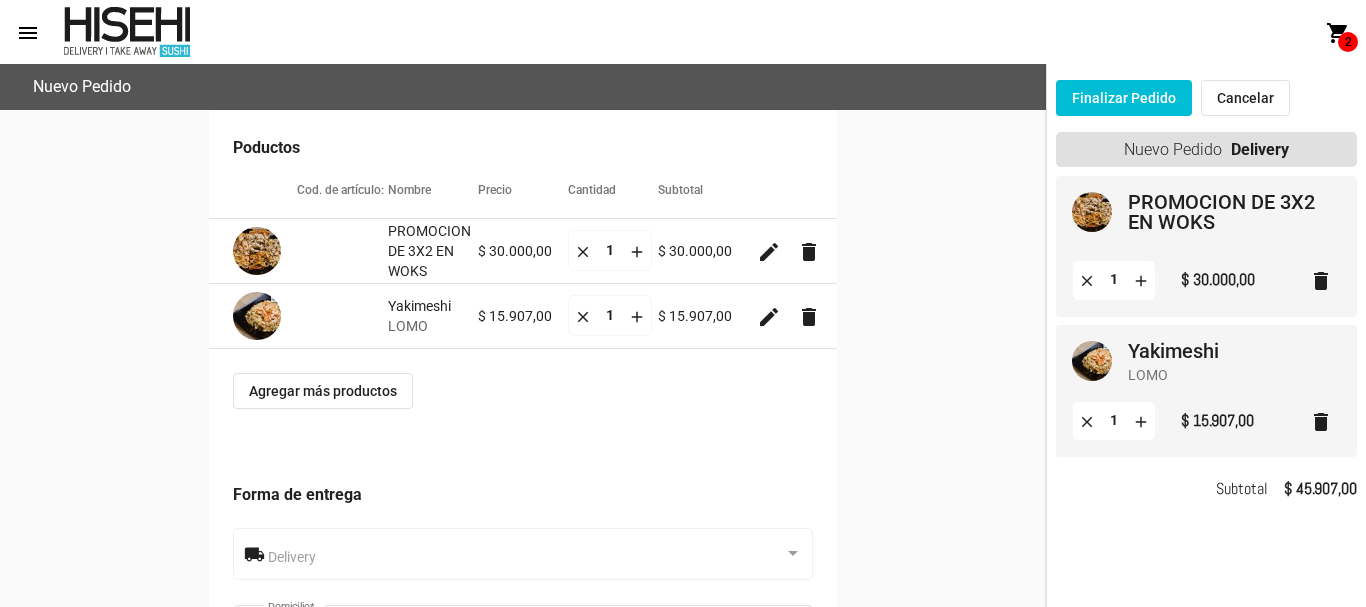 scroll, scrollTop: 0, scrollLeft: 0, axis: both 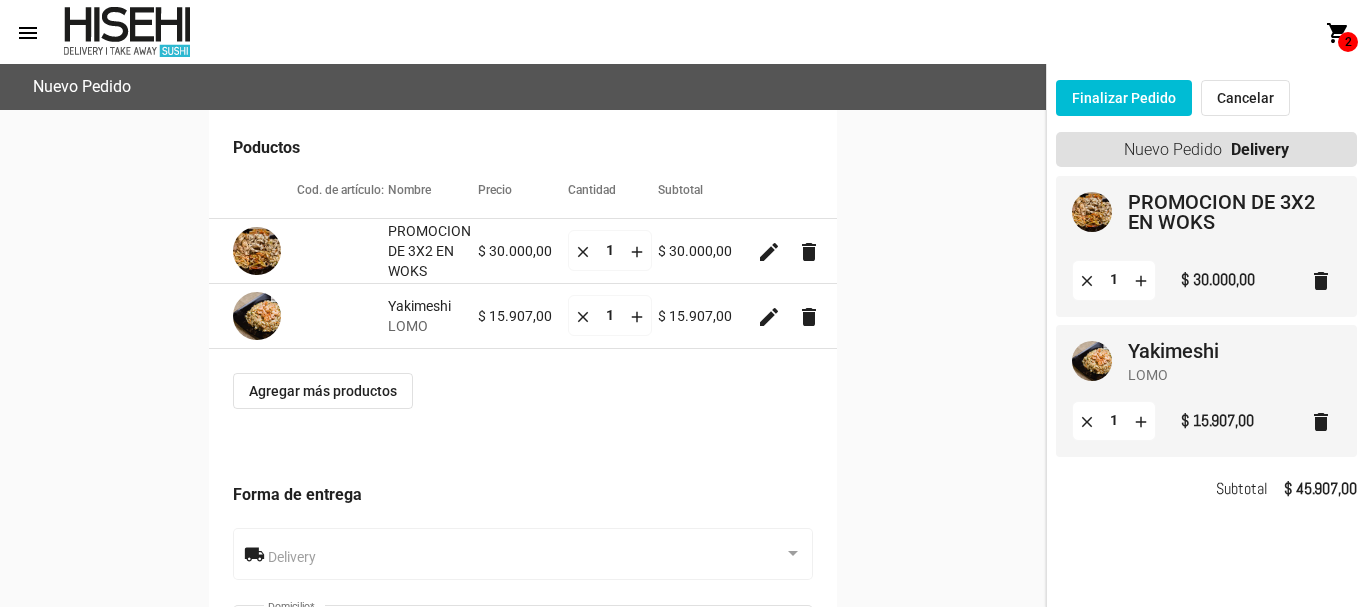 click on "PROMOCION DE 3X2 EN WOKS" 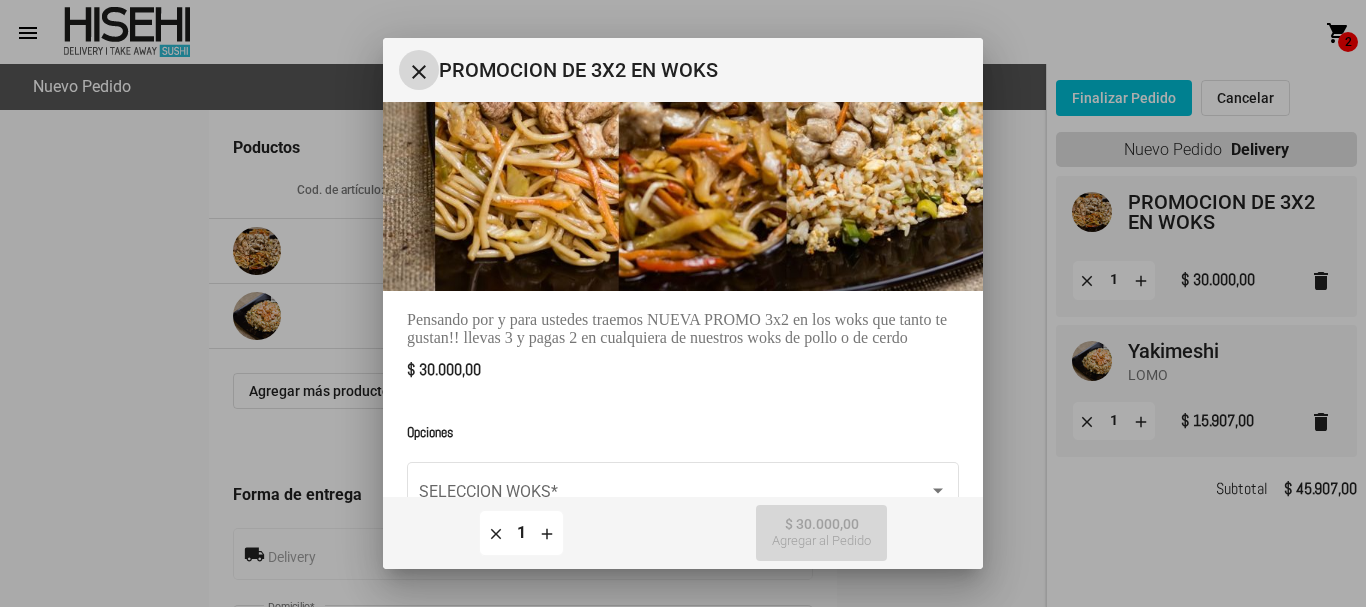 scroll, scrollTop: 229, scrollLeft: 0, axis: vertical 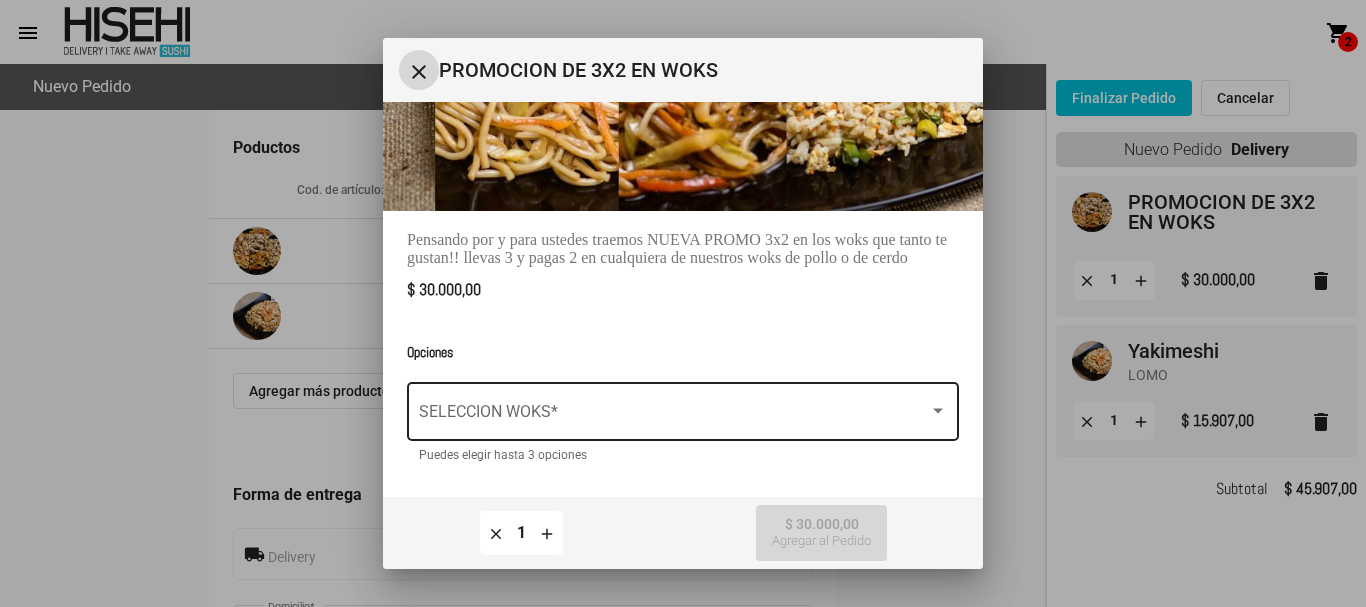 click at bounding box center (674, 416) 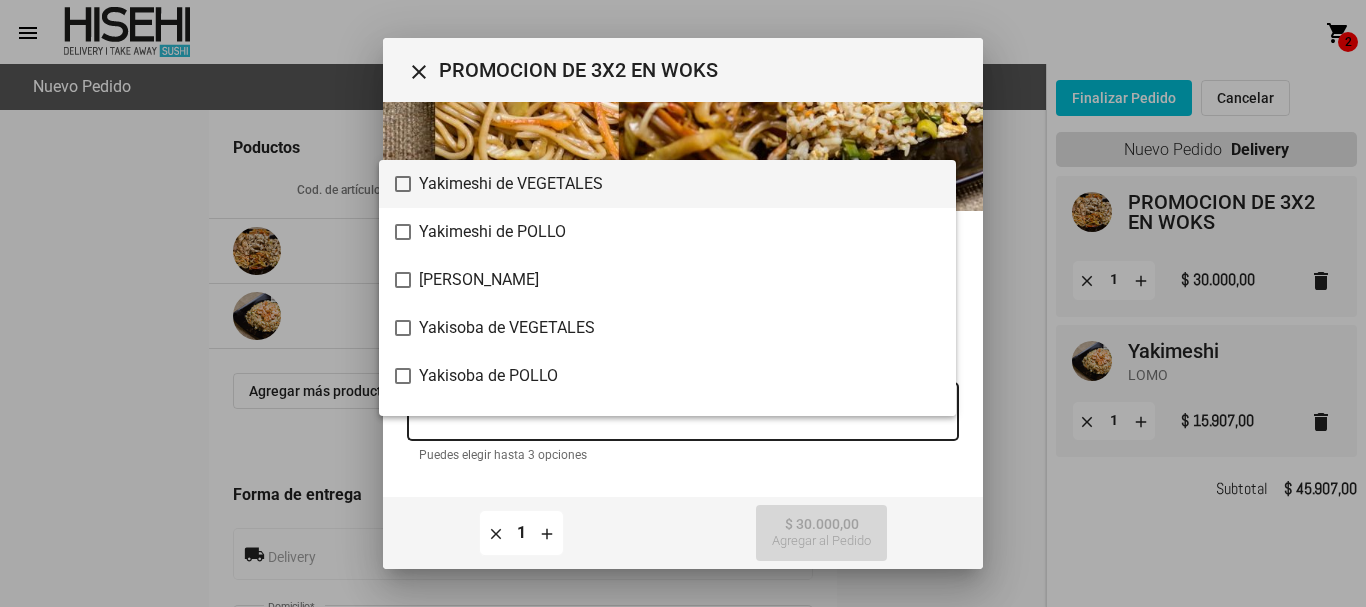 click at bounding box center [683, 303] 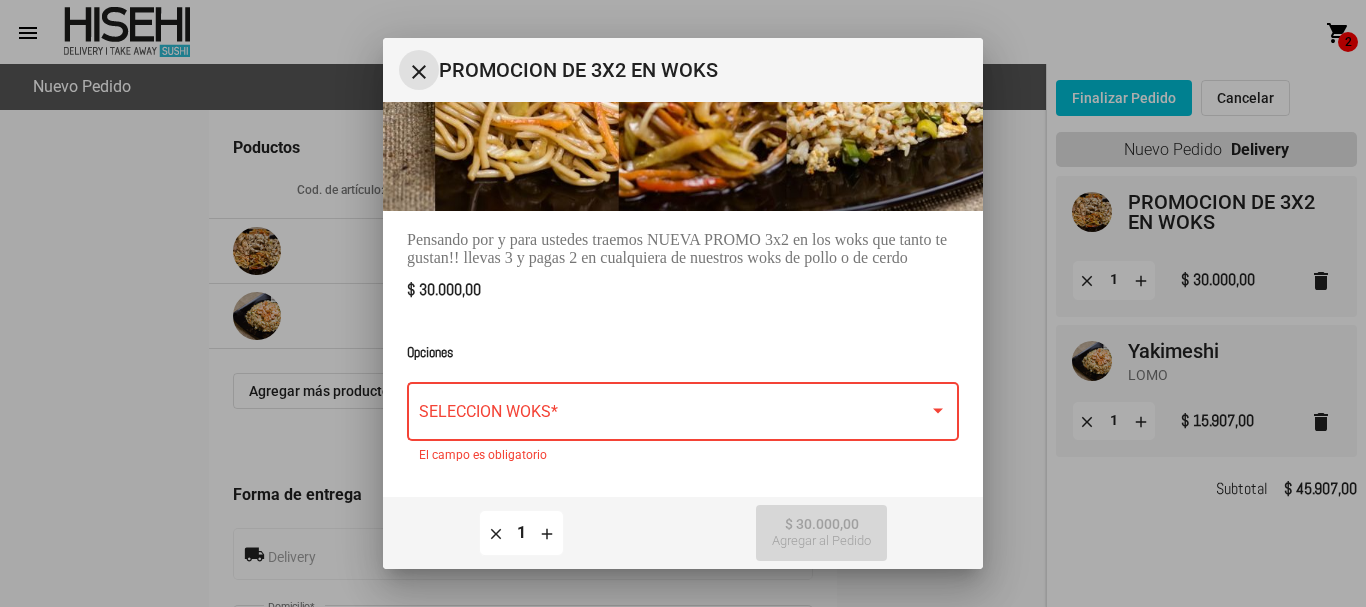 click on "close" at bounding box center [419, 72] 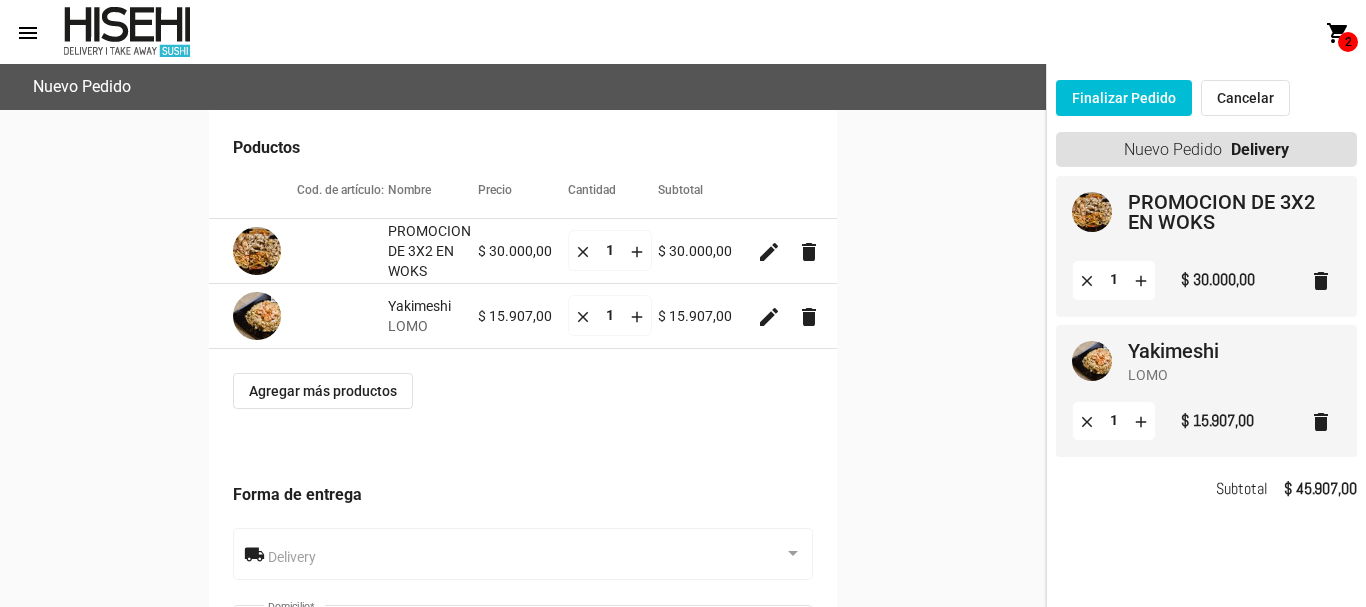 click on "delete" 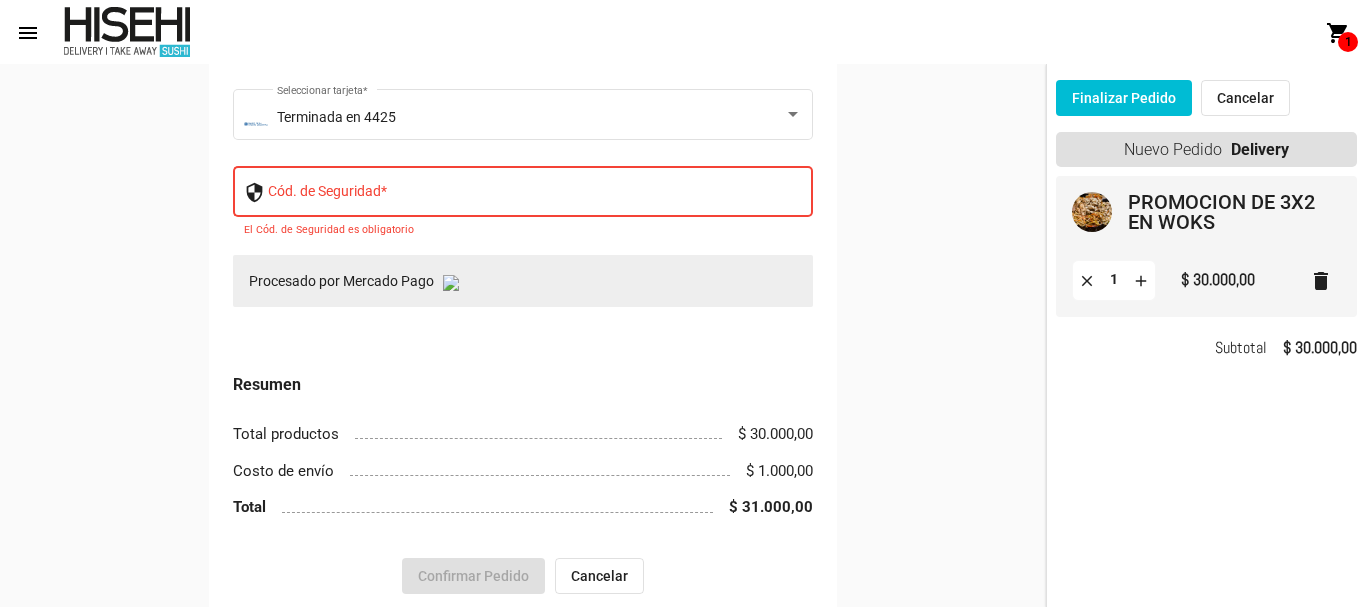 scroll, scrollTop: 0, scrollLeft: 0, axis: both 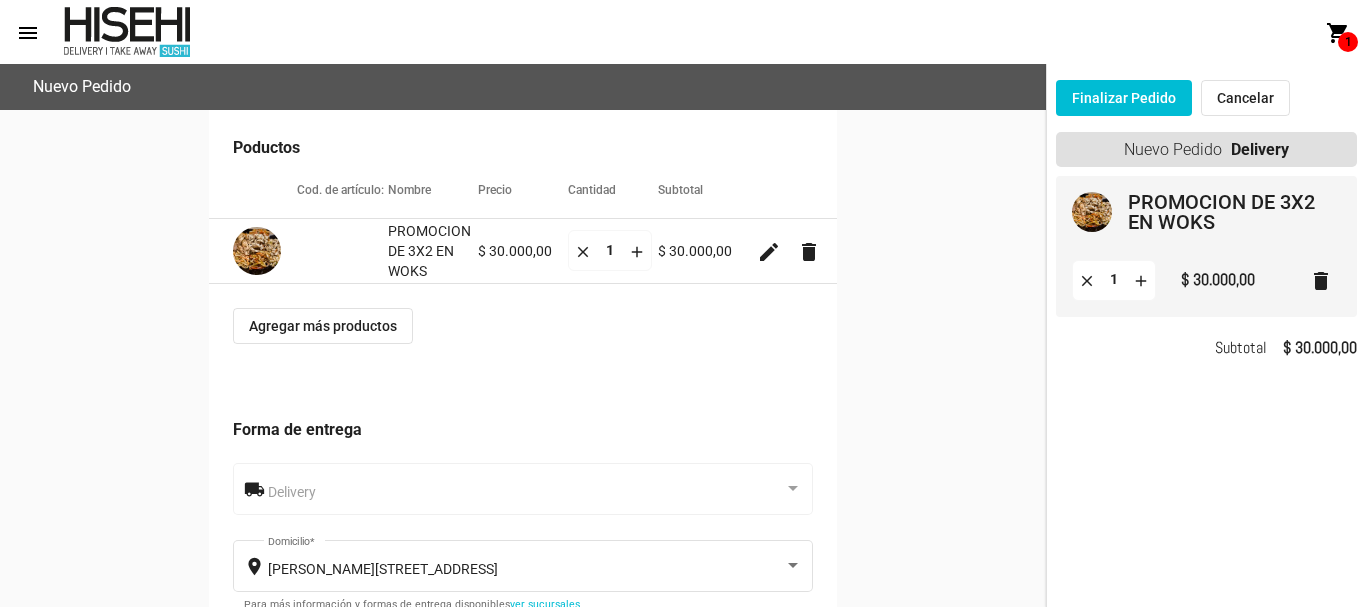 click 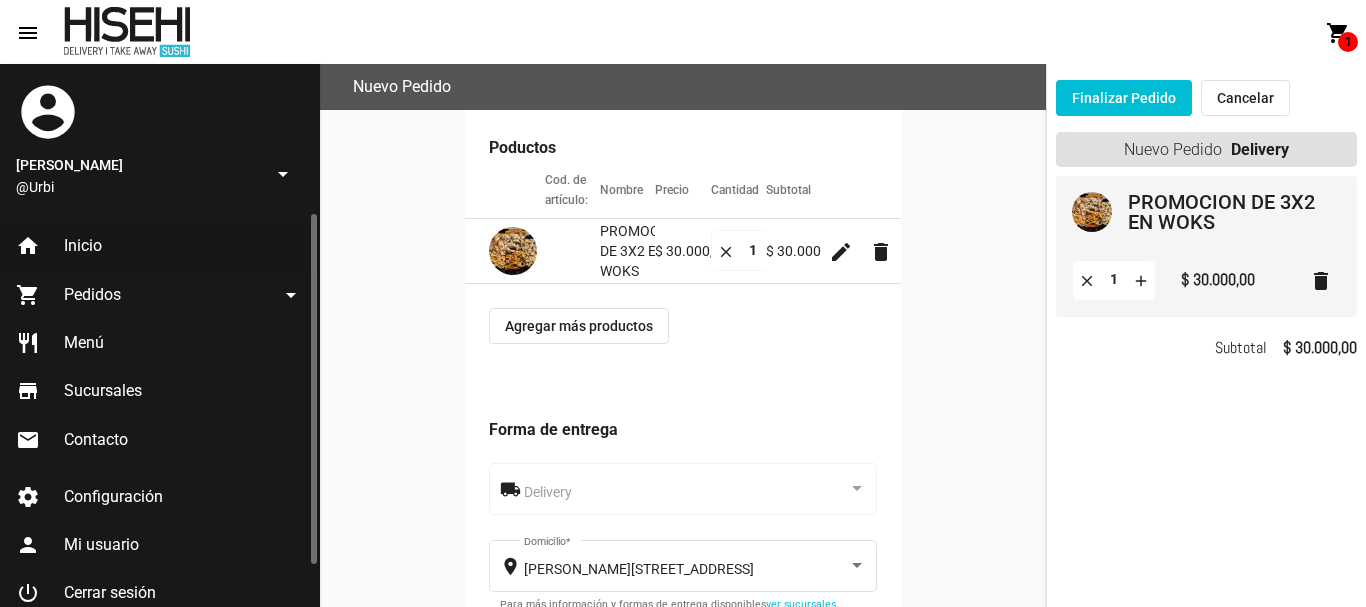 click on "Inicio" 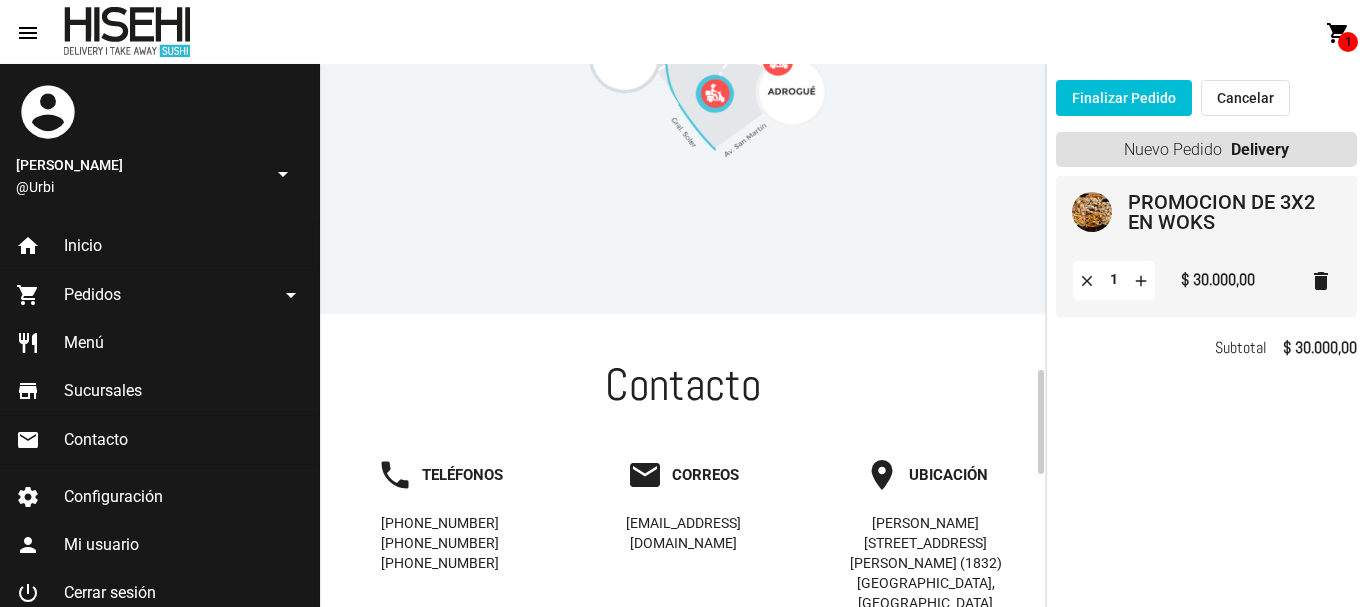 scroll, scrollTop: 200, scrollLeft: 0, axis: vertical 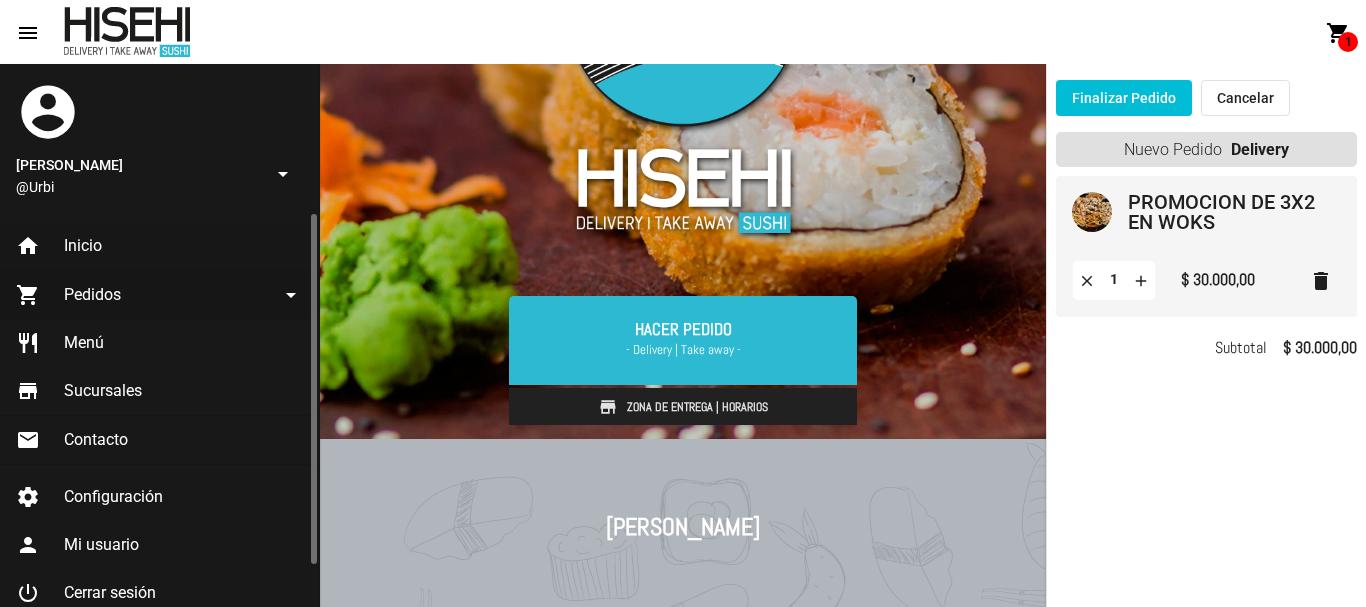 click on "Pedidos" 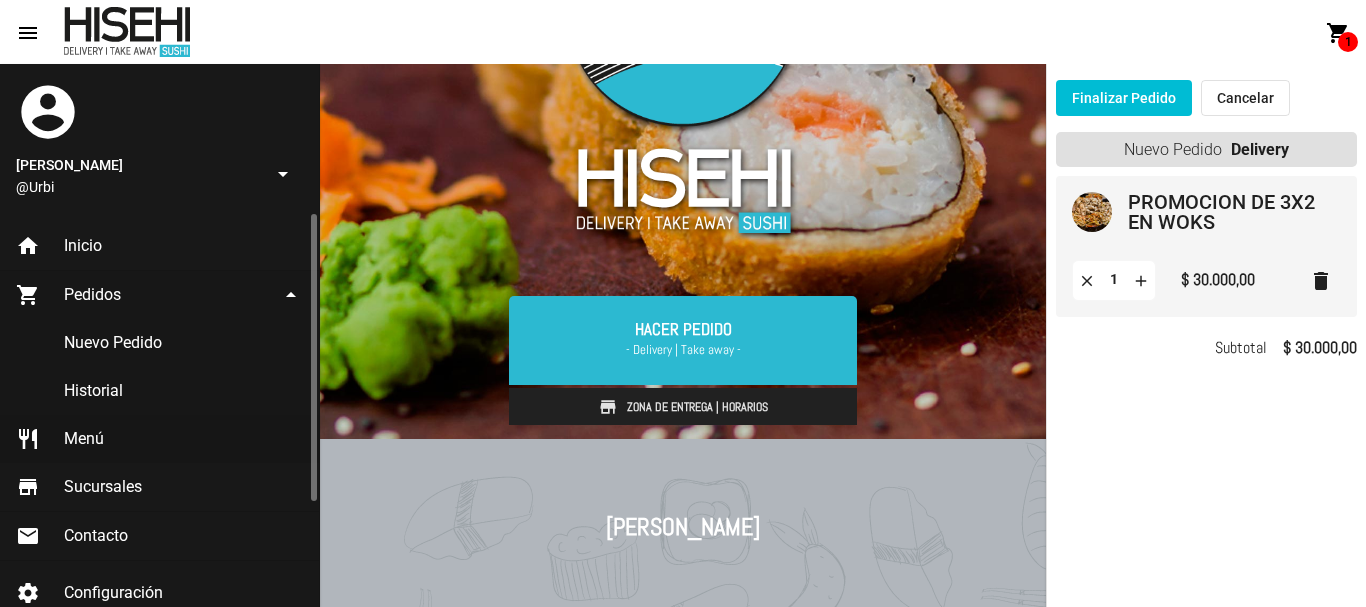 click on "Menú" 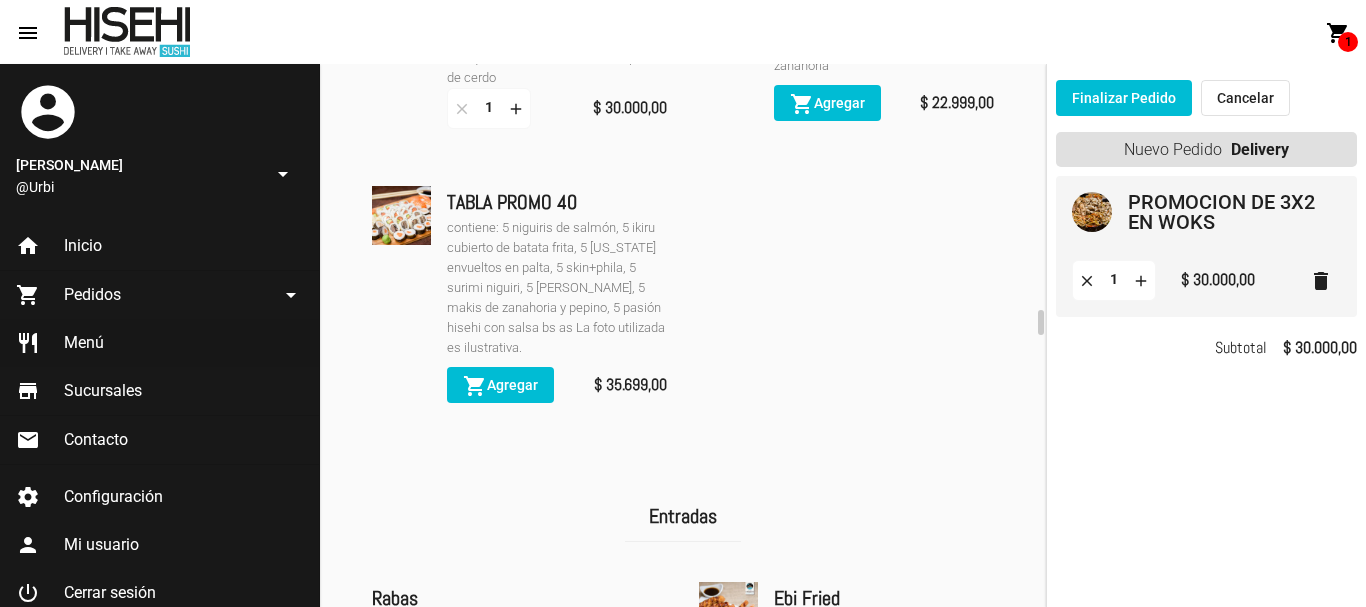 scroll, scrollTop: 1000, scrollLeft: 0, axis: vertical 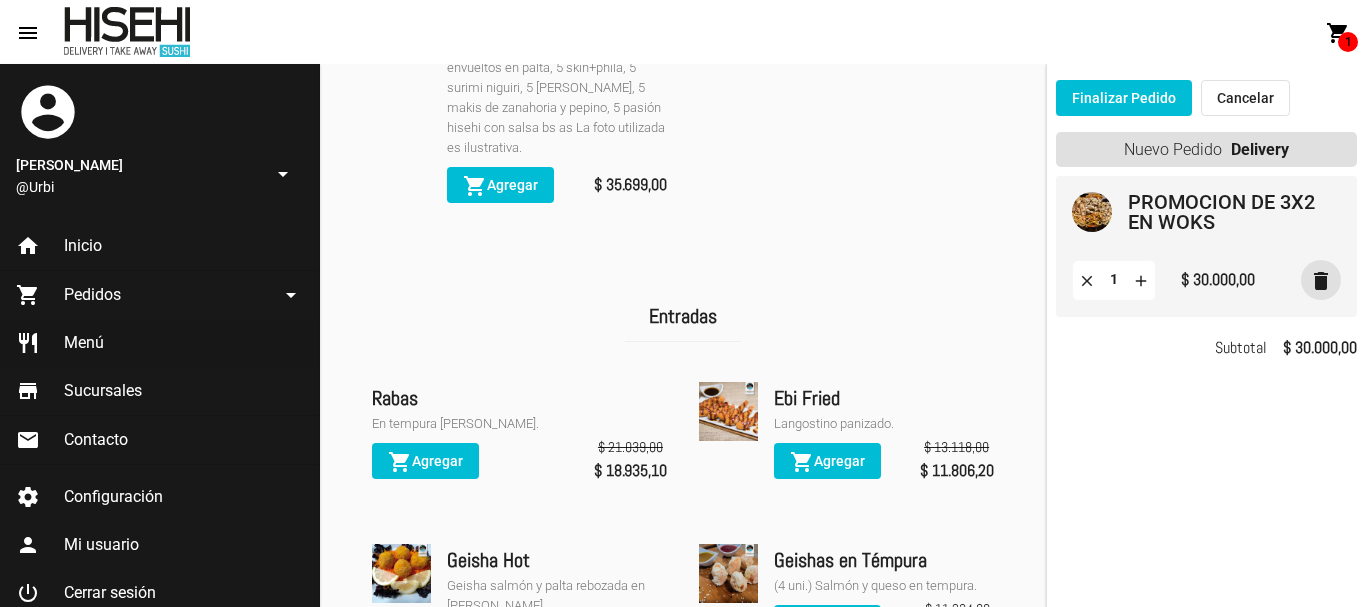 click on "delete" 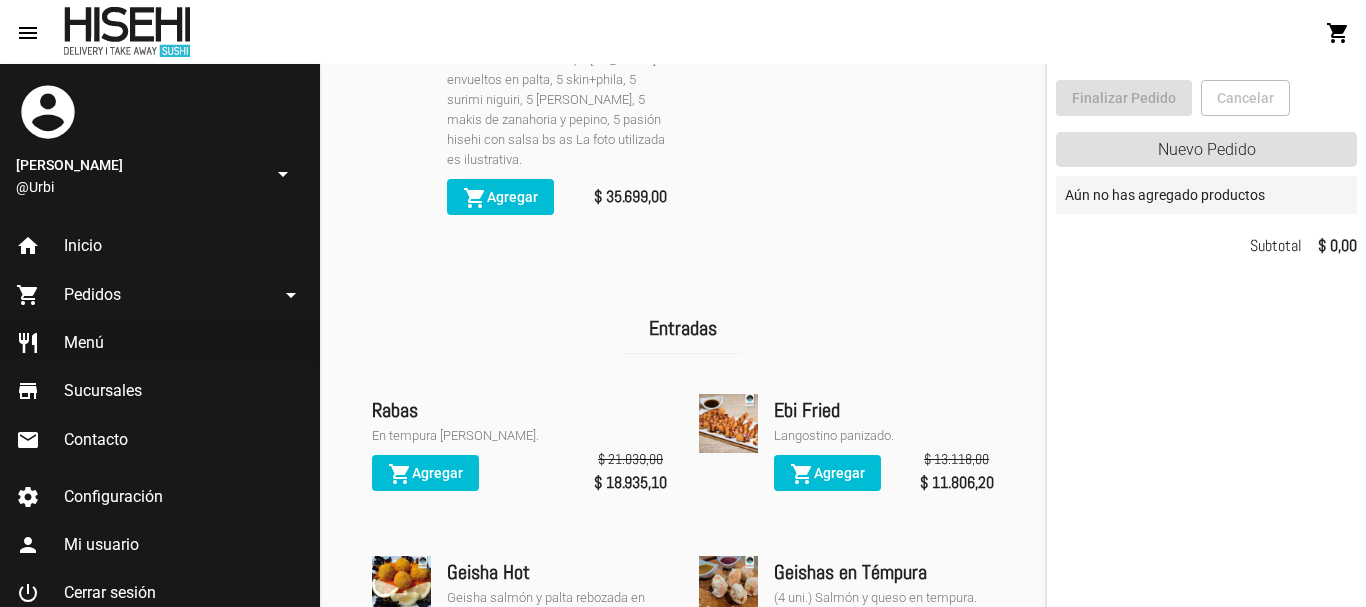 scroll, scrollTop: 600, scrollLeft: 0, axis: vertical 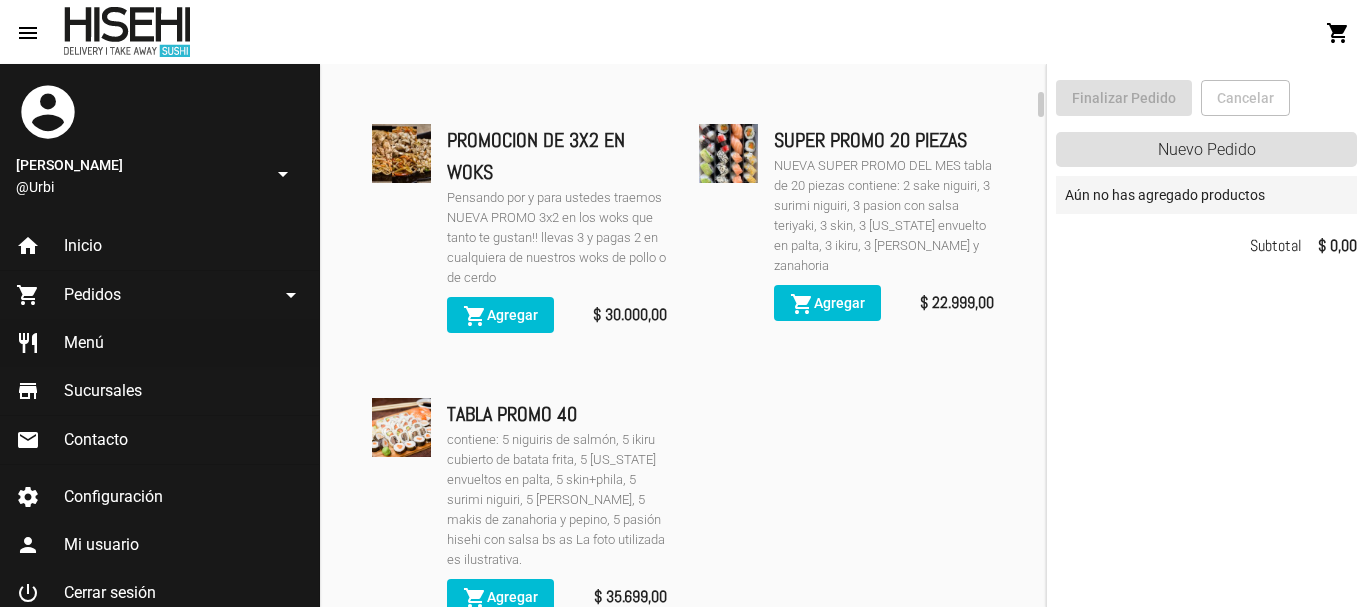 click on "shopping_cart  Agregar" 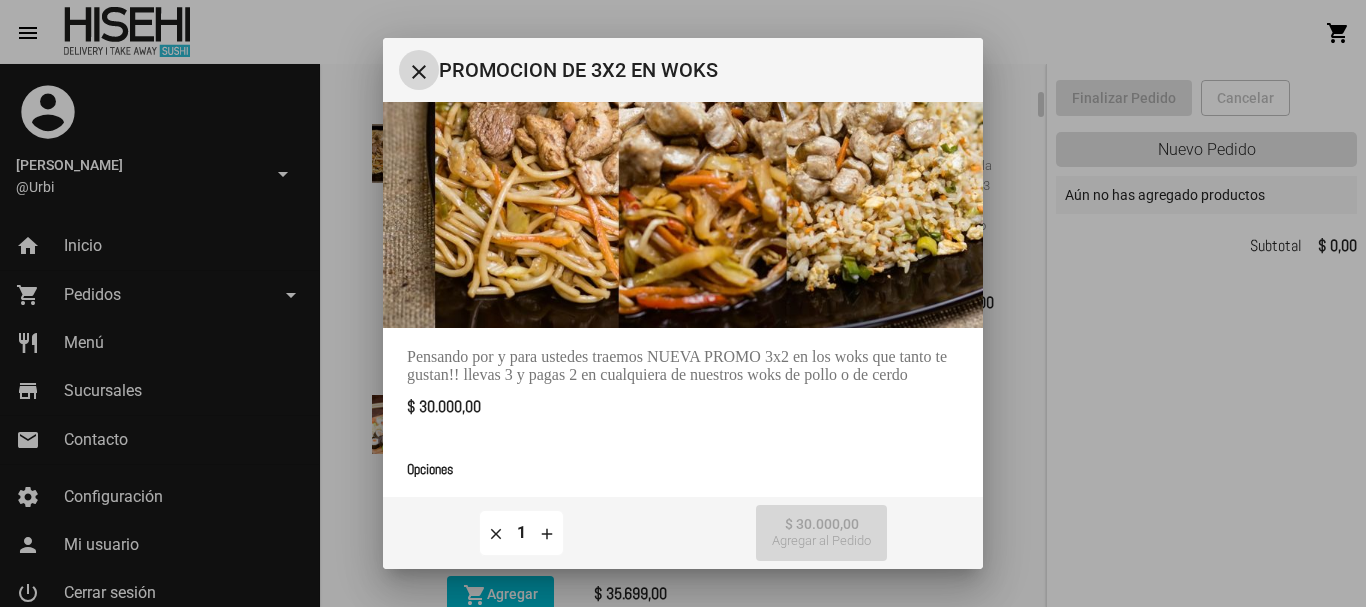 scroll, scrollTop: 229, scrollLeft: 0, axis: vertical 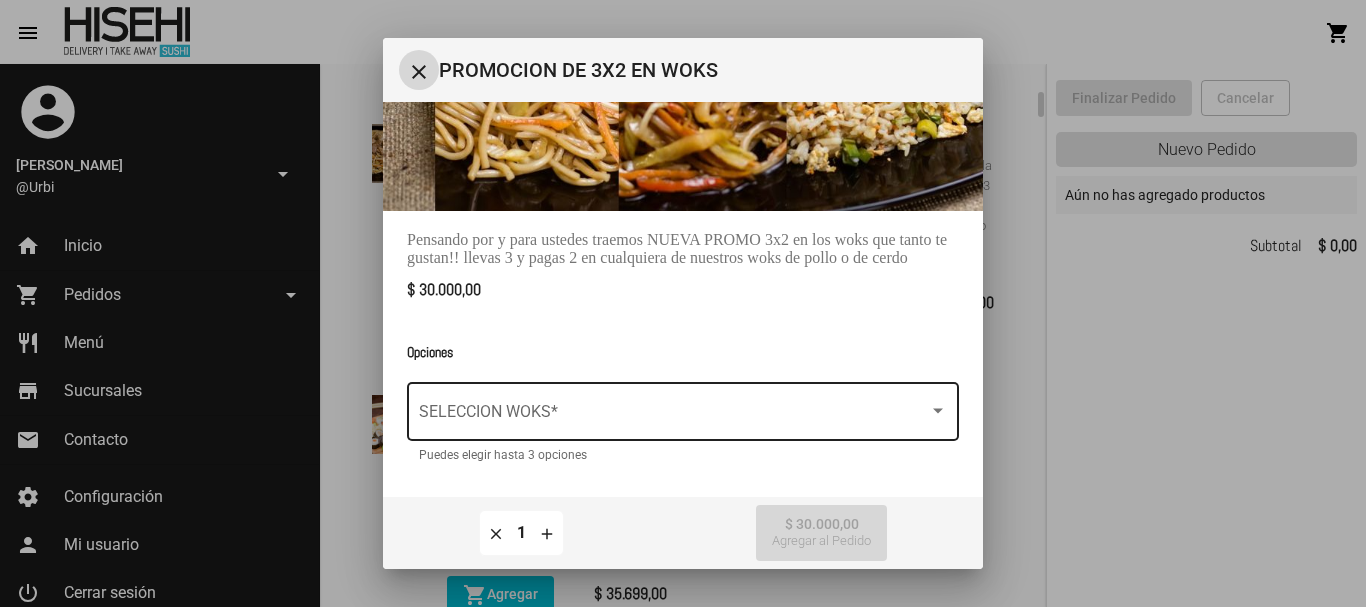 click at bounding box center (674, 416) 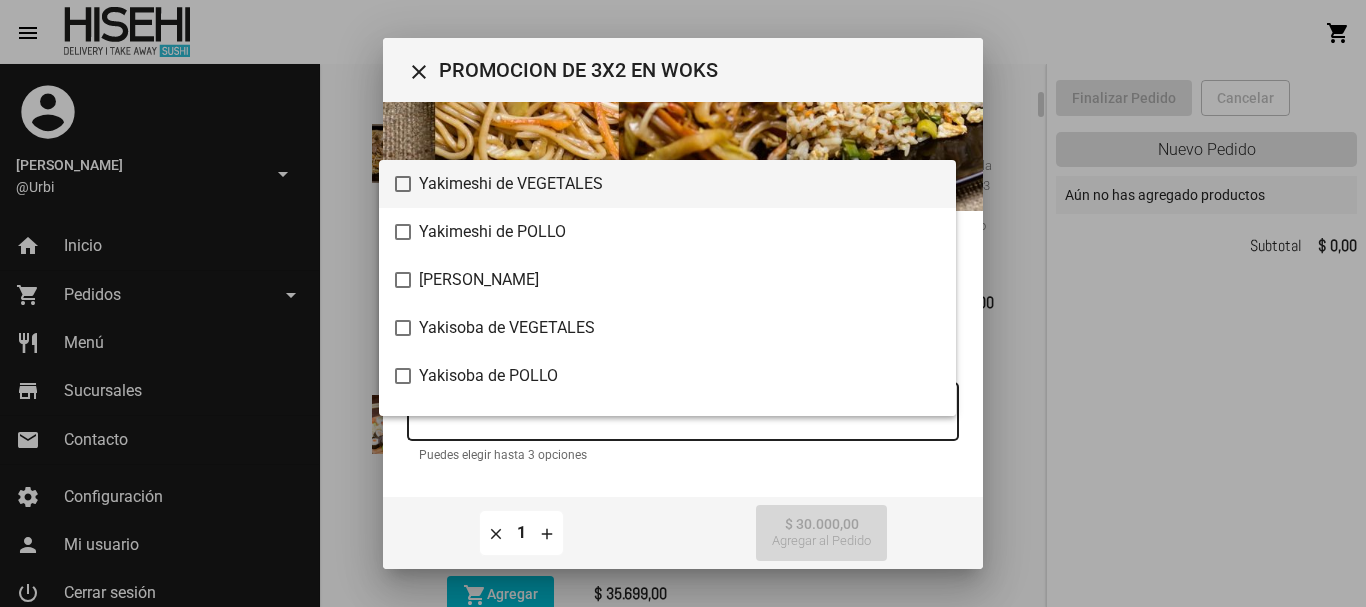 click at bounding box center [683, 303] 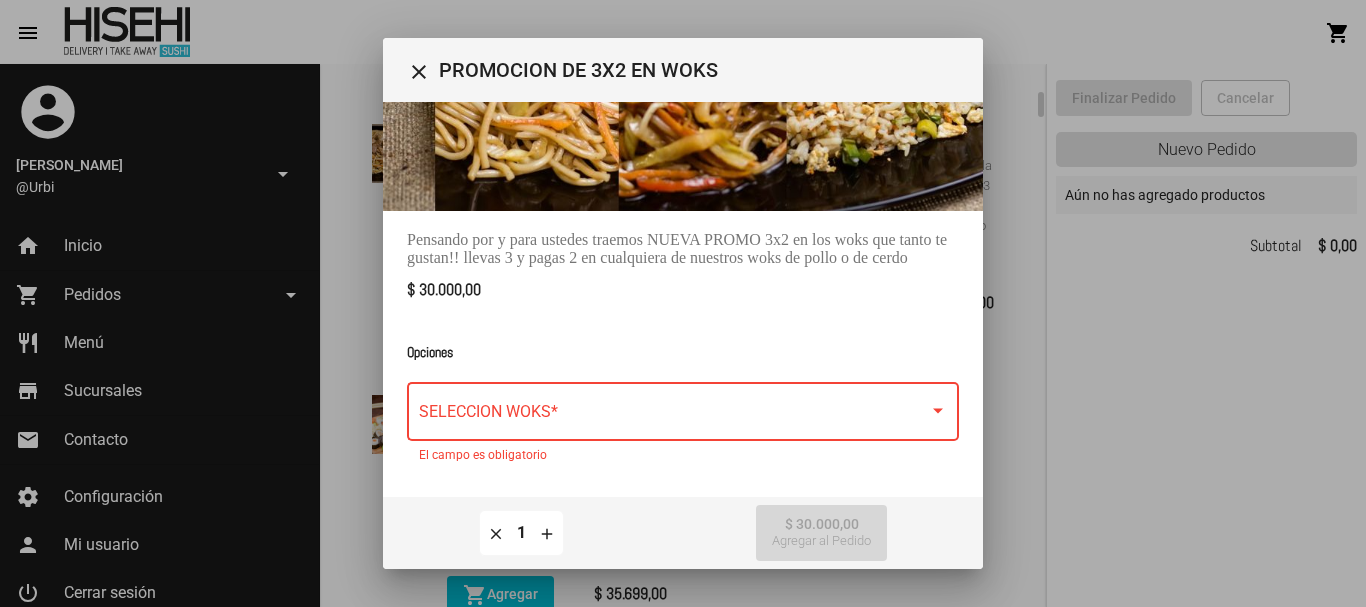 click on "close" at bounding box center (419, 72) 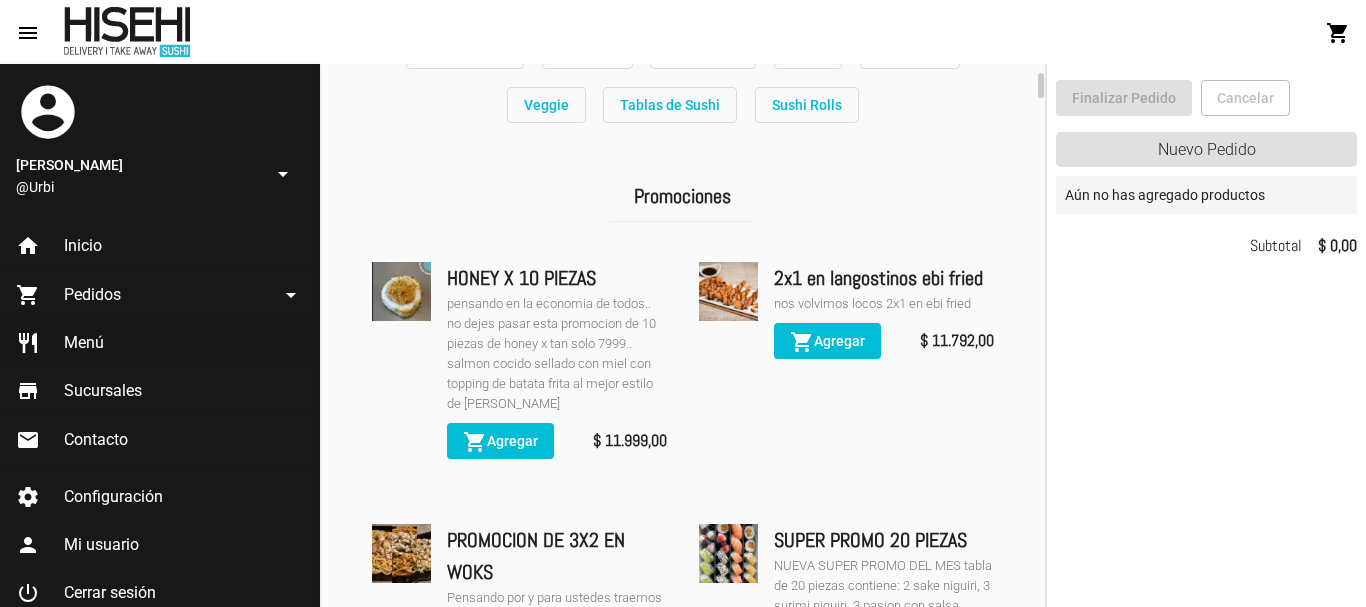 scroll, scrollTop: 0, scrollLeft: 0, axis: both 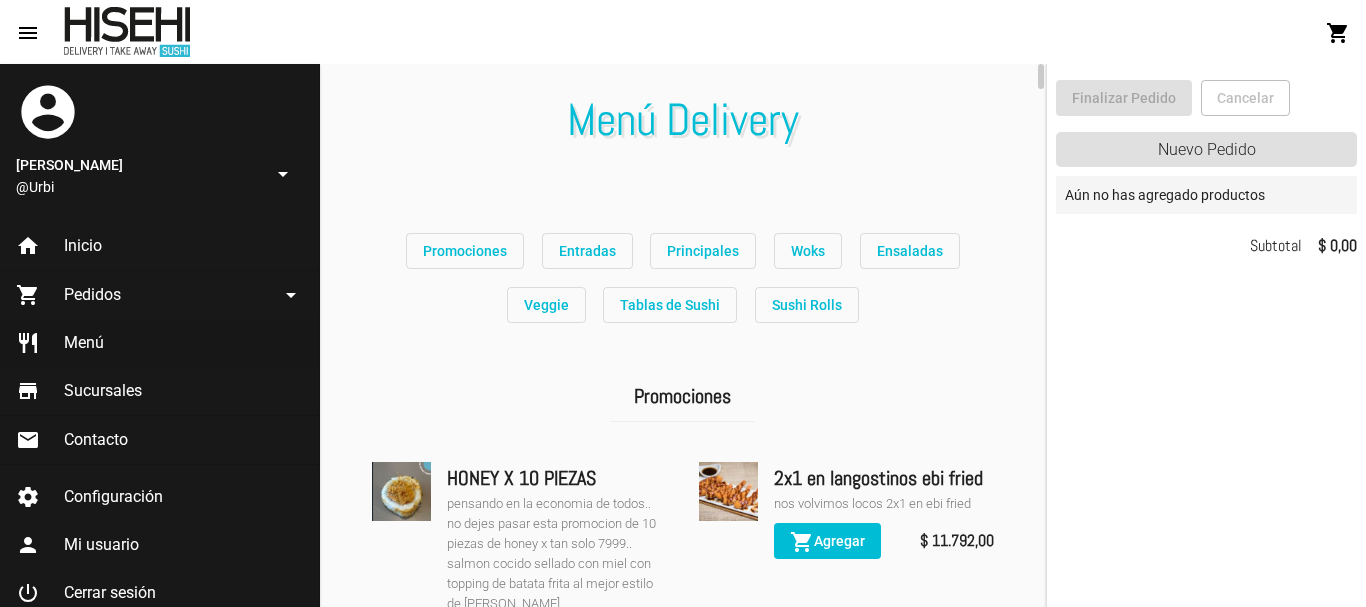 click on "Woks" 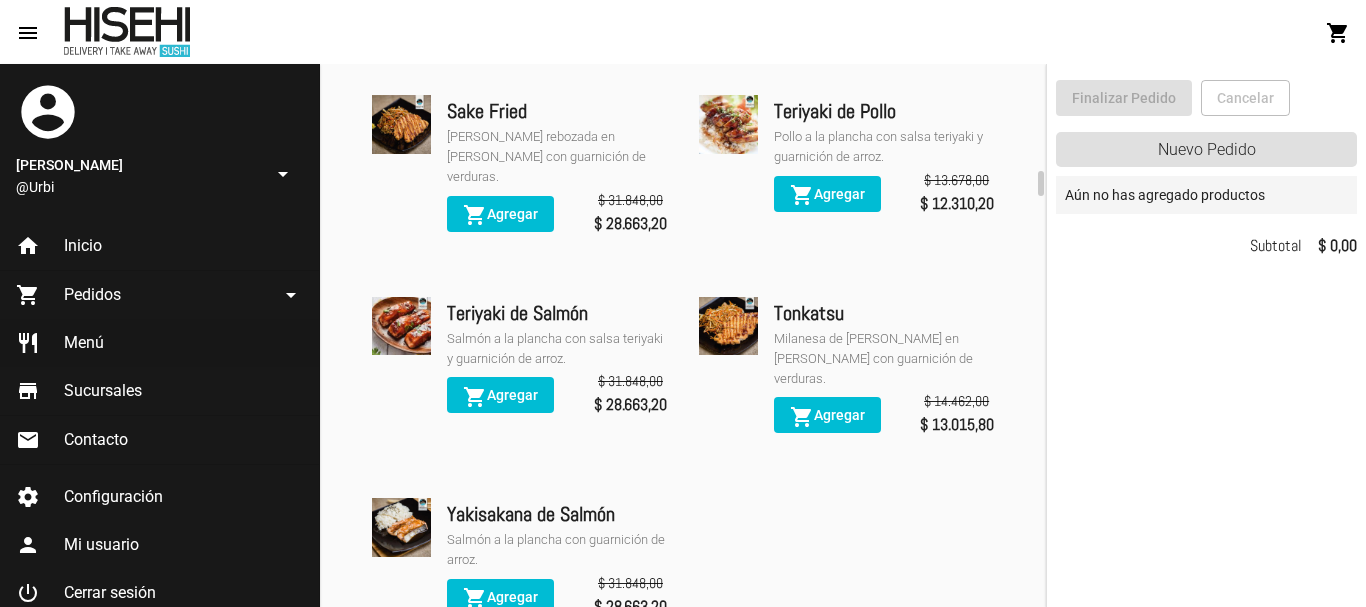 scroll, scrollTop: 903, scrollLeft: 0, axis: vertical 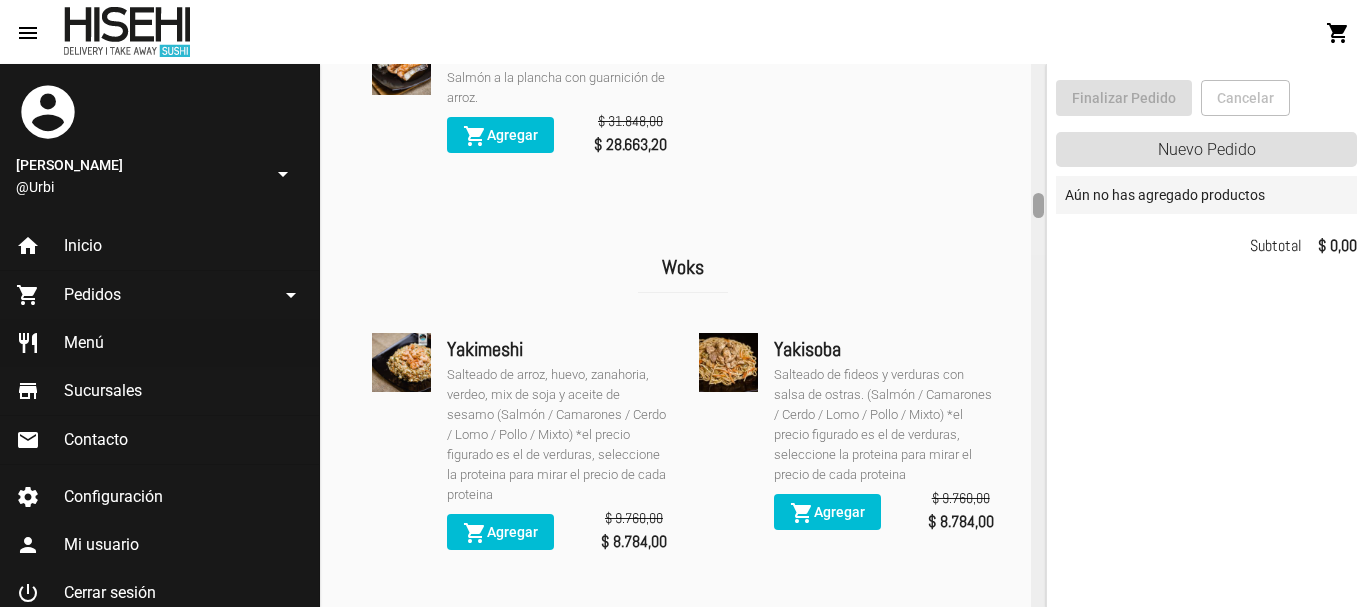 drag, startPoint x: 1035, startPoint y: 121, endPoint x: 1027, endPoint y: 208, distance: 87.36704 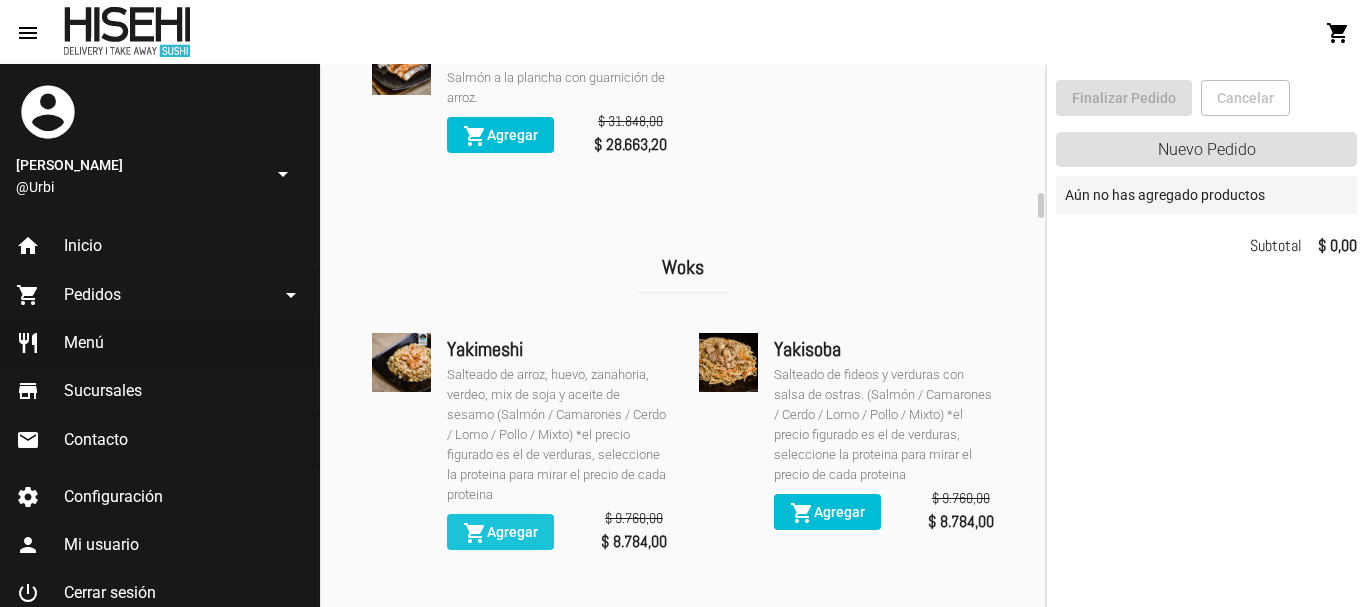 click on "shopping_cart  Agregar" 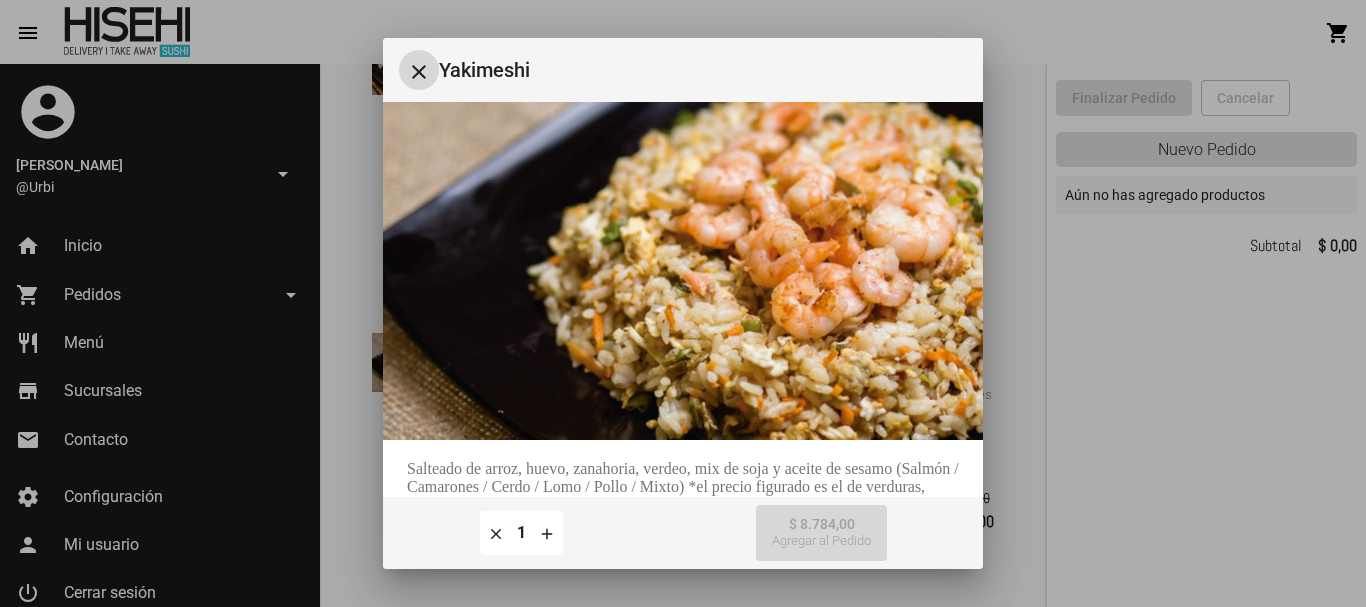 scroll, scrollTop: 231, scrollLeft: 0, axis: vertical 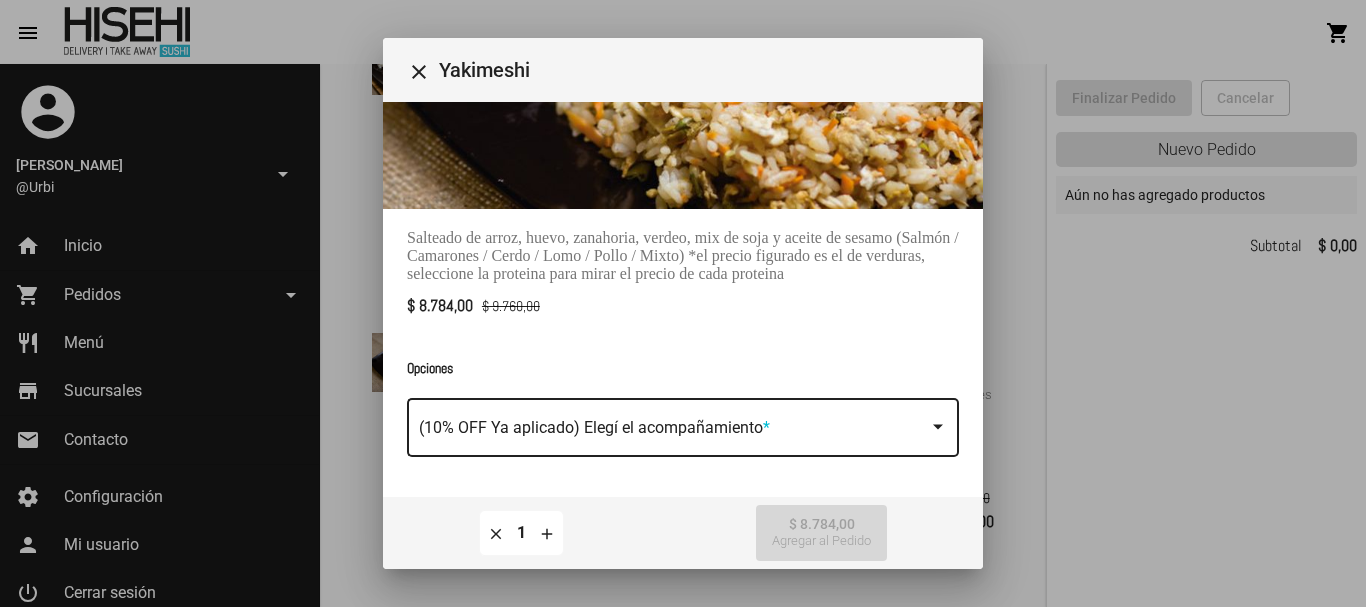 click at bounding box center (674, 432) 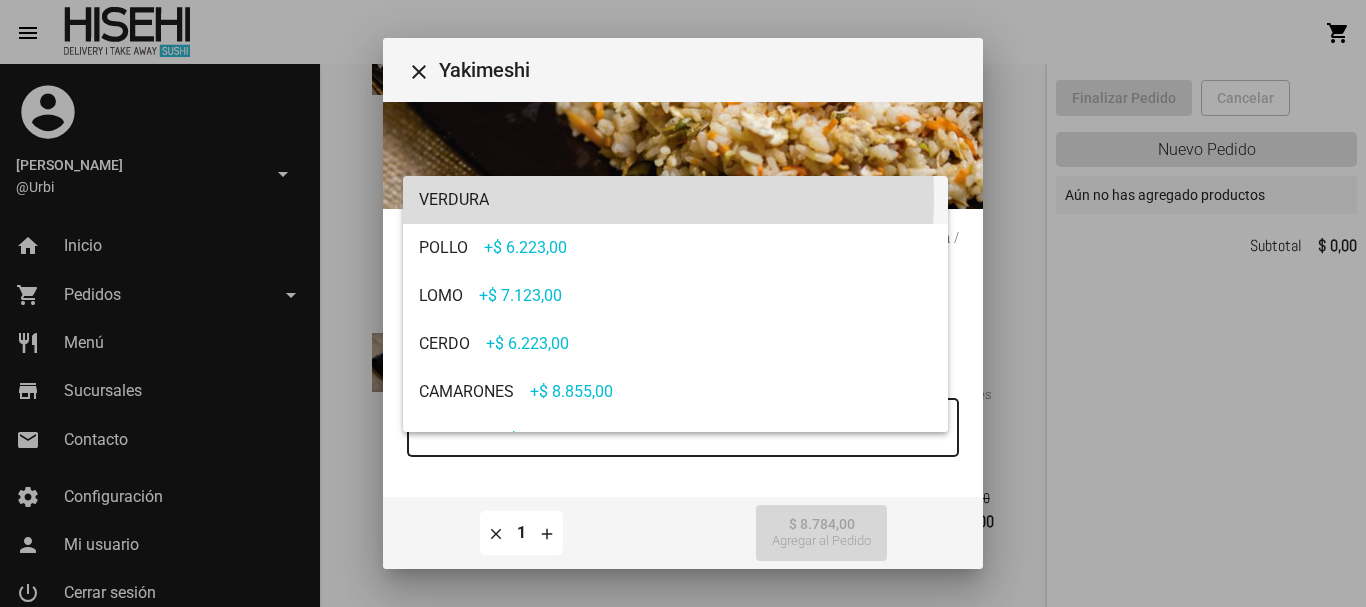 click on "VERDURA" at bounding box center (675, 200) 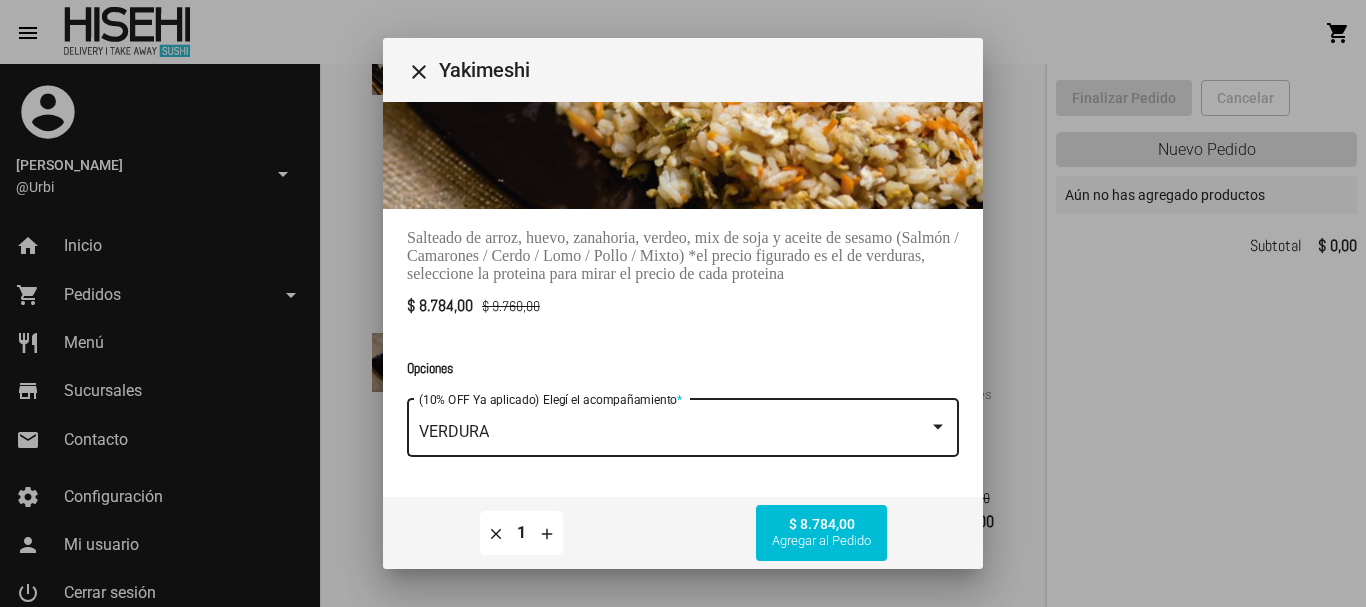 click on "VERDURA" at bounding box center [674, 432] 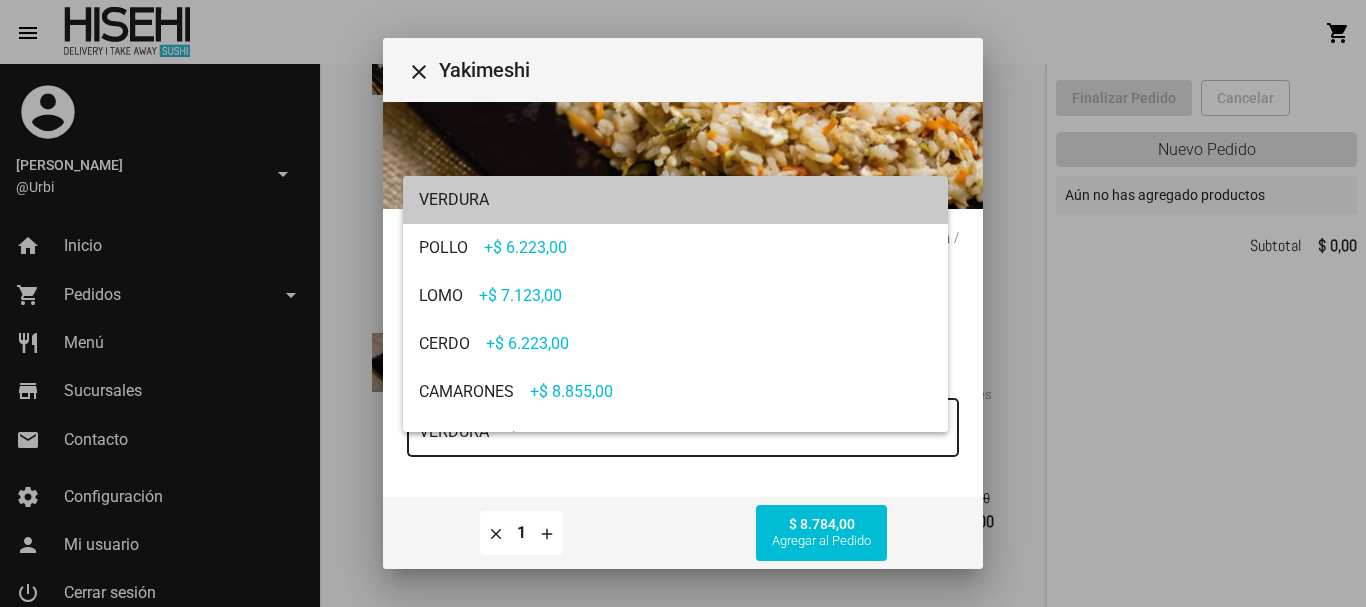 click on "VERDURA" at bounding box center [675, 200] 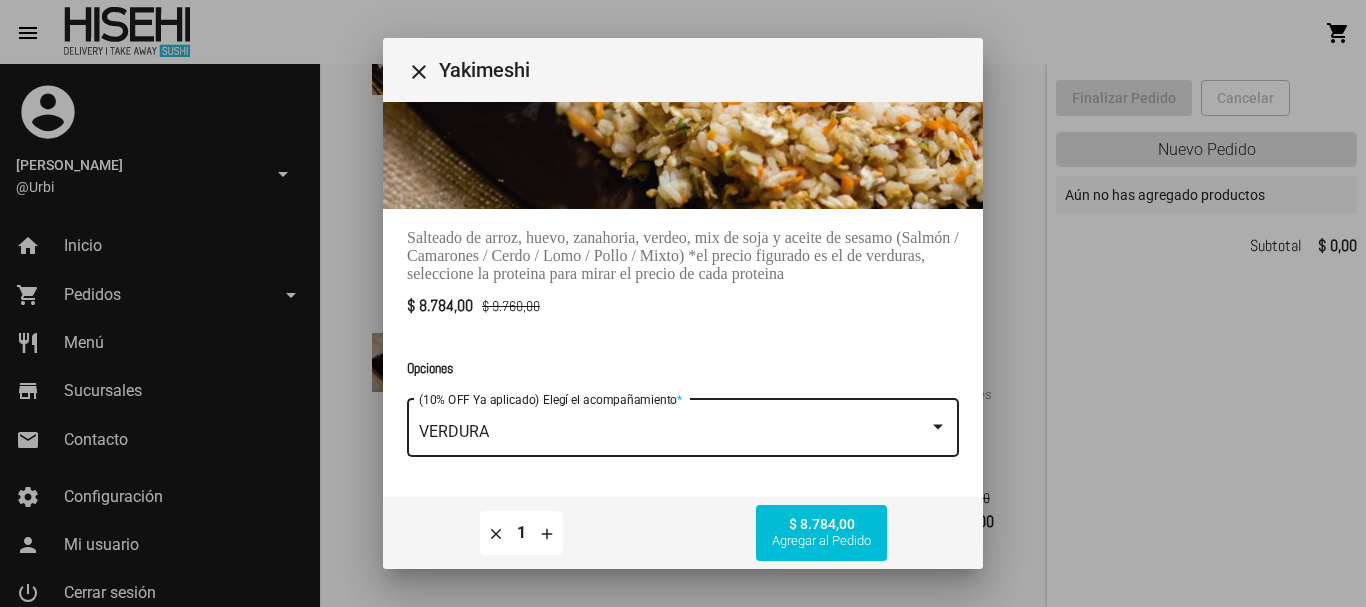 click on "VERDURA" at bounding box center (674, 432) 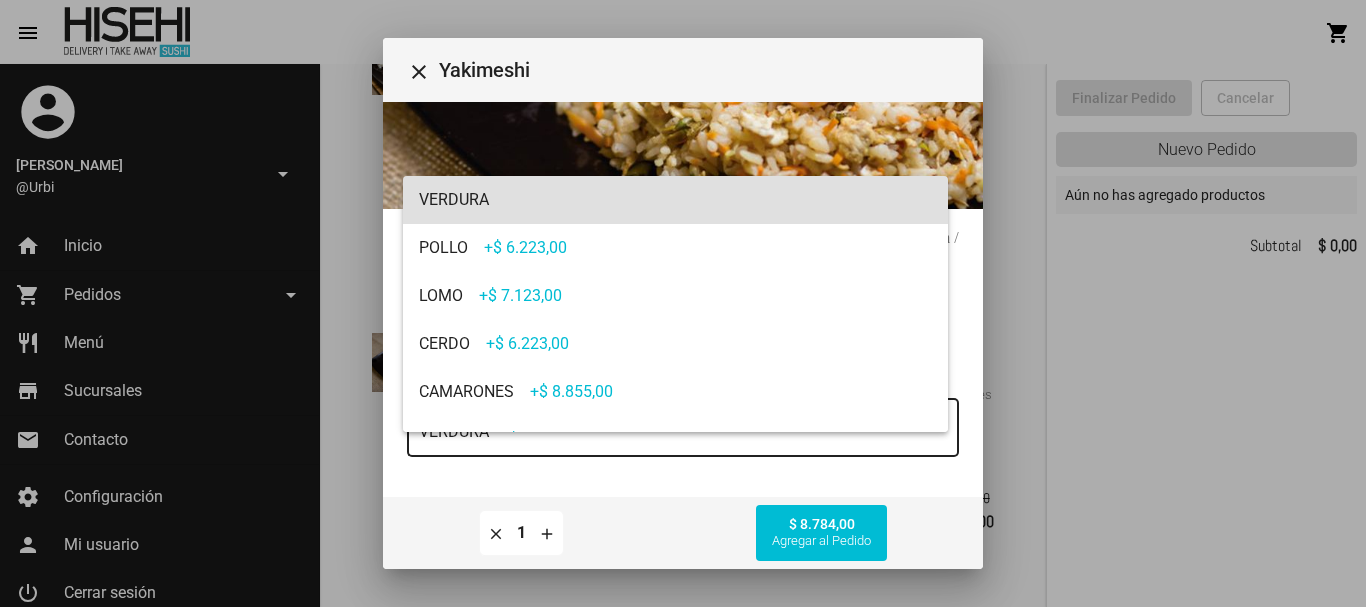 click on "VERDURA" at bounding box center (675, 200) 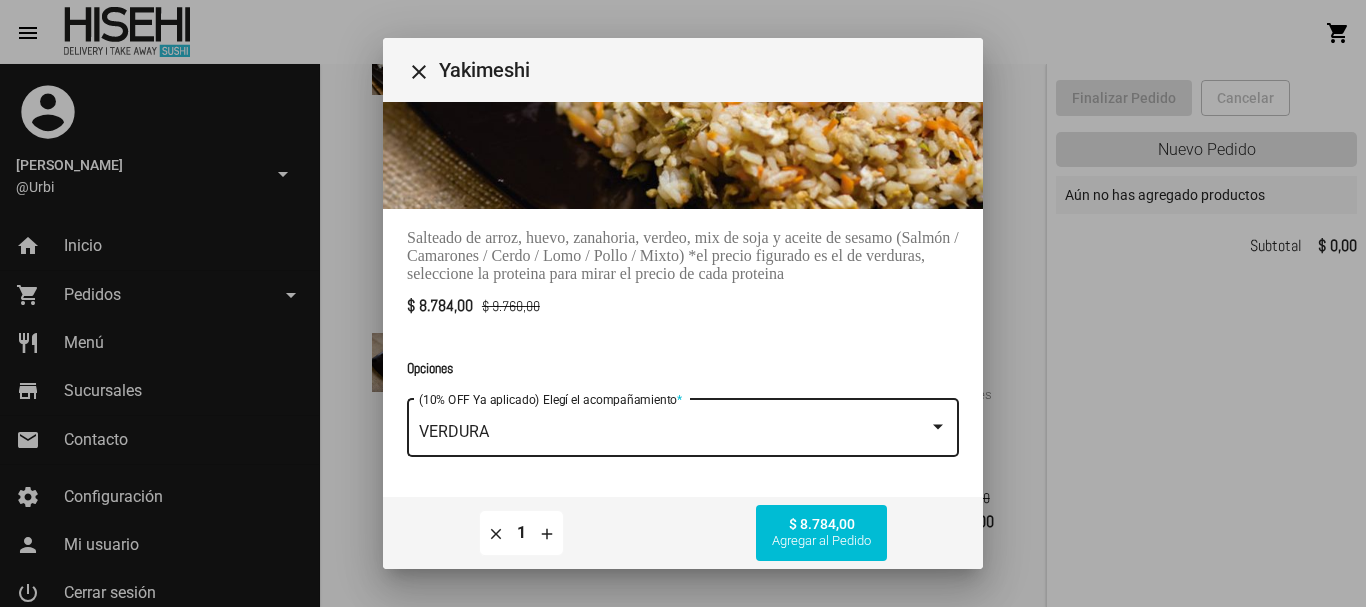 click on "add" 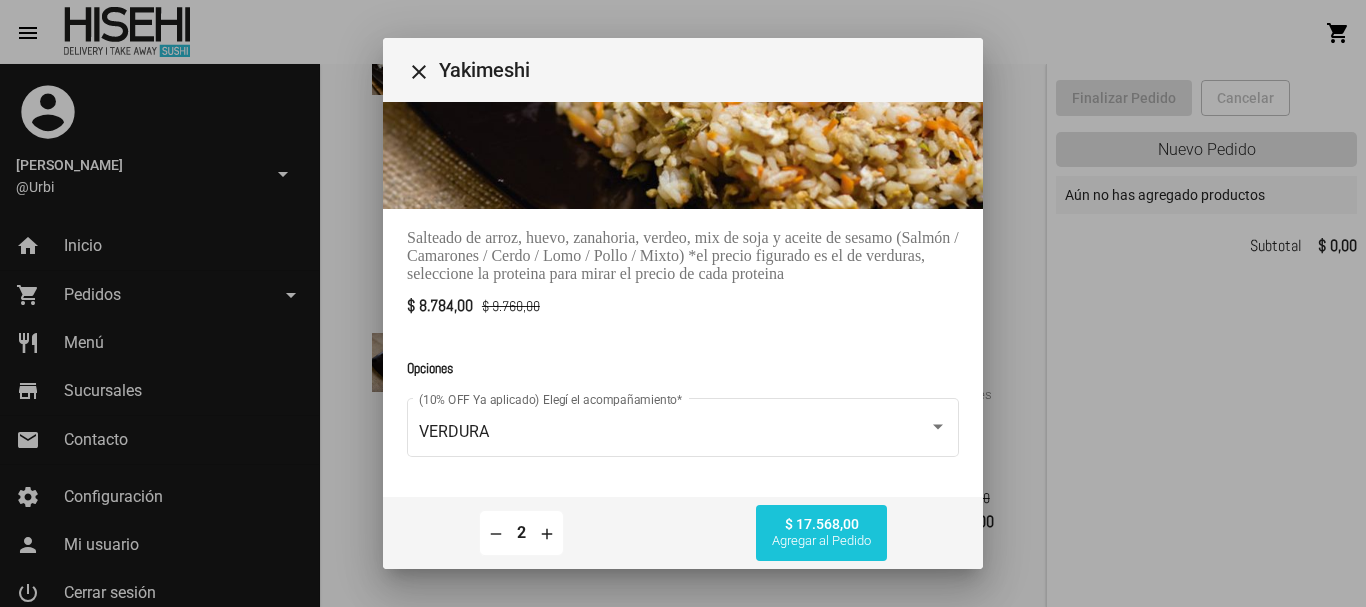 click on "Agregar al Pedido" 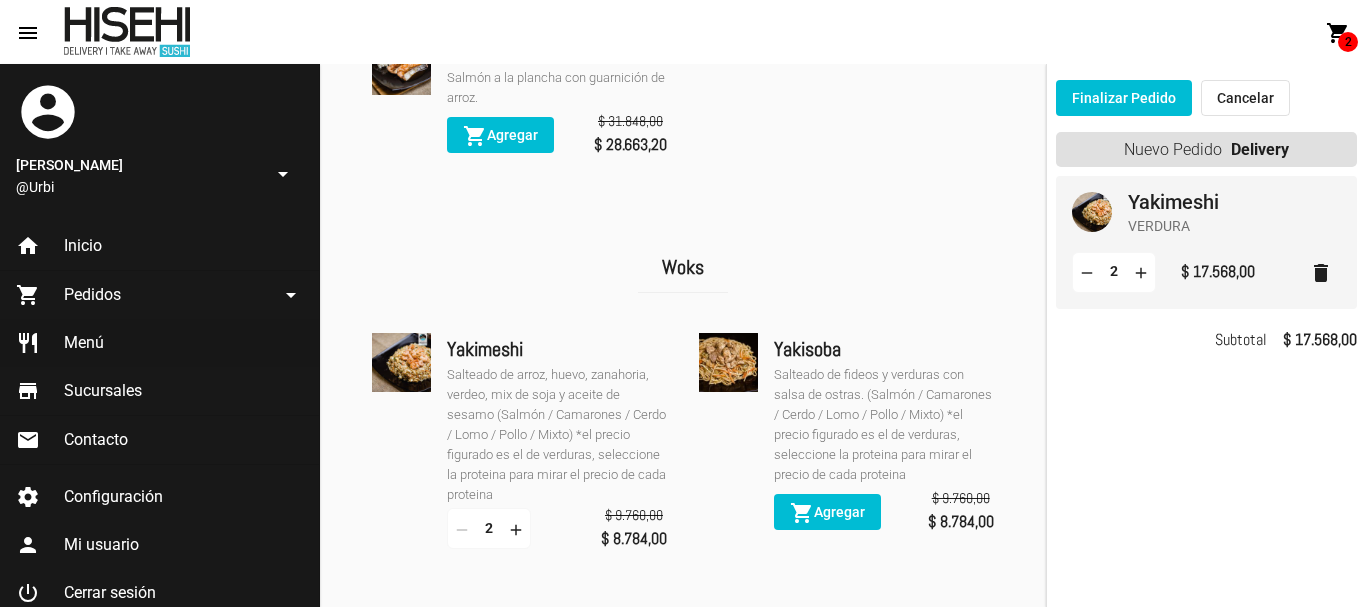 click on "add" 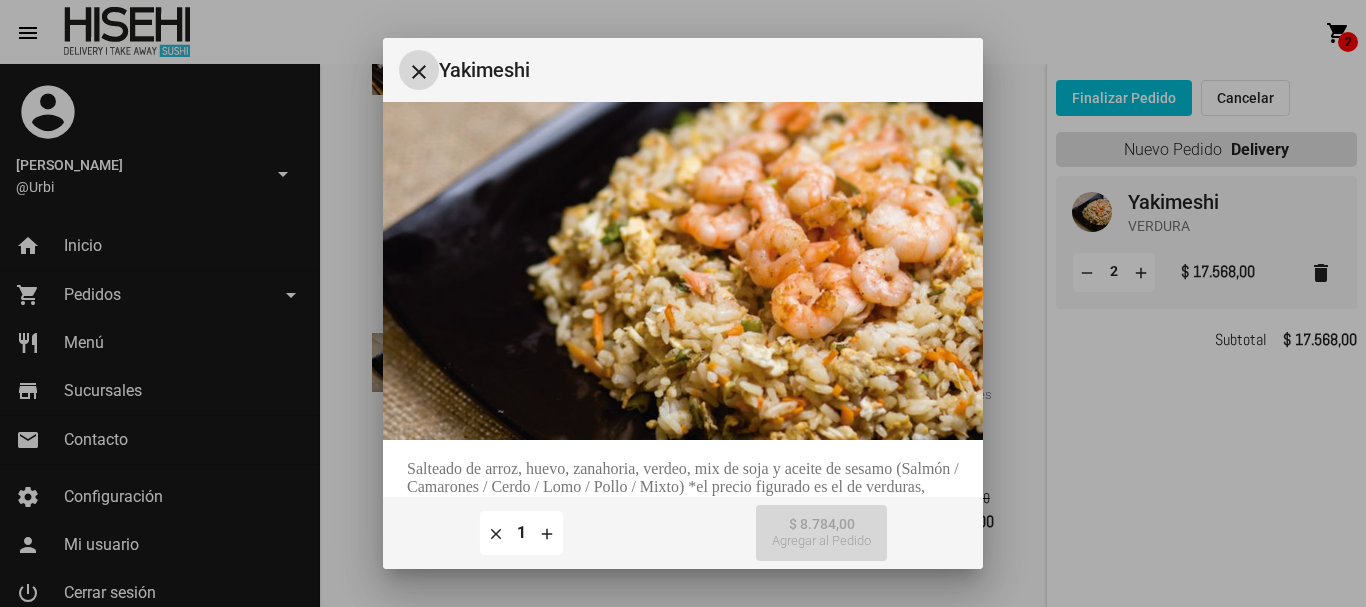 scroll, scrollTop: 231, scrollLeft: 0, axis: vertical 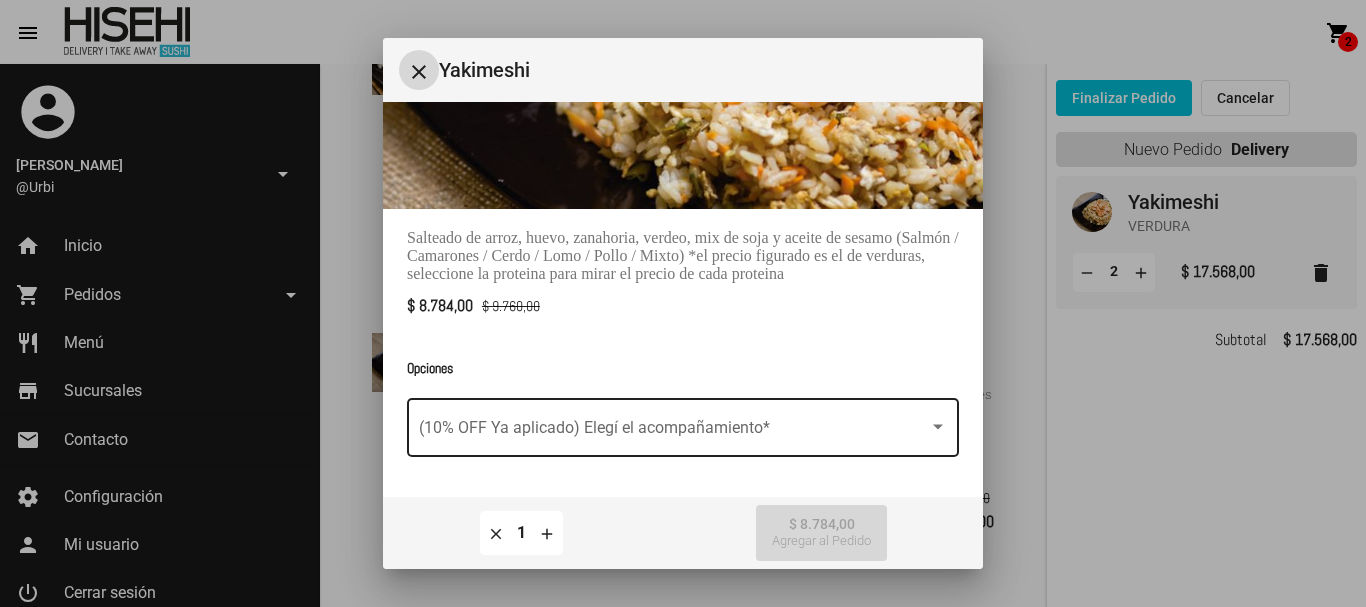 click at bounding box center [674, 432] 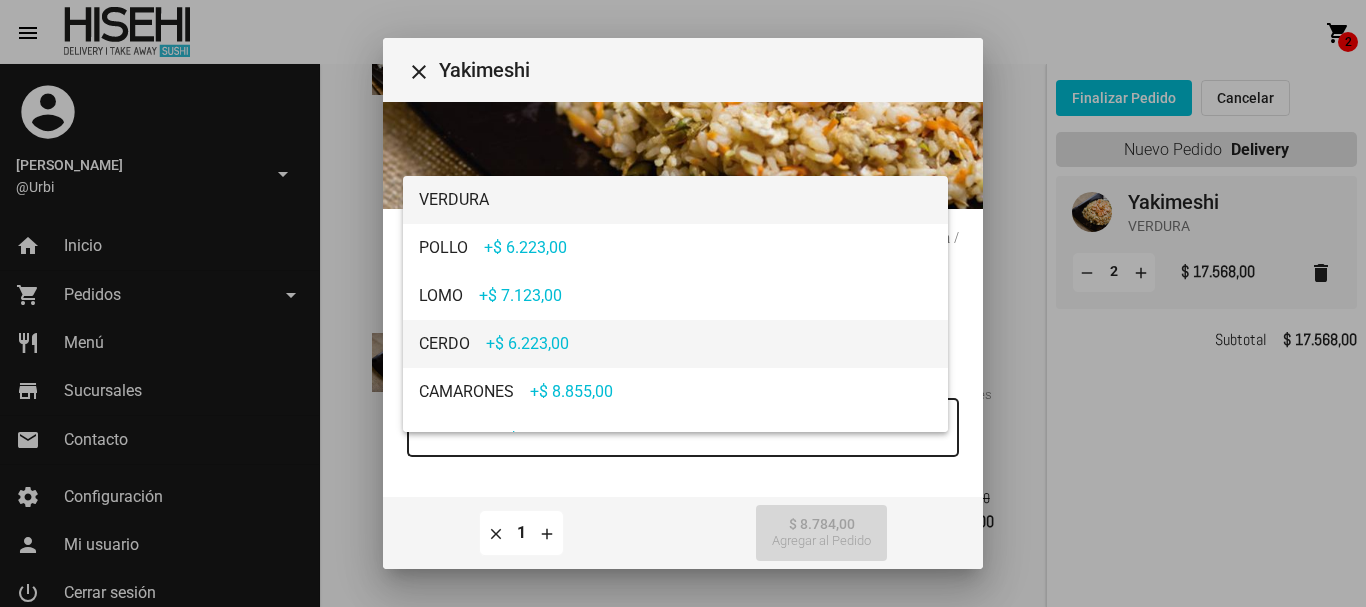 click on "CERDO +$ 6.223,00" at bounding box center (675, 344) 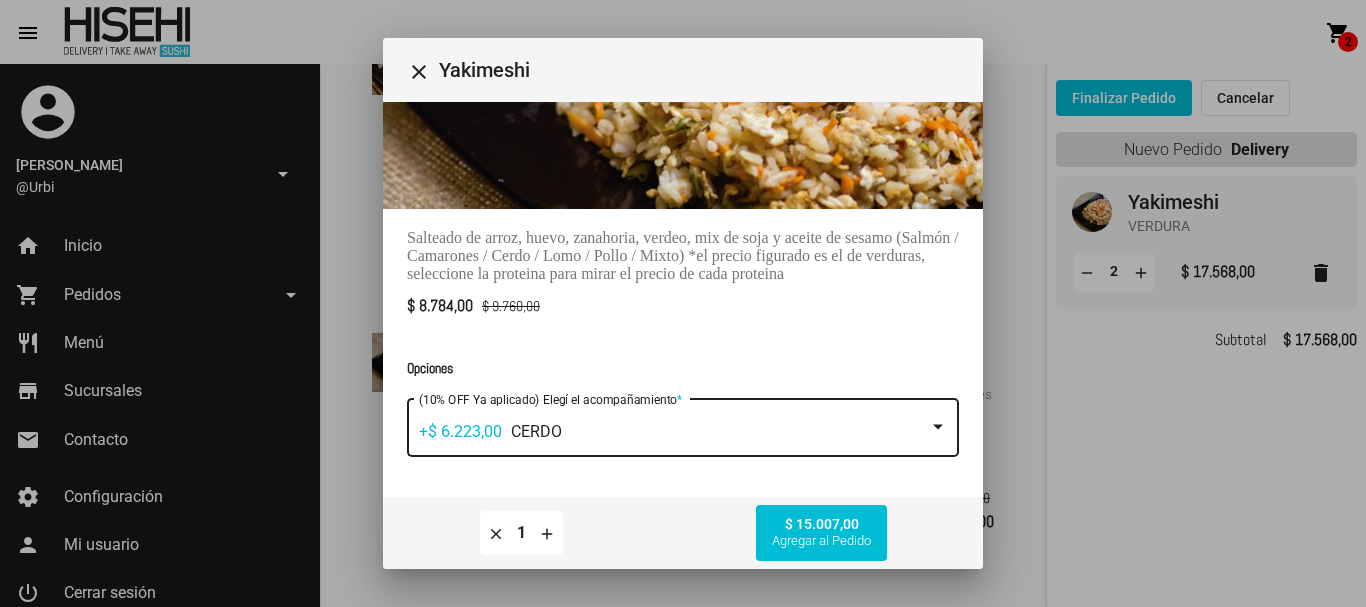click on "Agregar al Pedido" 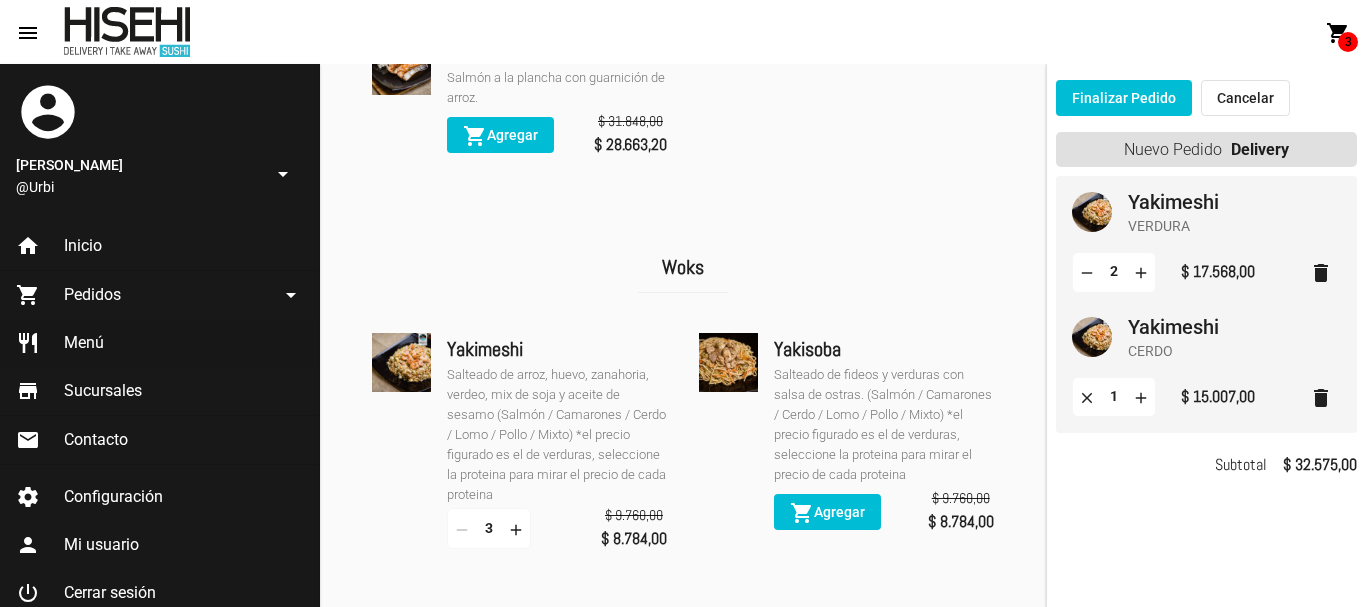 click on "delete" 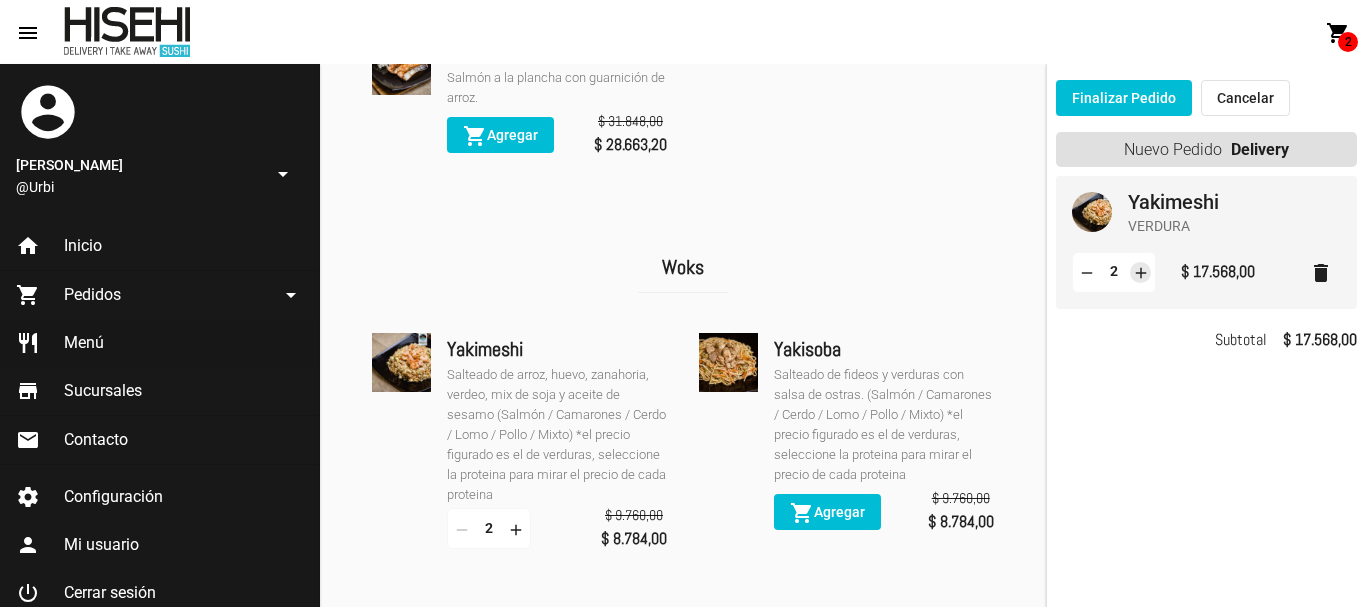 click on "add" 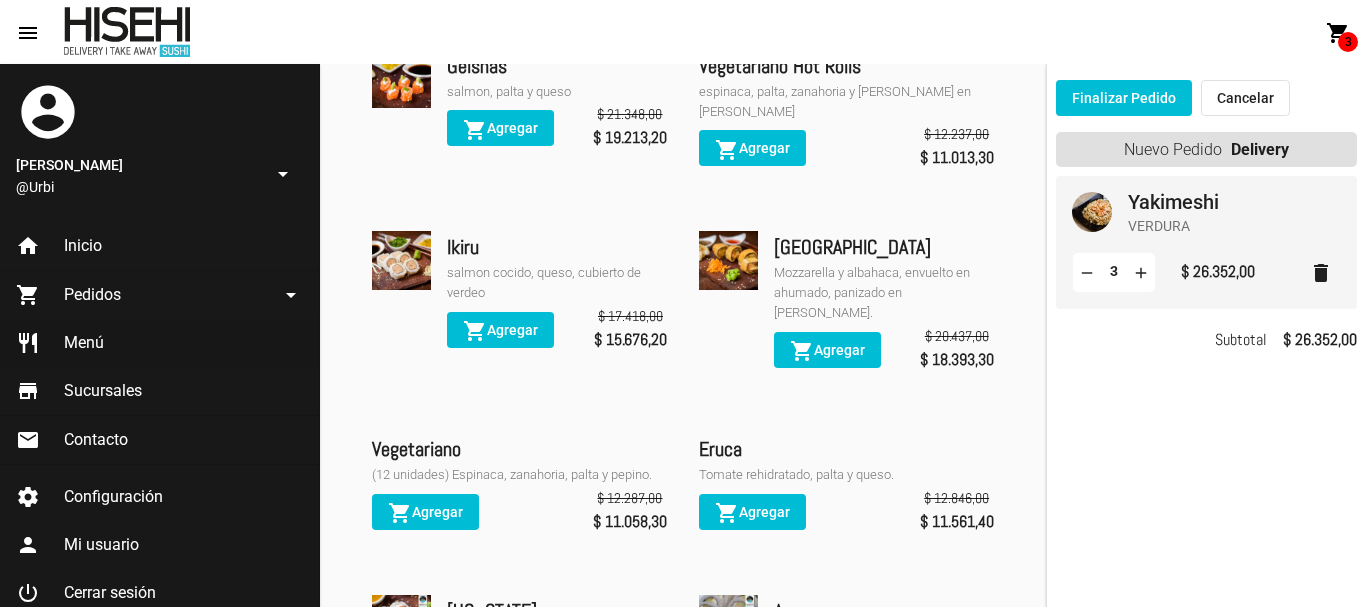 scroll, scrollTop: 7765, scrollLeft: 0, axis: vertical 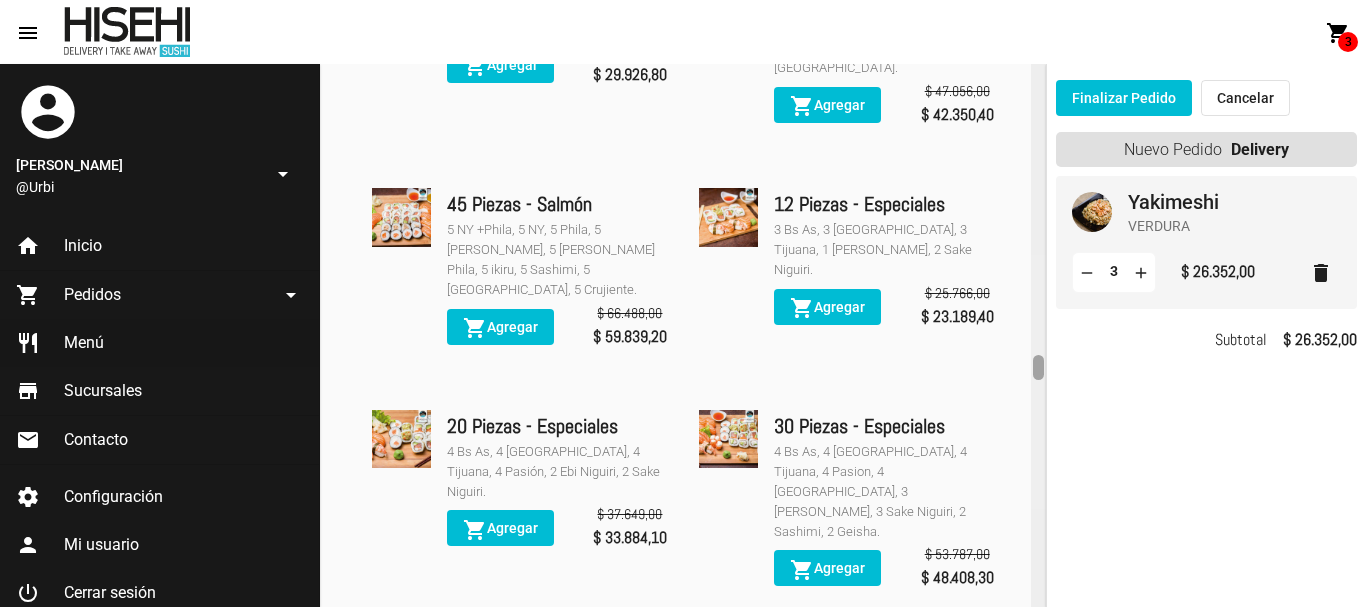 drag, startPoint x: 1041, startPoint y: 439, endPoint x: 1010, endPoint y: 367, distance: 78.39005 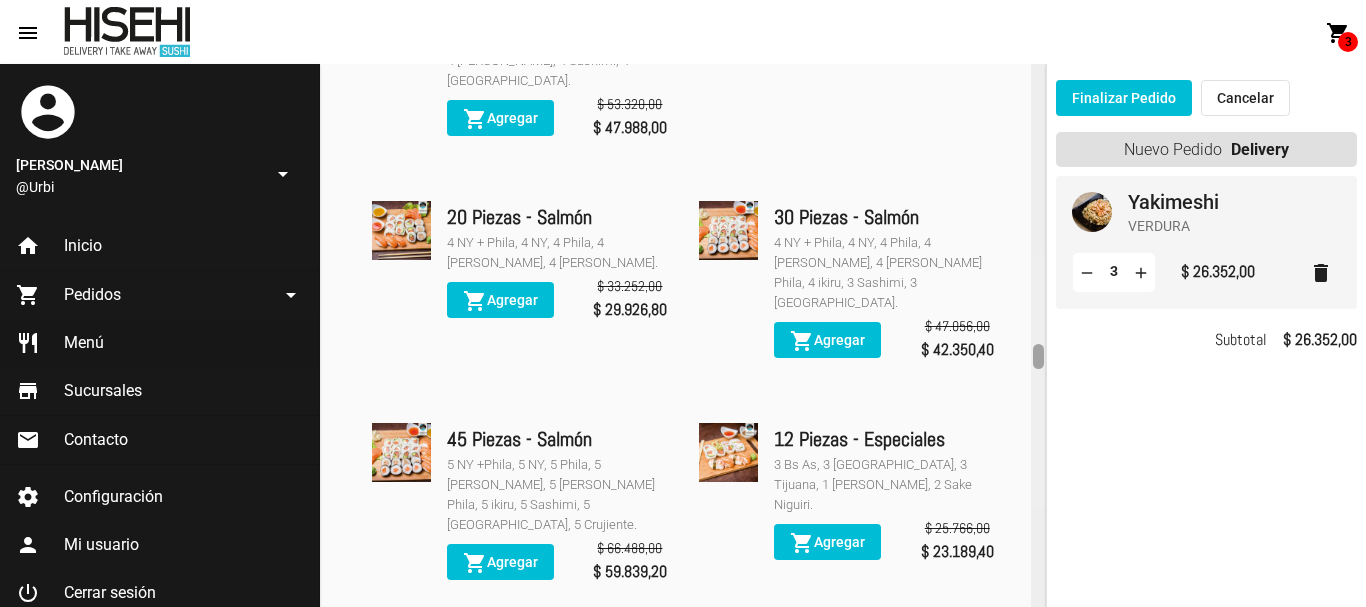 scroll, scrollTop: 5968, scrollLeft: 0, axis: vertical 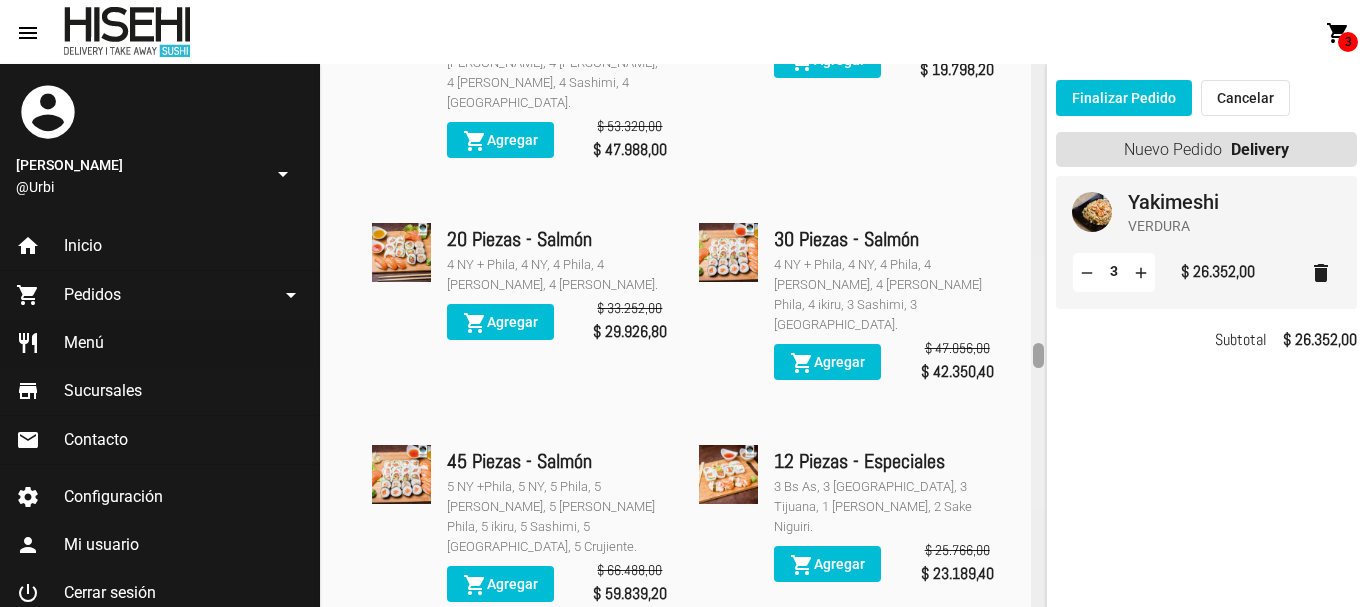 drag, startPoint x: 1040, startPoint y: 367, endPoint x: 1036, endPoint y: 355, distance: 12.649111 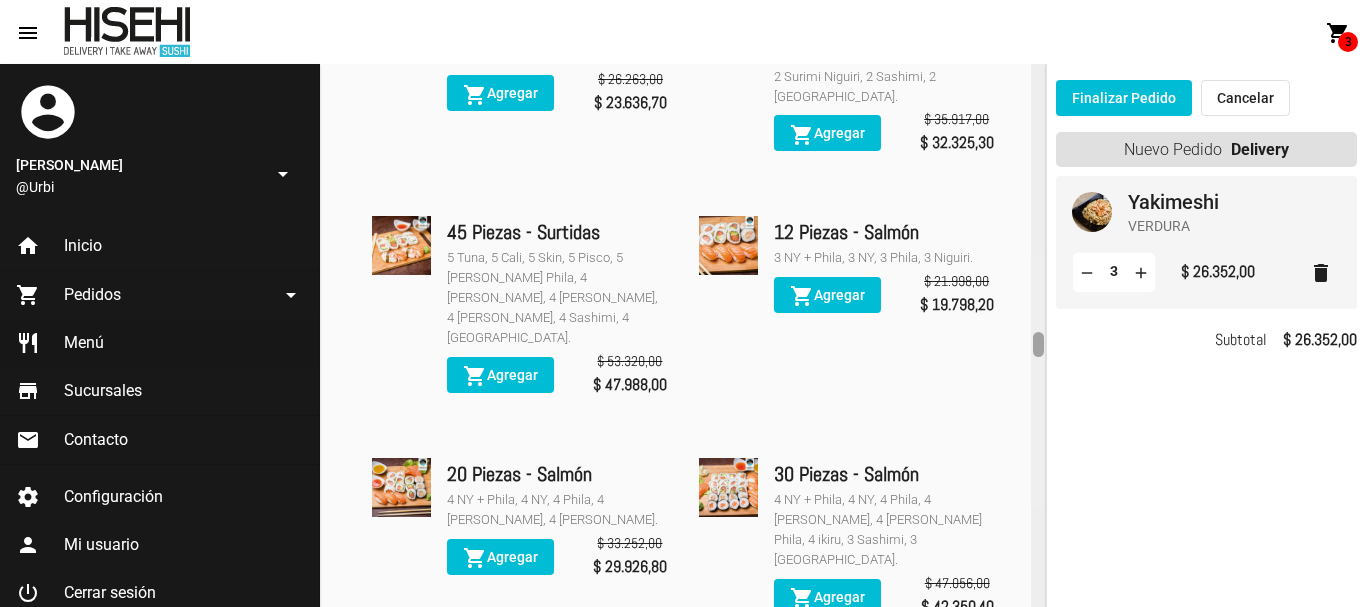 scroll, scrollTop: 5647, scrollLeft: 0, axis: vertical 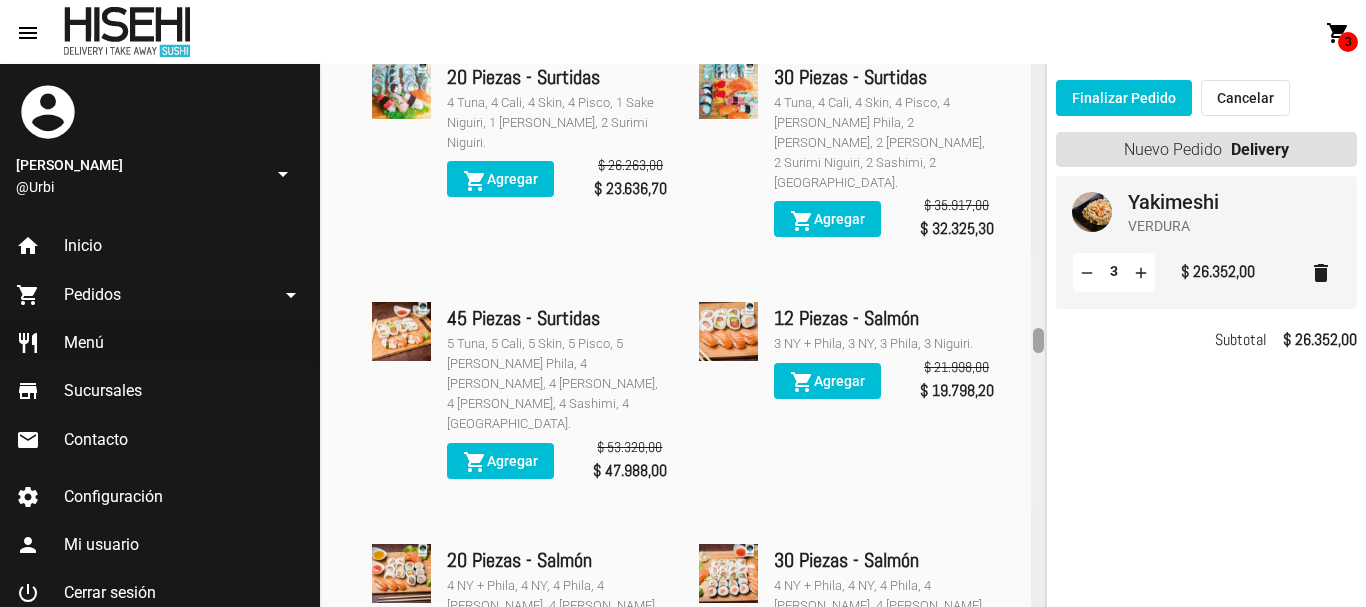 drag, startPoint x: 1037, startPoint y: 358, endPoint x: 1029, endPoint y: 343, distance: 17 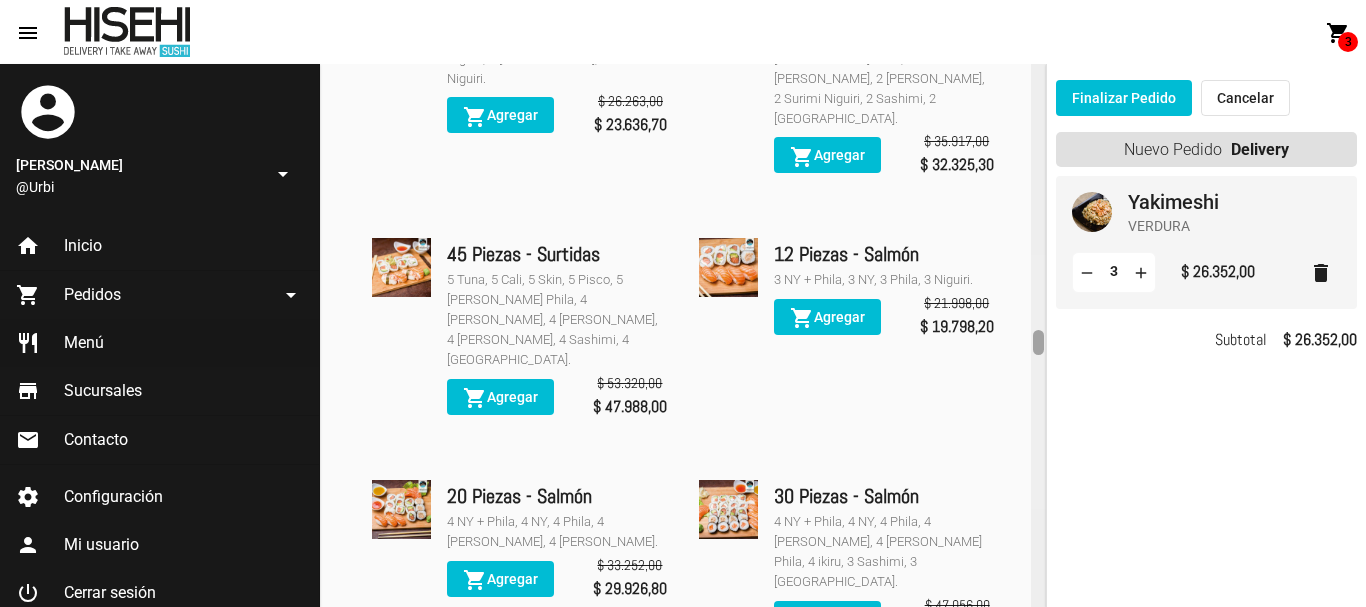 scroll, scrollTop: 5754, scrollLeft: 0, axis: vertical 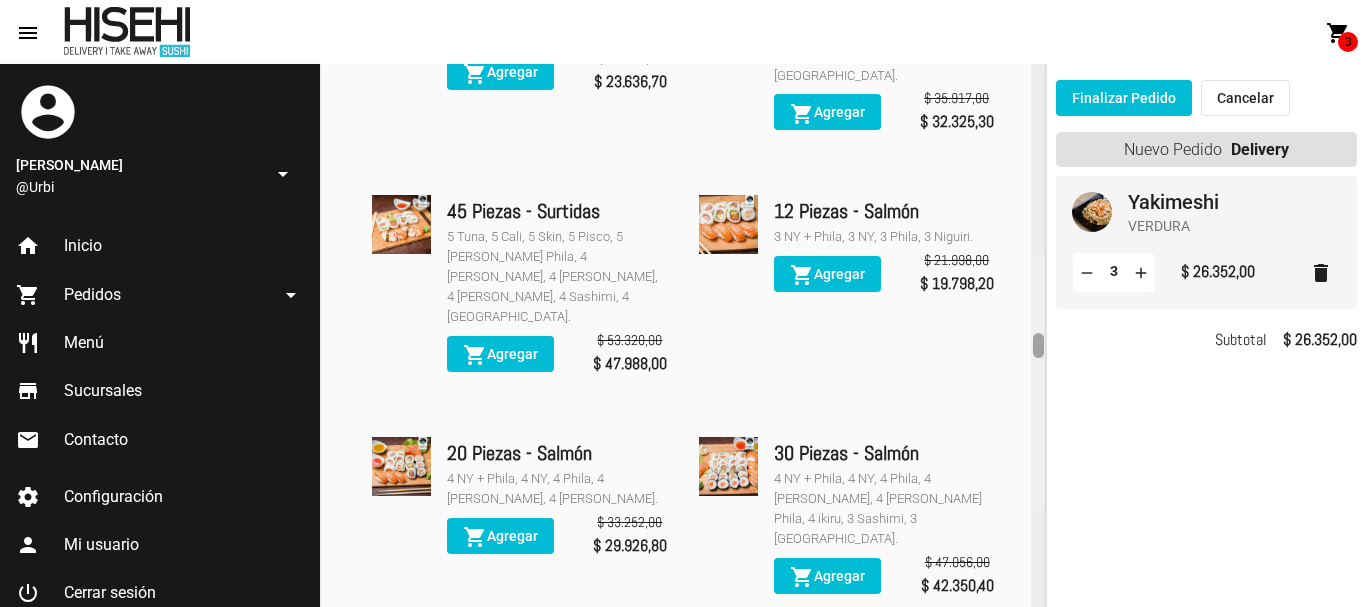 click 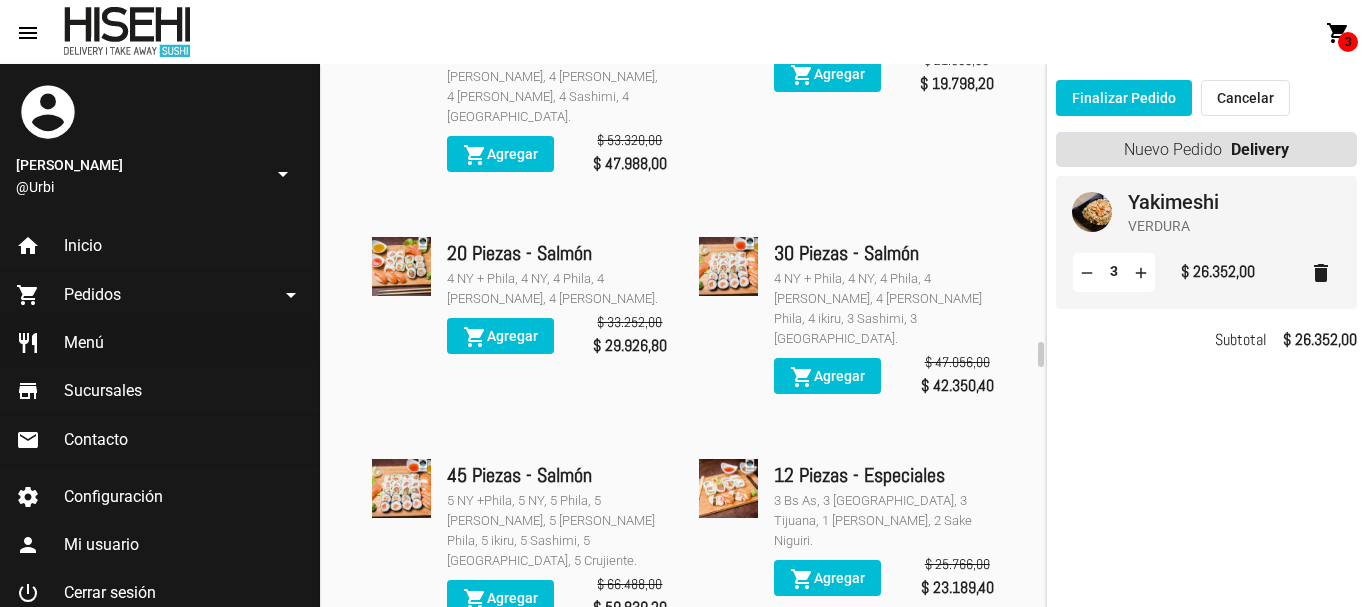 scroll, scrollTop: 5754, scrollLeft: 0, axis: vertical 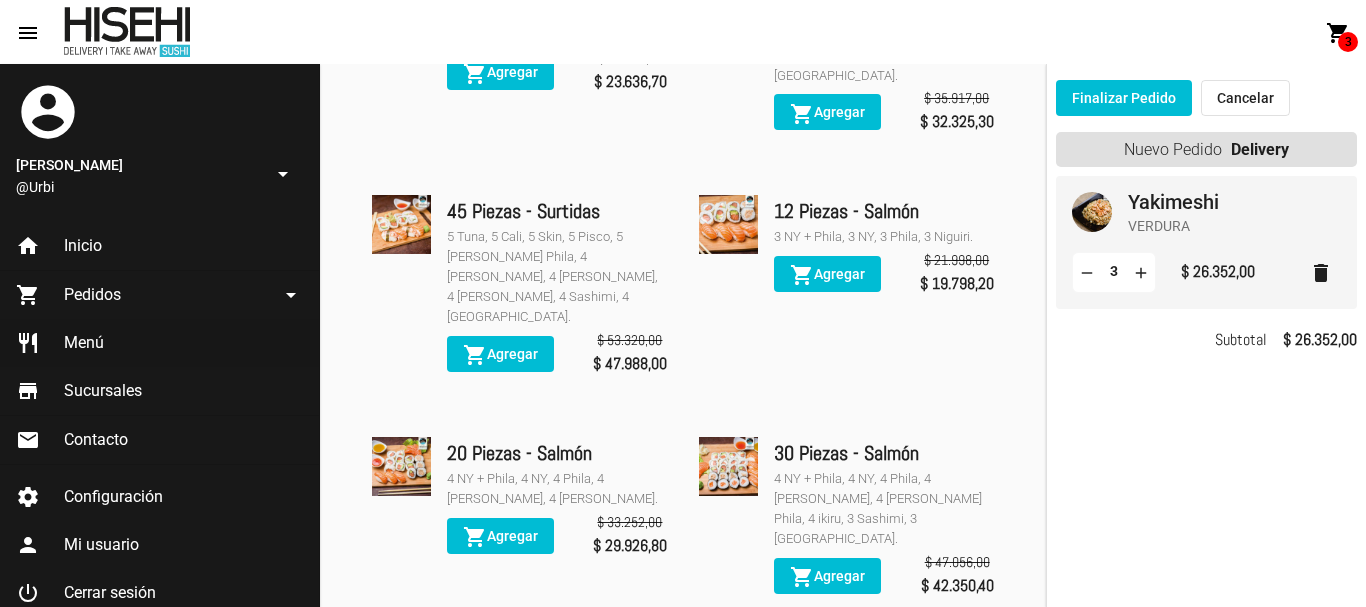 click on "Finalizar Pedido" 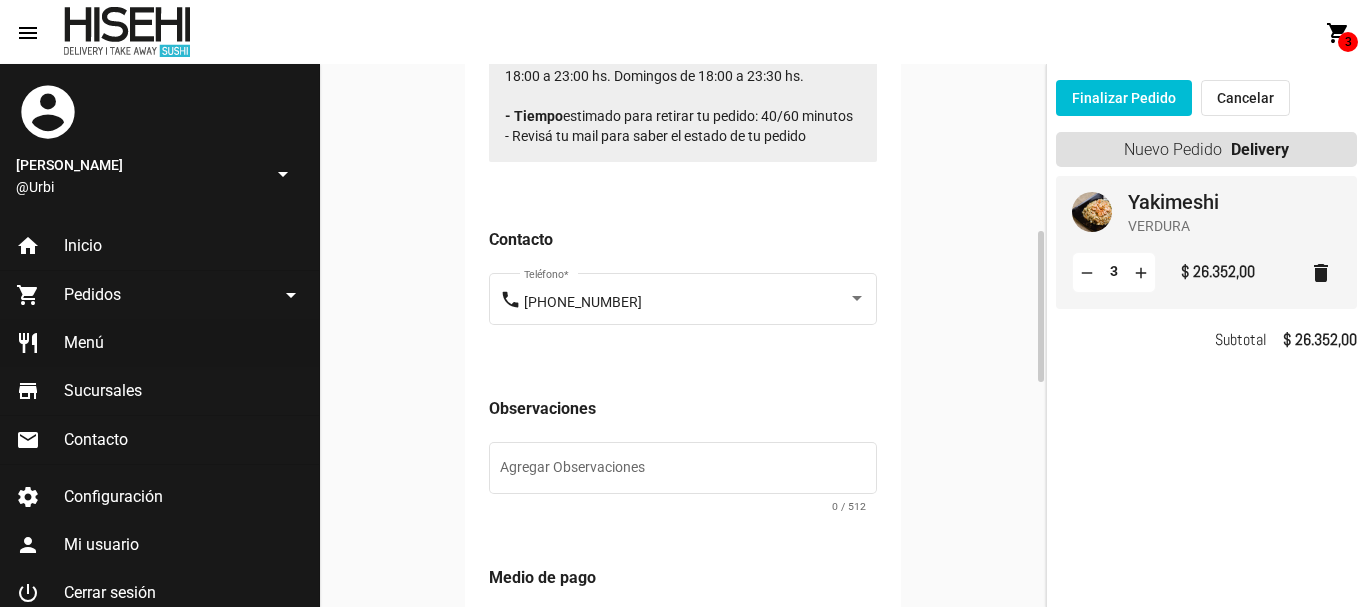 scroll, scrollTop: 1000, scrollLeft: 0, axis: vertical 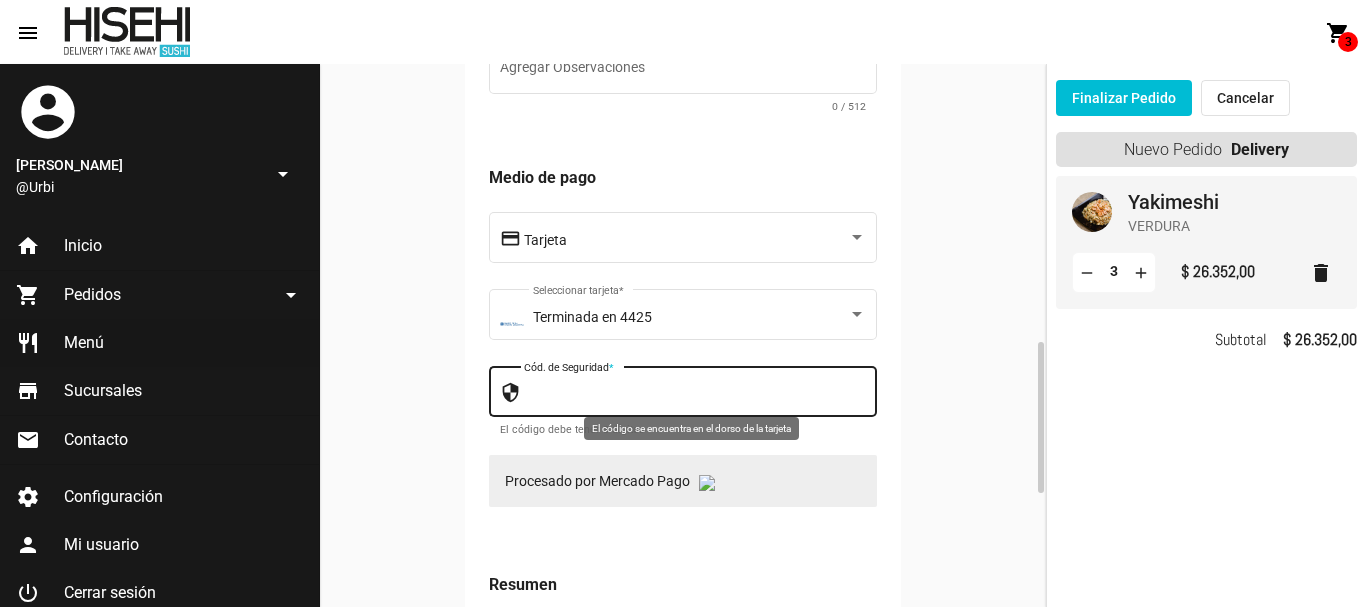click on "Cód. de Seguridad  *" at bounding box center (695, 395) 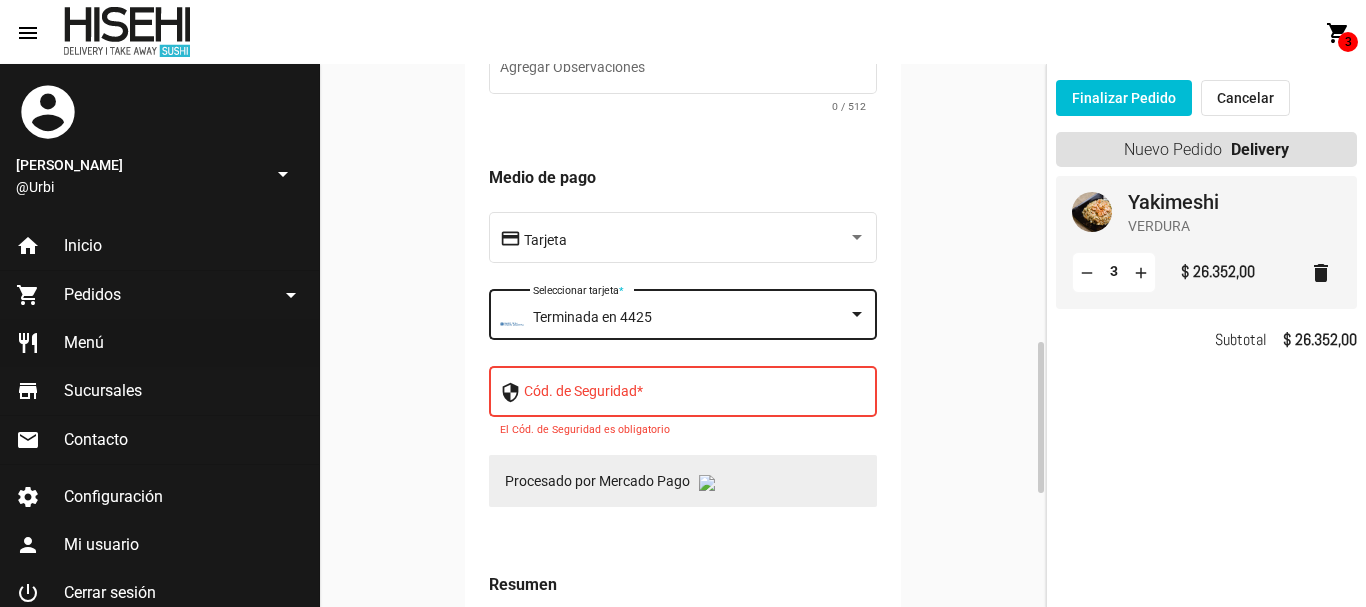 click on "Terminada en 4425" at bounding box center [592, 317] 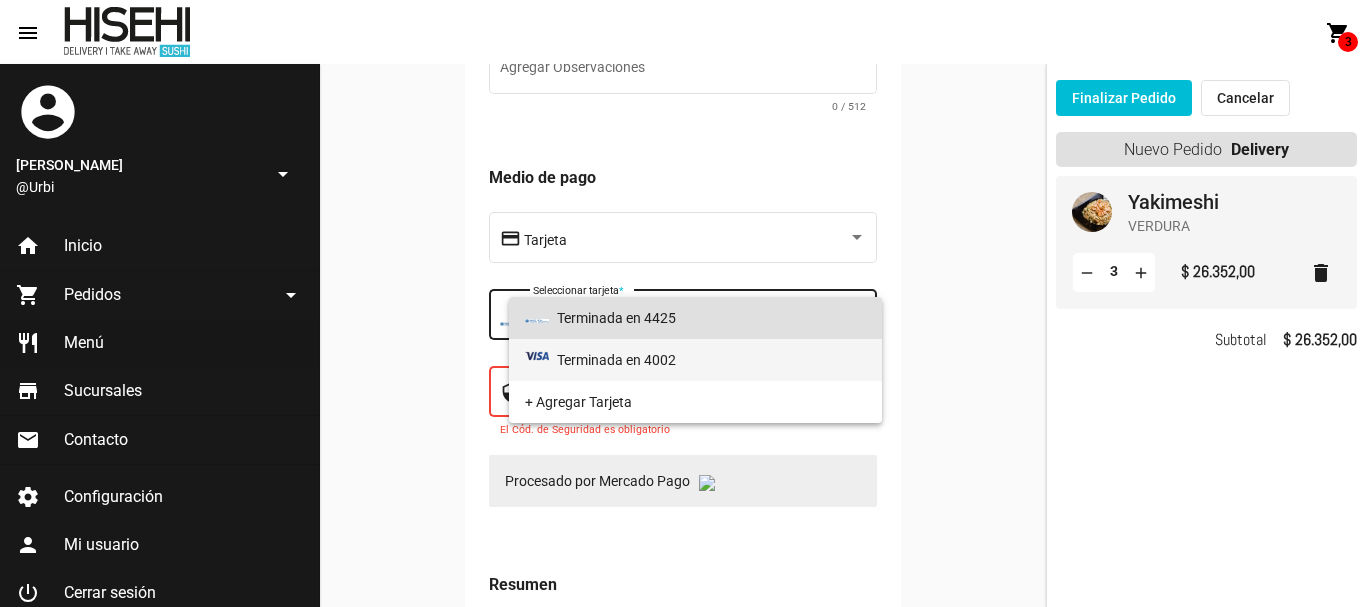click on "Terminada en 4002" at bounding box center [696, 360] 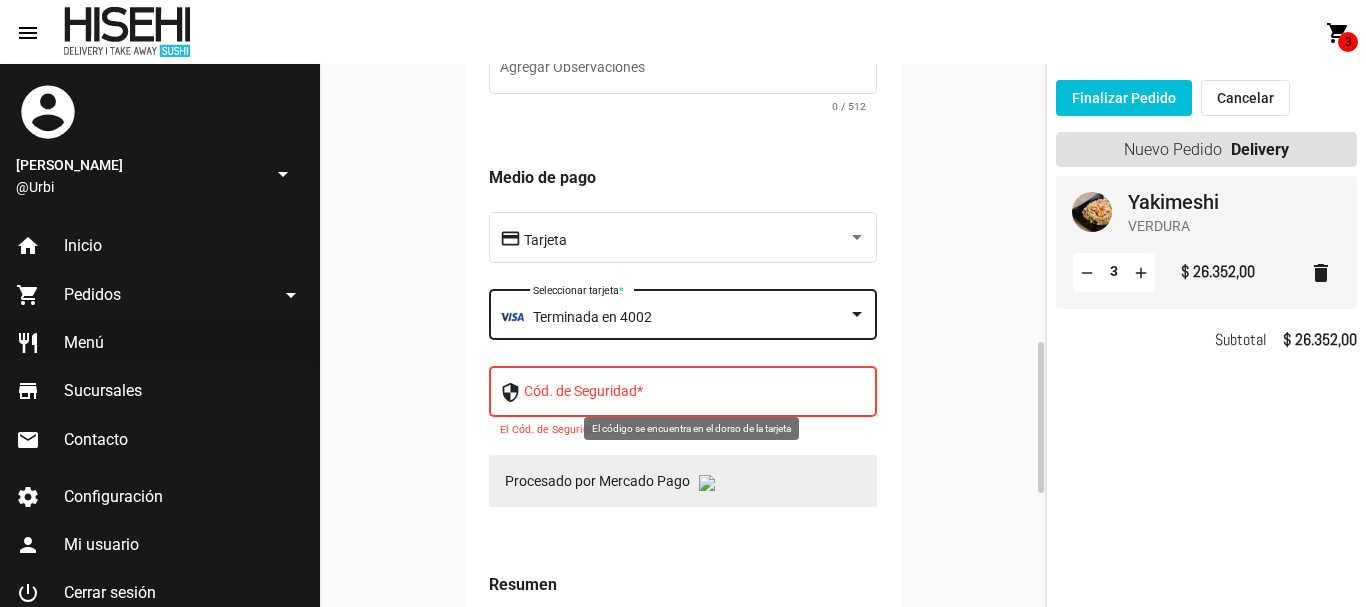 click on "Cód. de Seguridad  *" at bounding box center [695, 395] 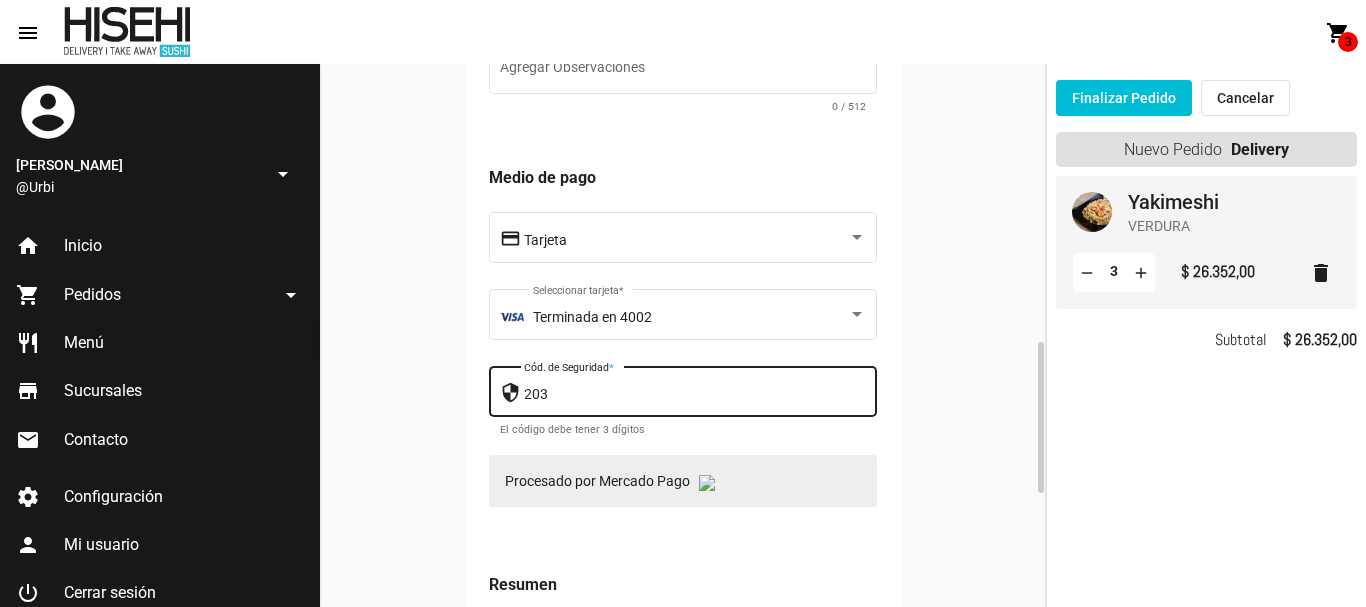 type on "203" 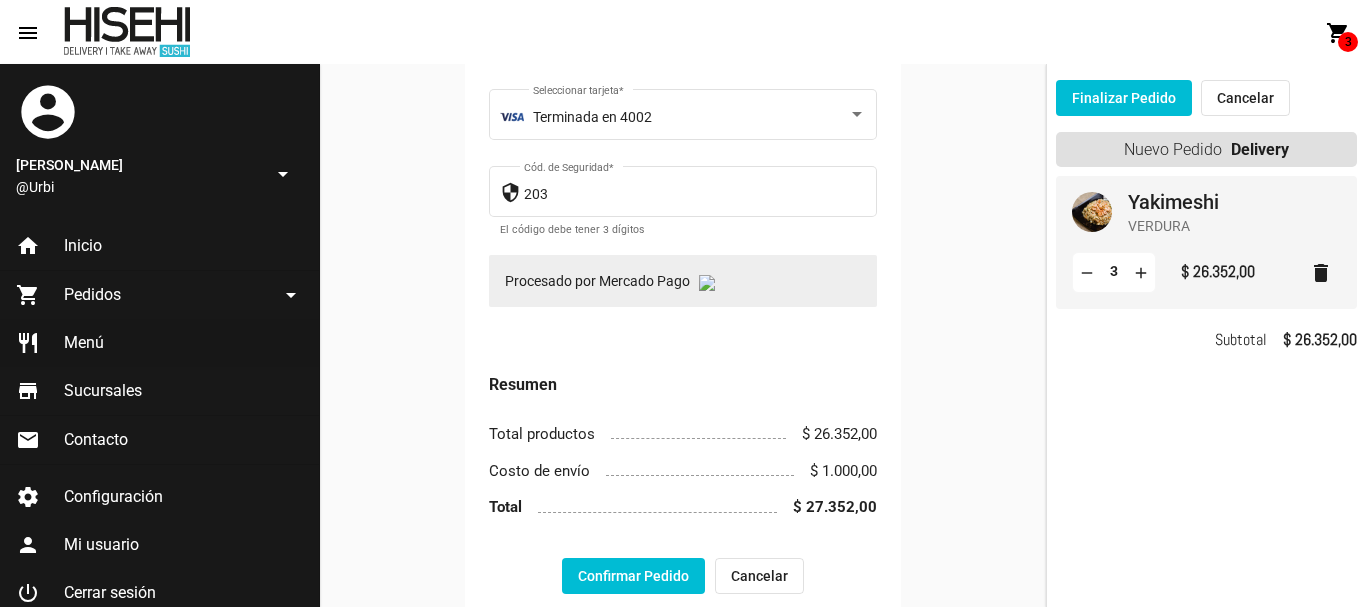 scroll, scrollTop: 1400, scrollLeft: 0, axis: vertical 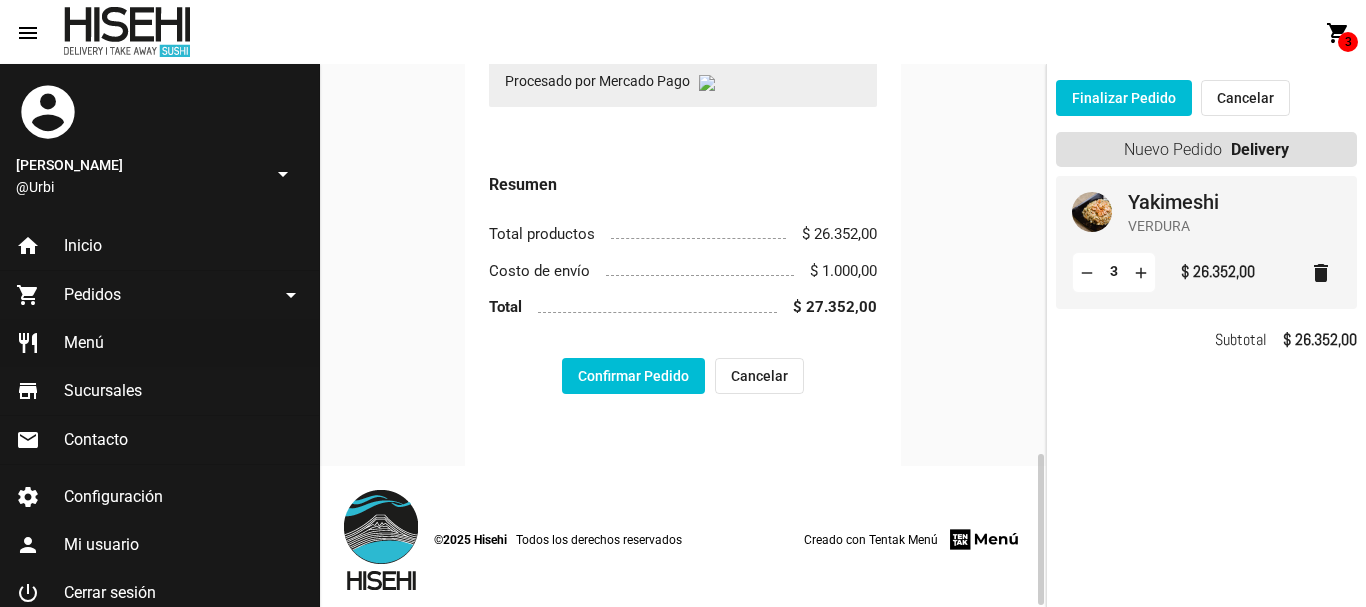 click on "Confirmar Pedido" 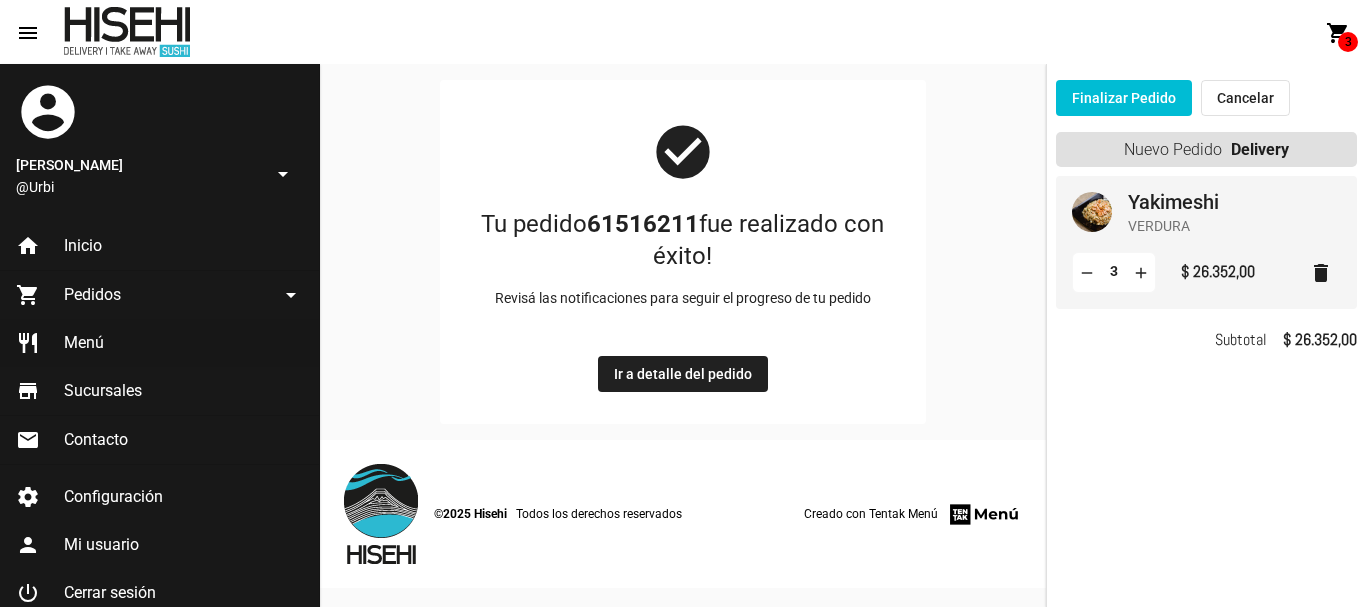scroll, scrollTop: 0, scrollLeft: 0, axis: both 